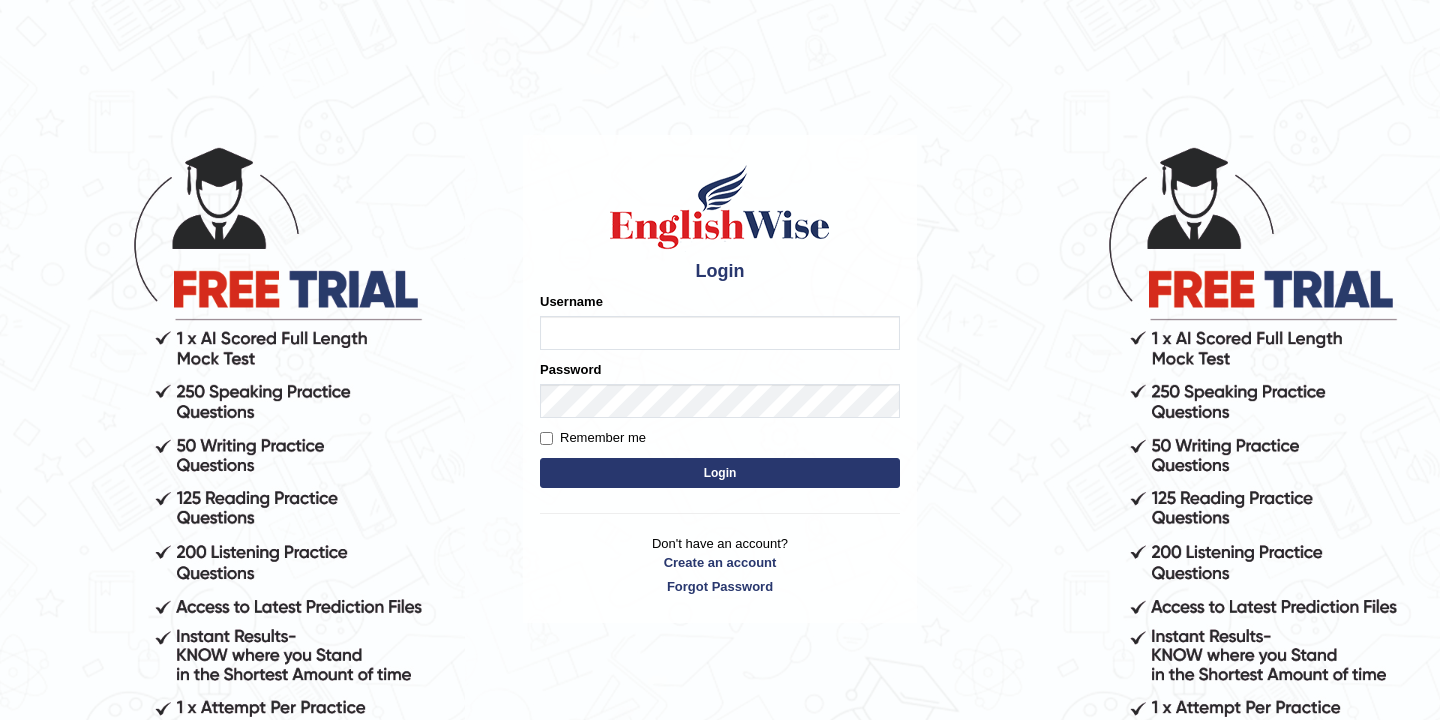 scroll, scrollTop: 0, scrollLeft: 0, axis: both 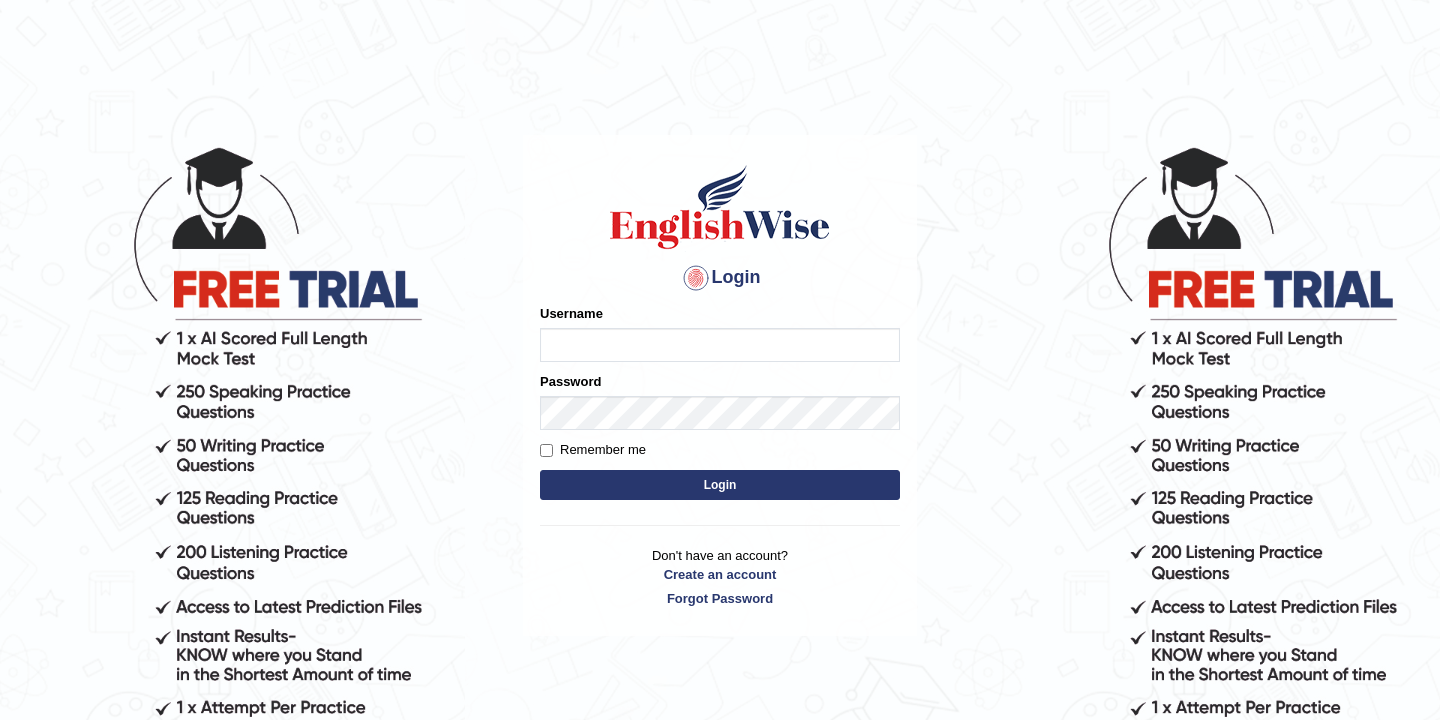 type on "bikramgurung_parramatta" 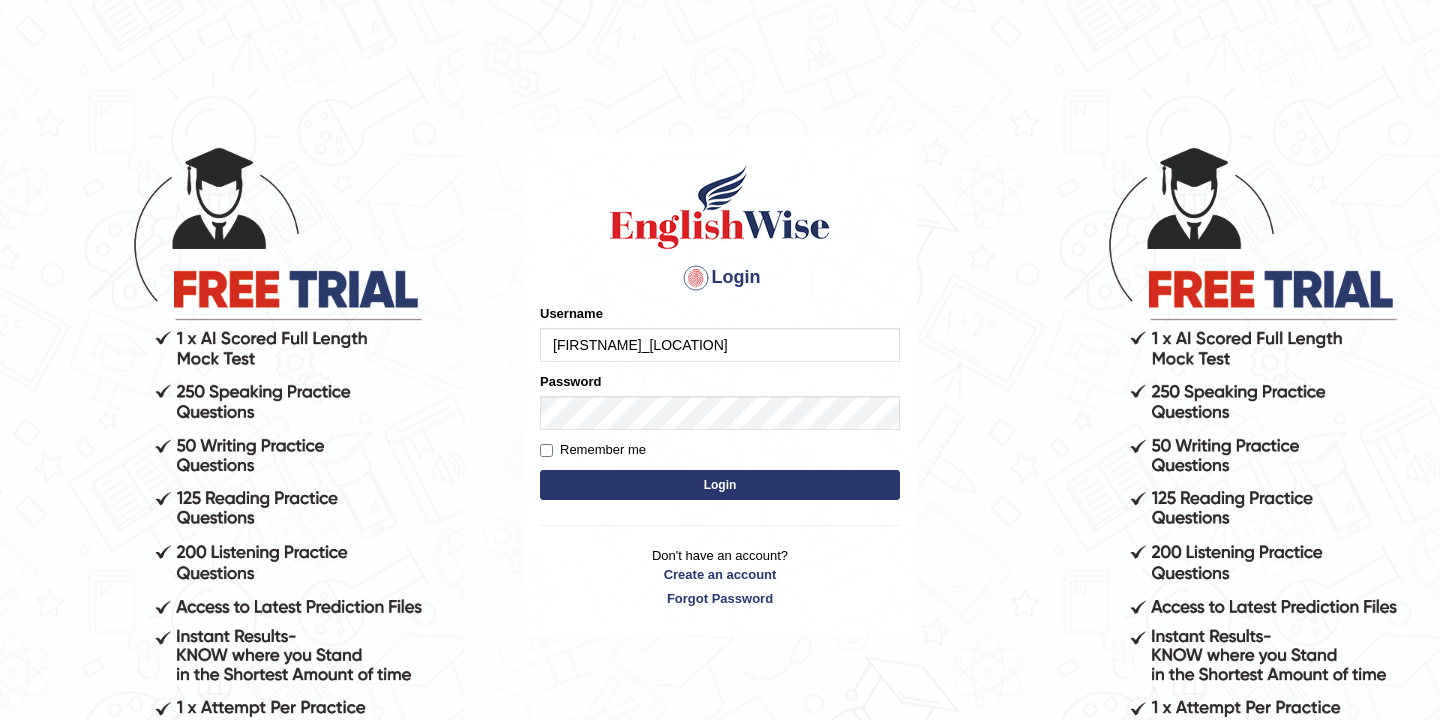 click on "Login" at bounding box center [720, 485] 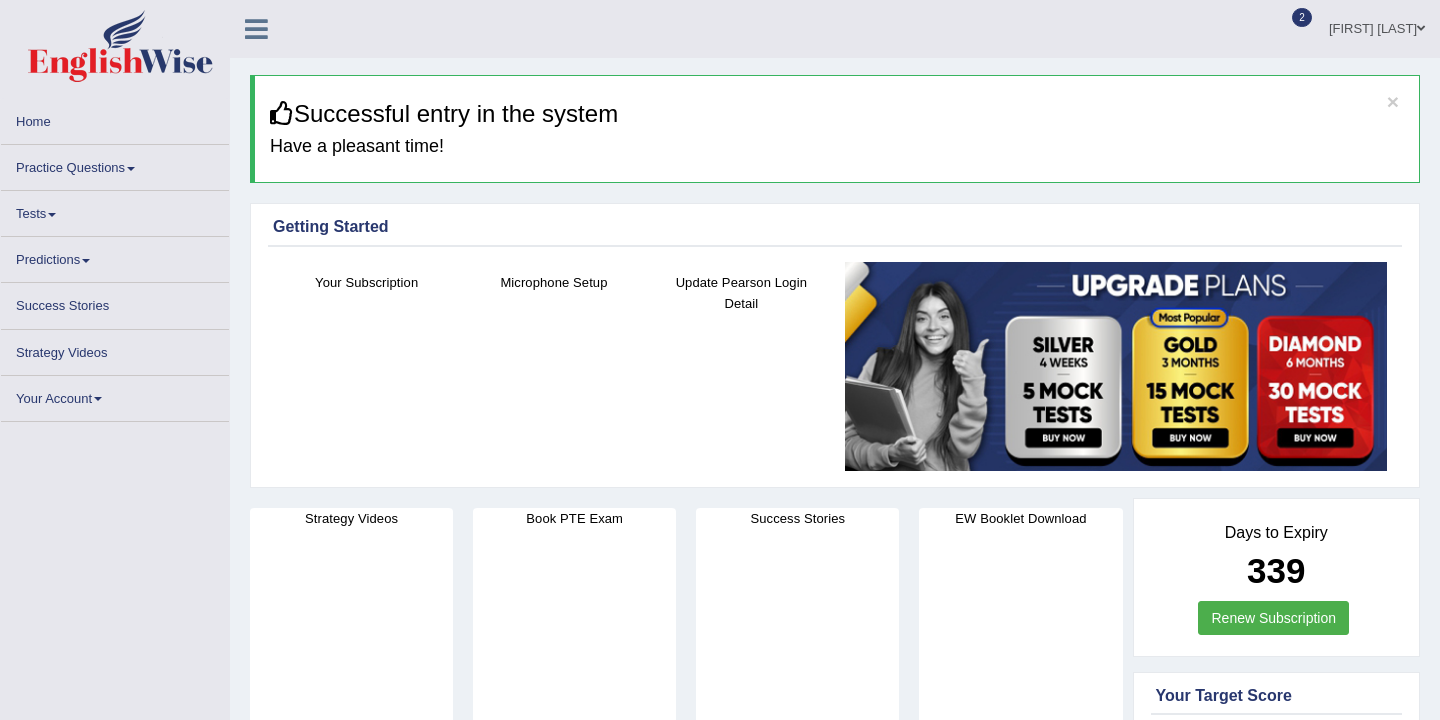 scroll, scrollTop: 0, scrollLeft: 0, axis: both 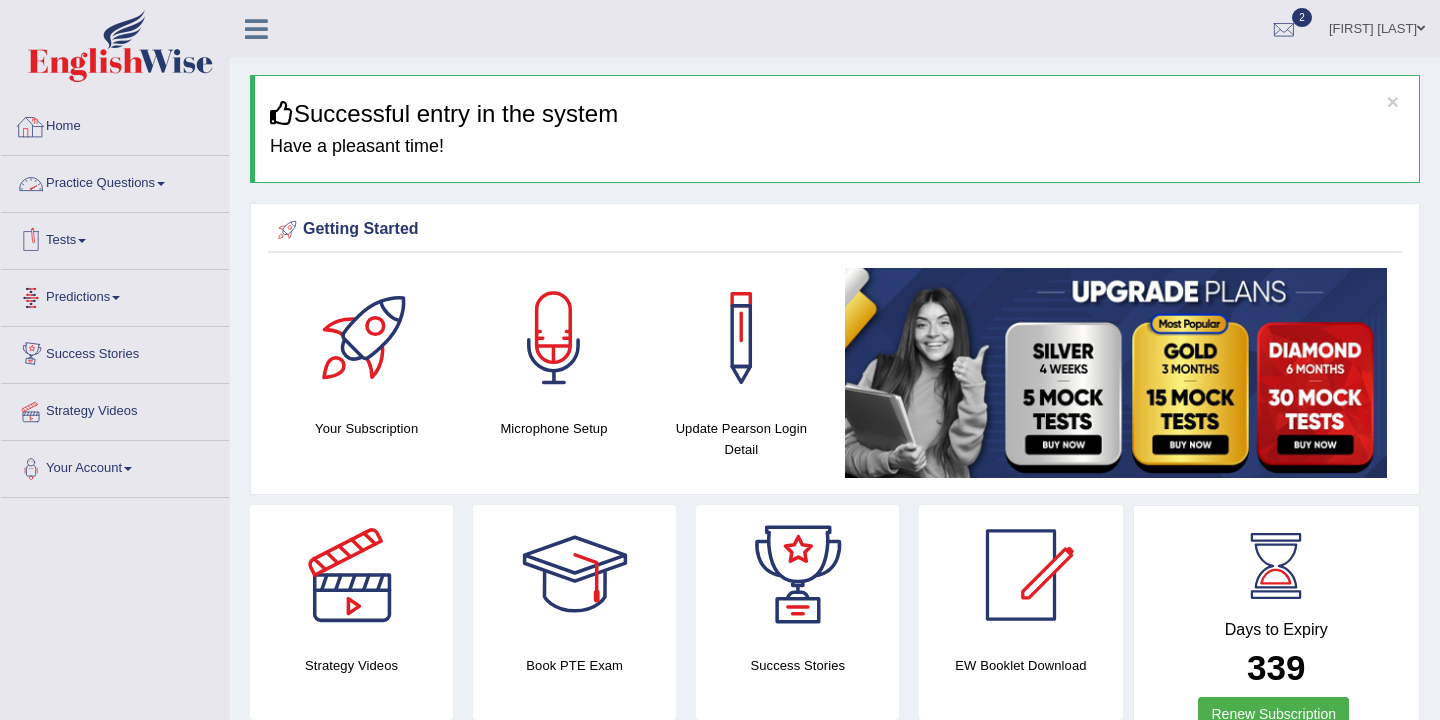 click on "Home" at bounding box center (115, 124) 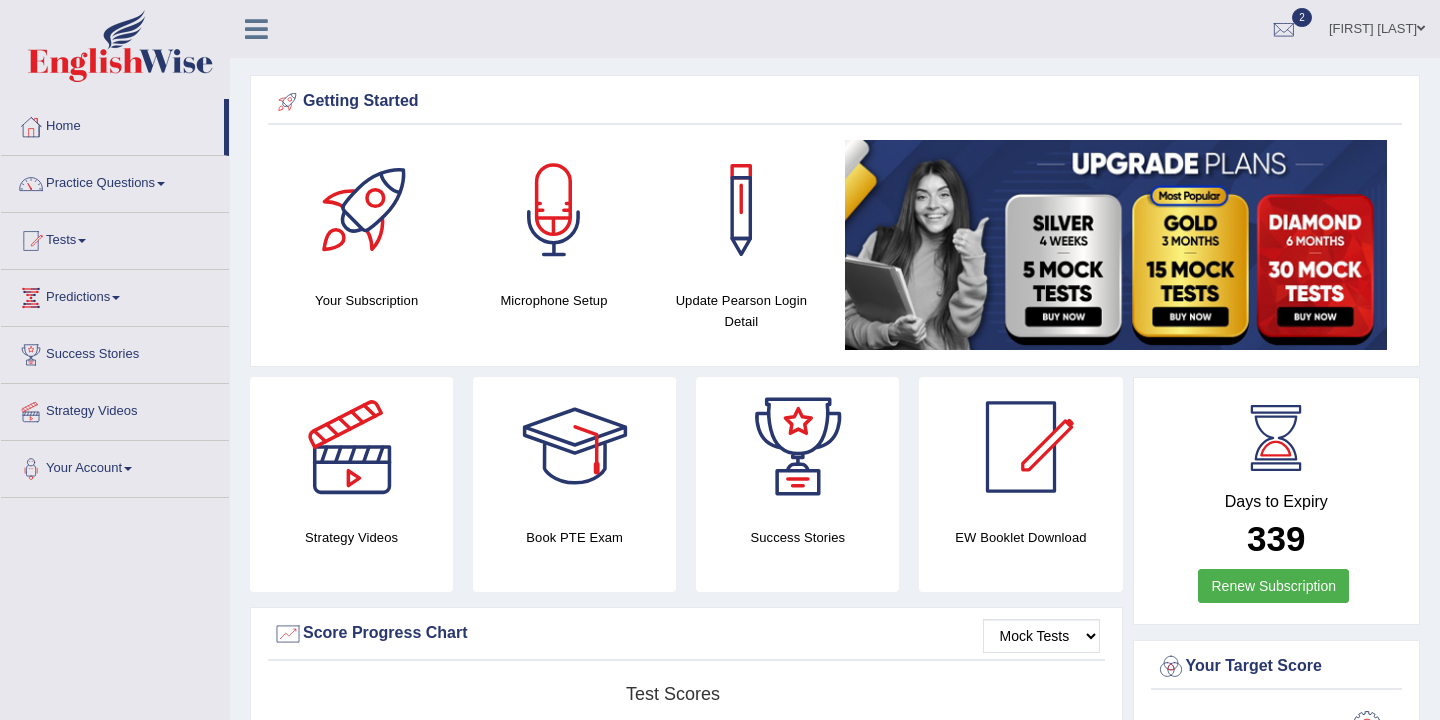 scroll, scrollTop: 0, scrollLeft: 0, axis: both 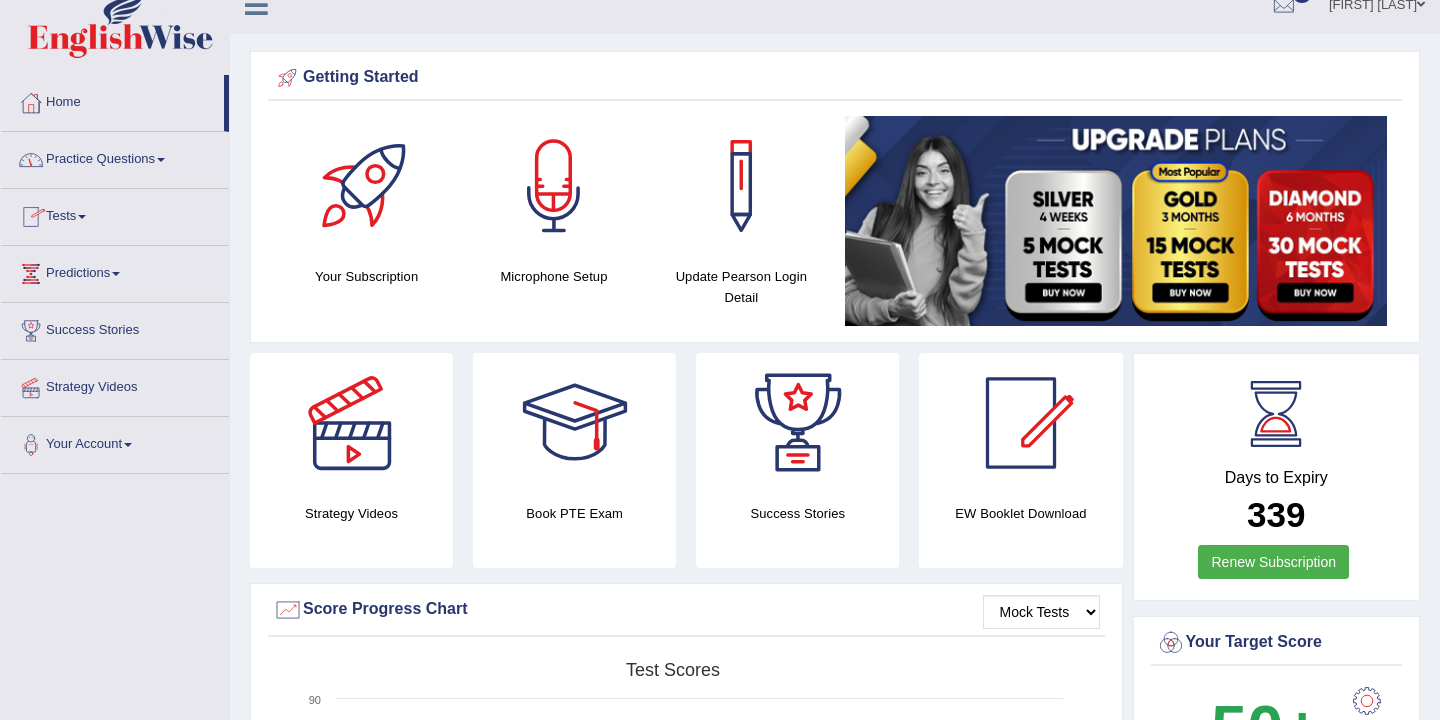 click on "Practice Questions" at bounding box center [115, 157] 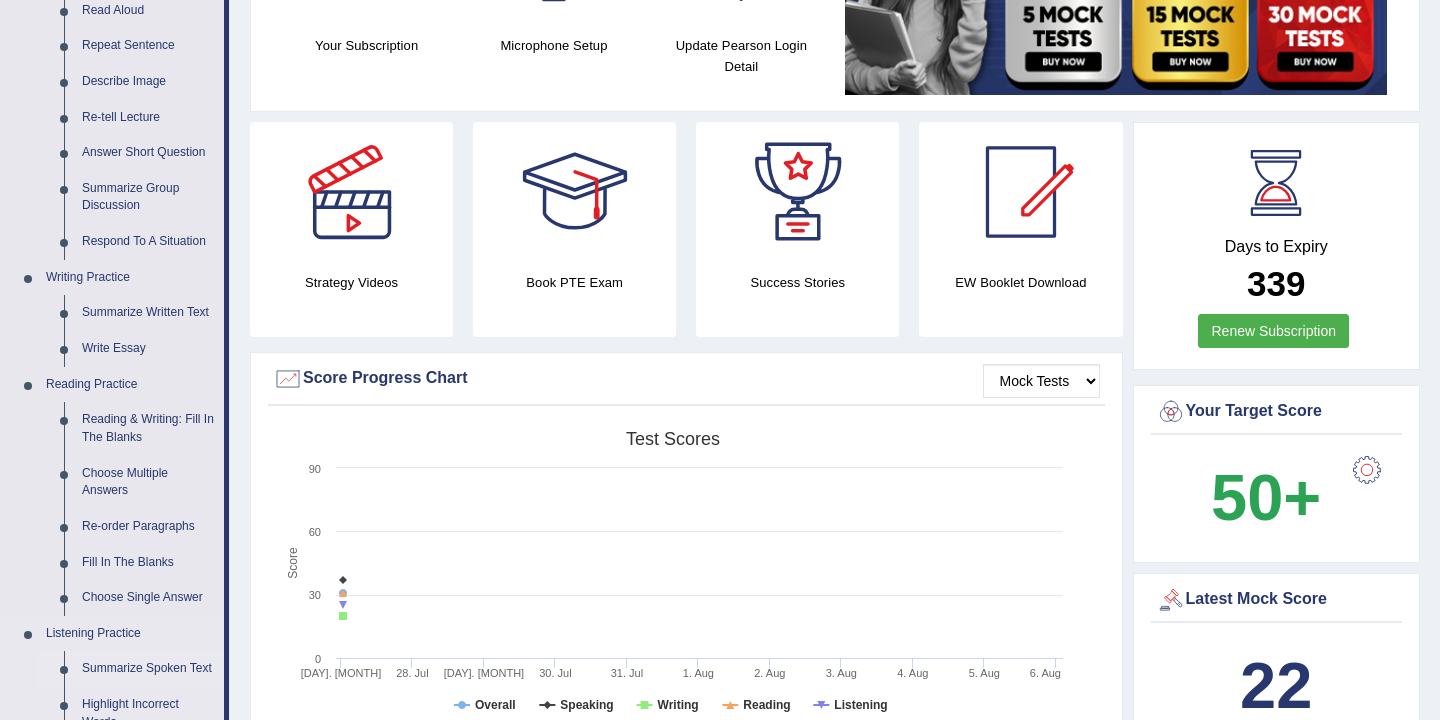 scroll, scrollTop: 249, scrollLeft: 0, axis: vertical 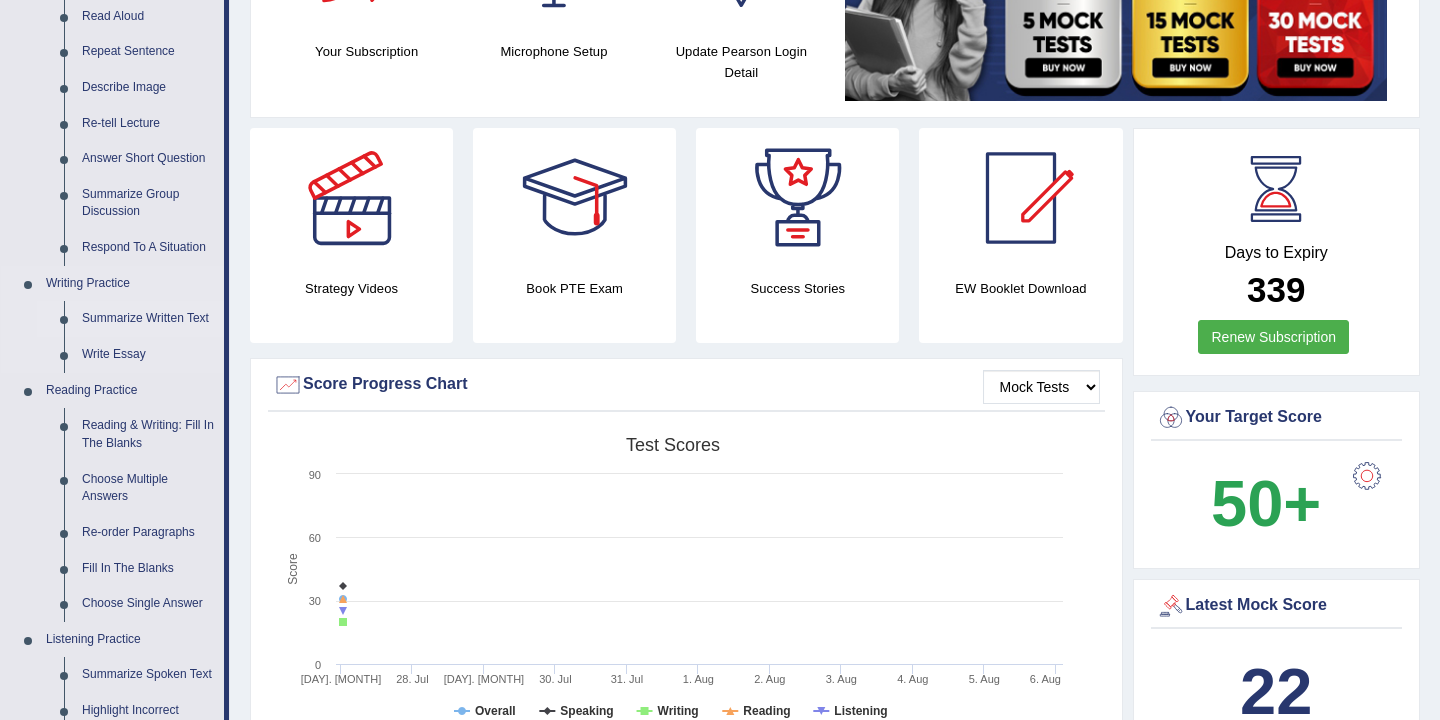 click on "Summarize Written Text" at bounding box center [148, 319] 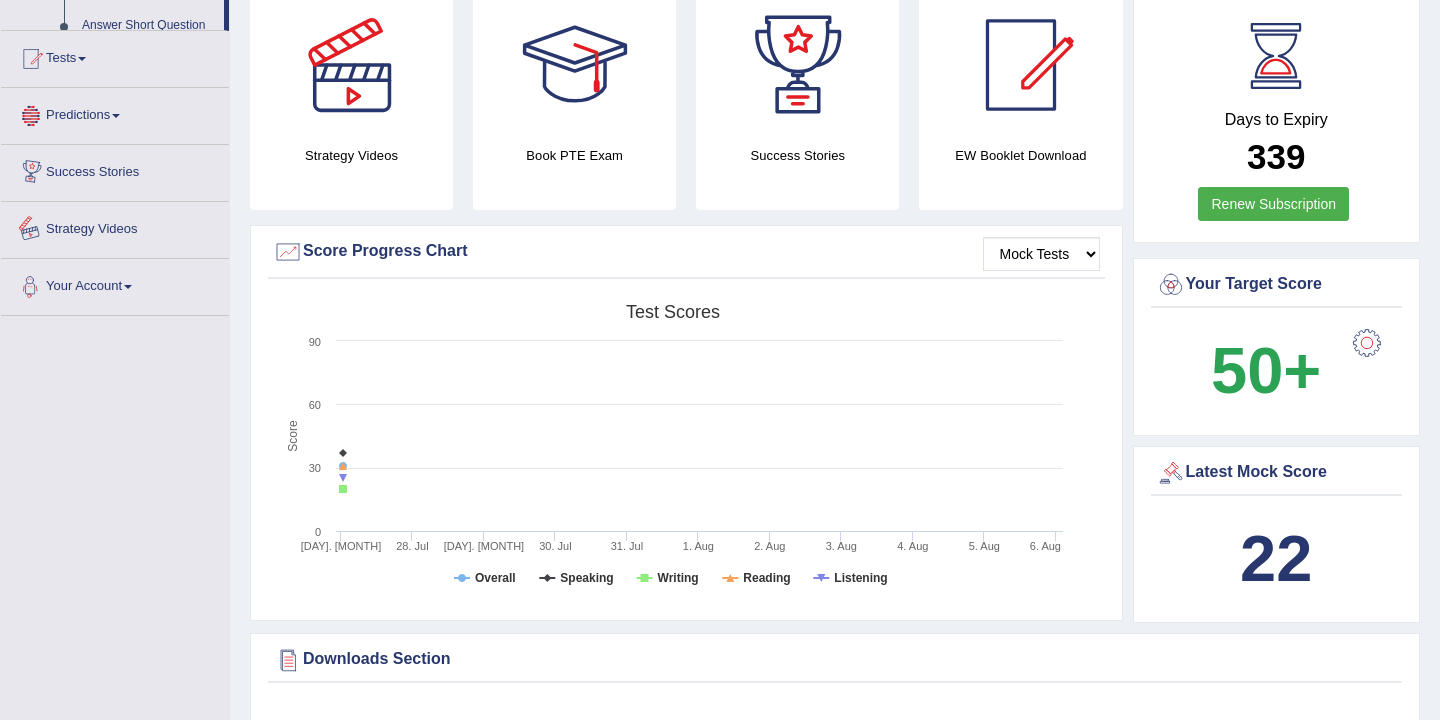 scroll, scrollTop: 454, scrollLeft: 0, axis: vertical 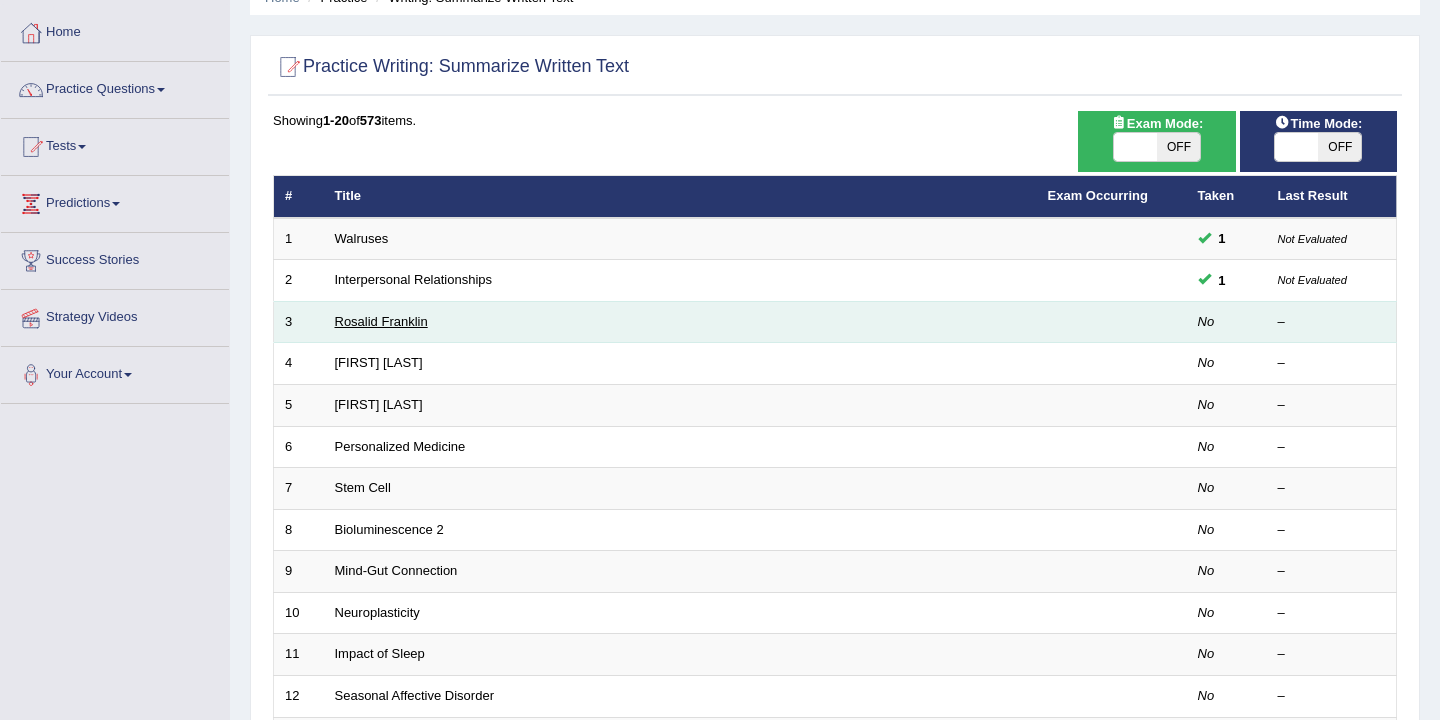 click on "Rosalid Franklin" at bounding box center [381, 321] 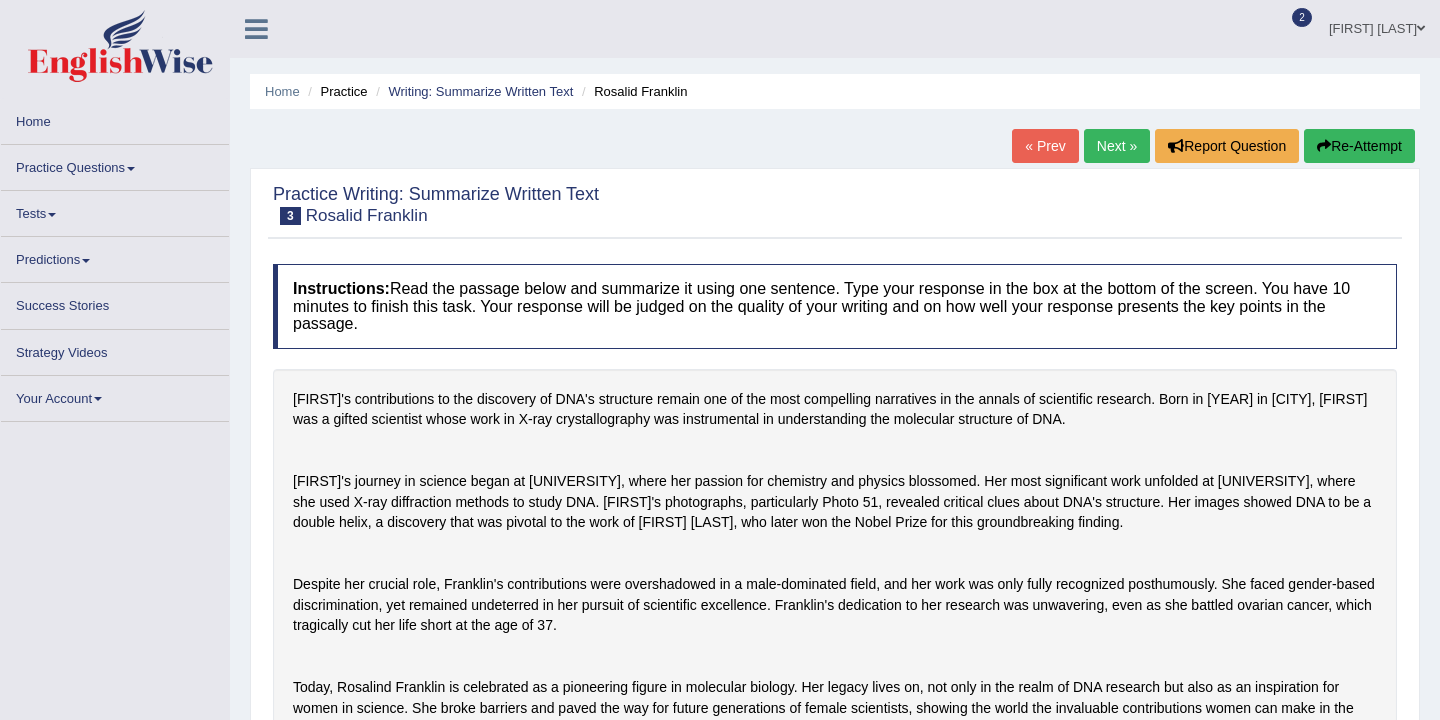 scroll, scrollTop: 0, scrollLeft: 0, axis: both 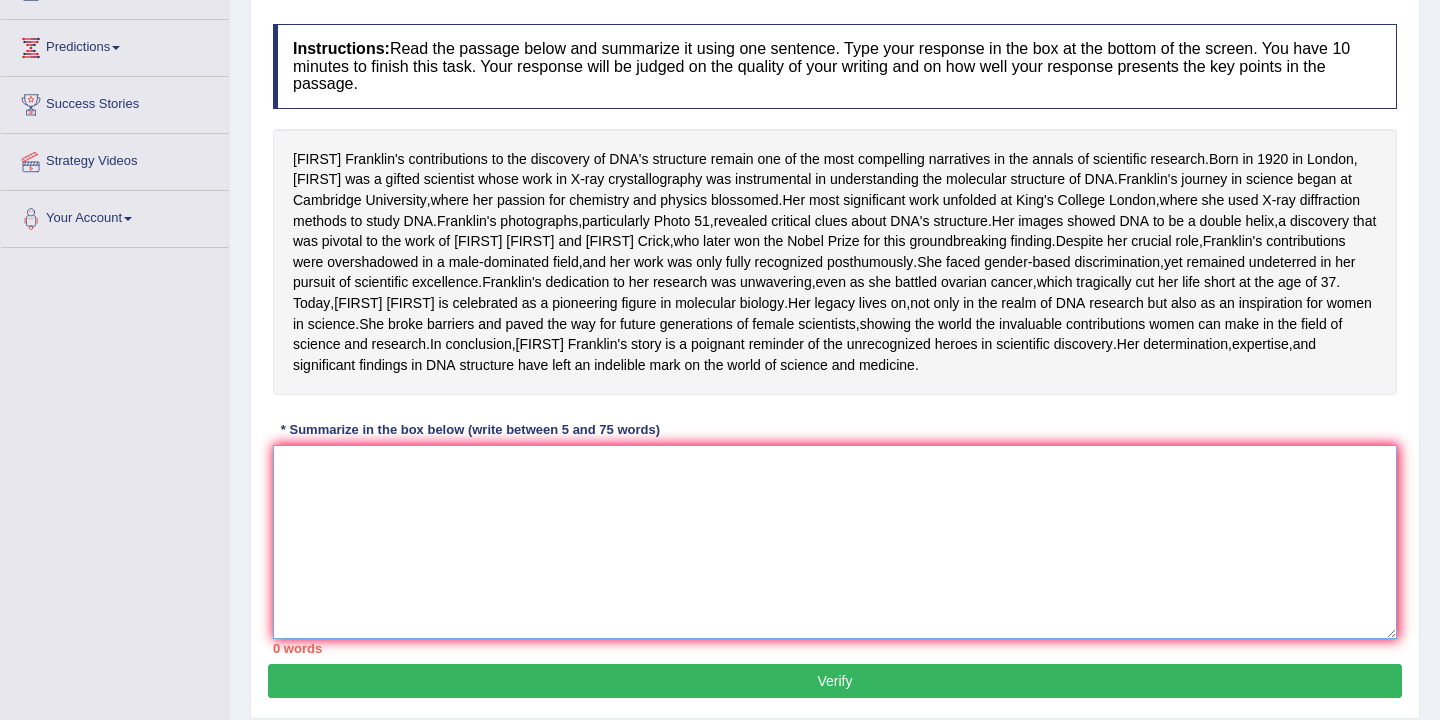click at bounding box center (835, 542) 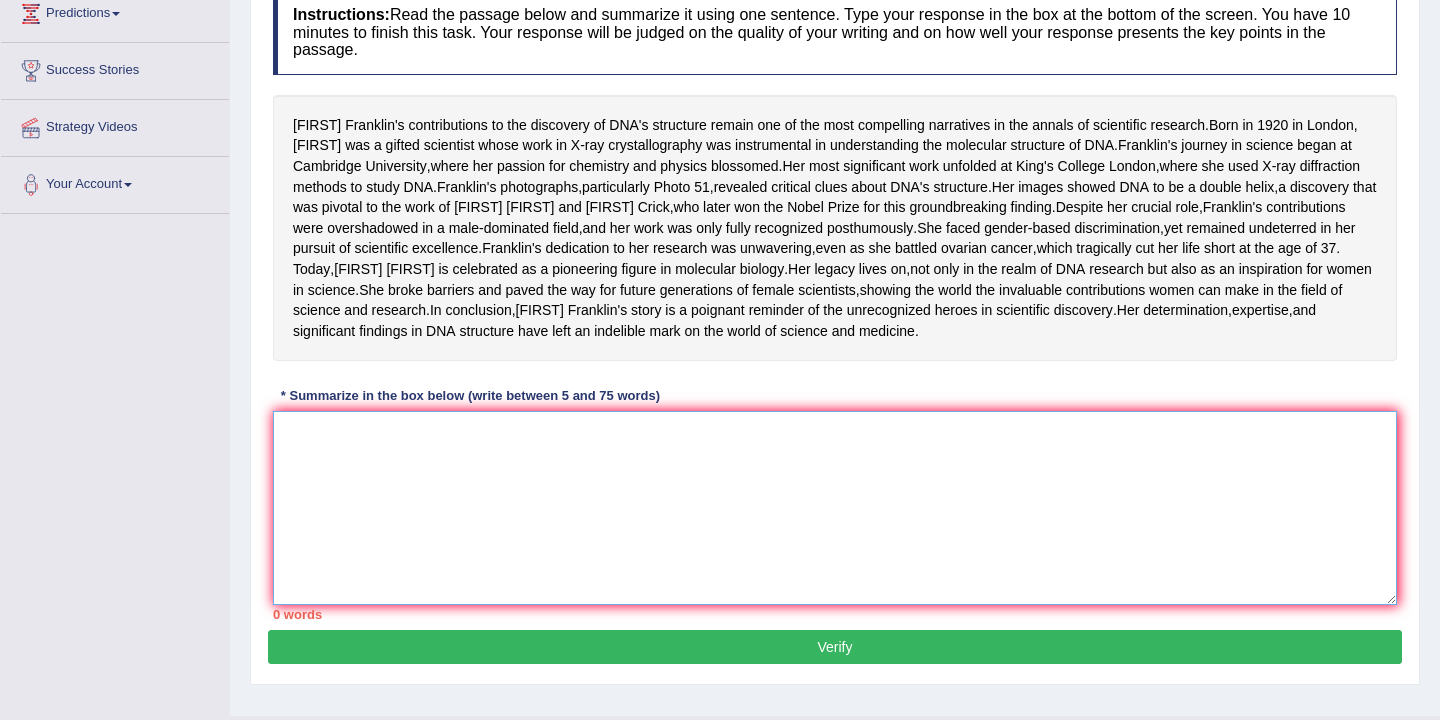 scroll, scrollTop: 287, scrollLeft: 0, axis: vertical 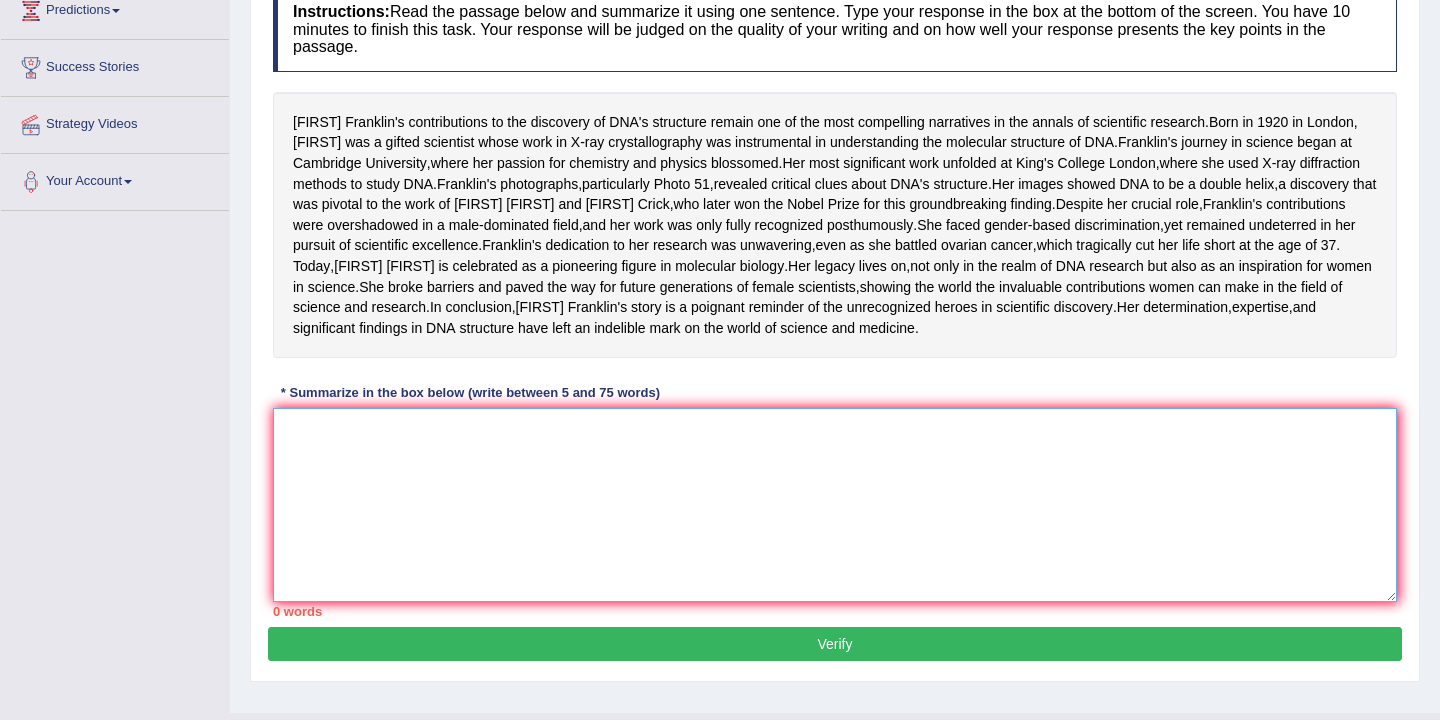 click at bounding box center (835, 505) 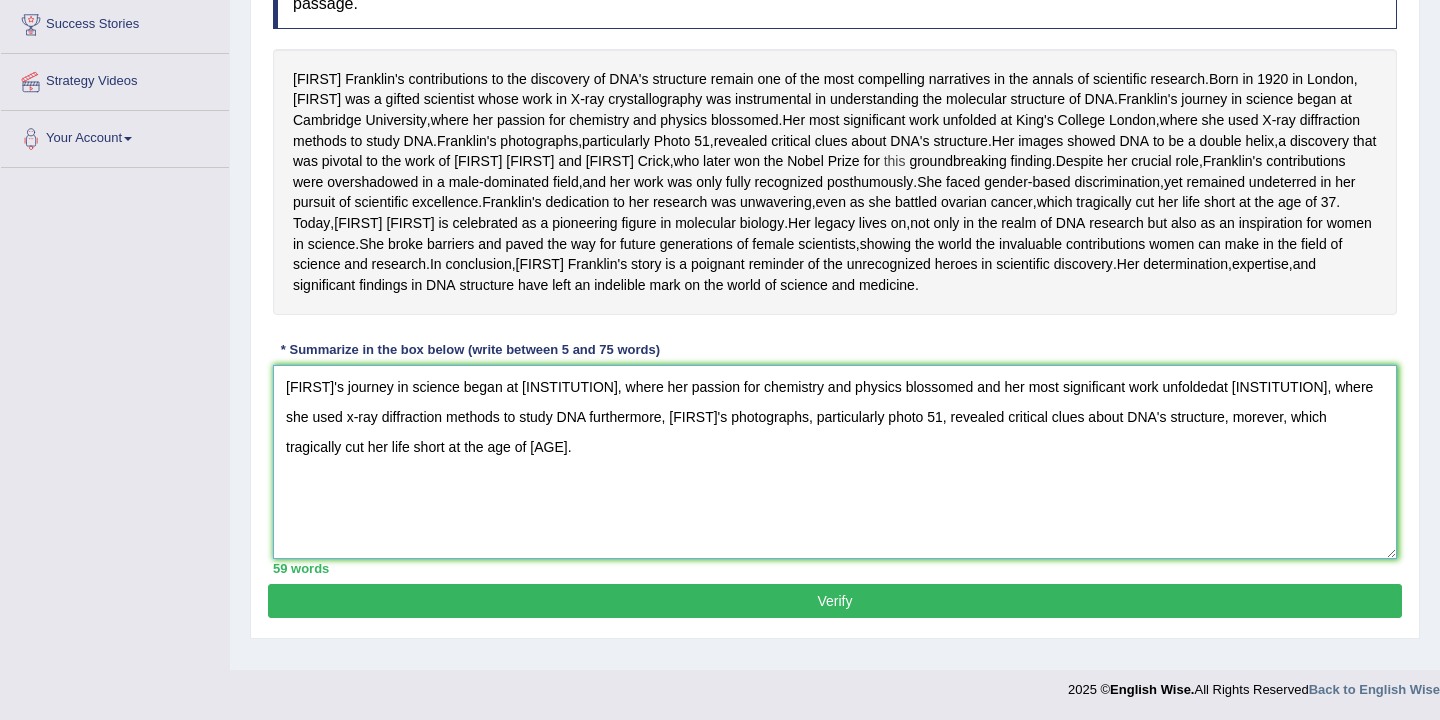 scroll, scrollTop: 459, scrollLeft: 0, axis: vertical 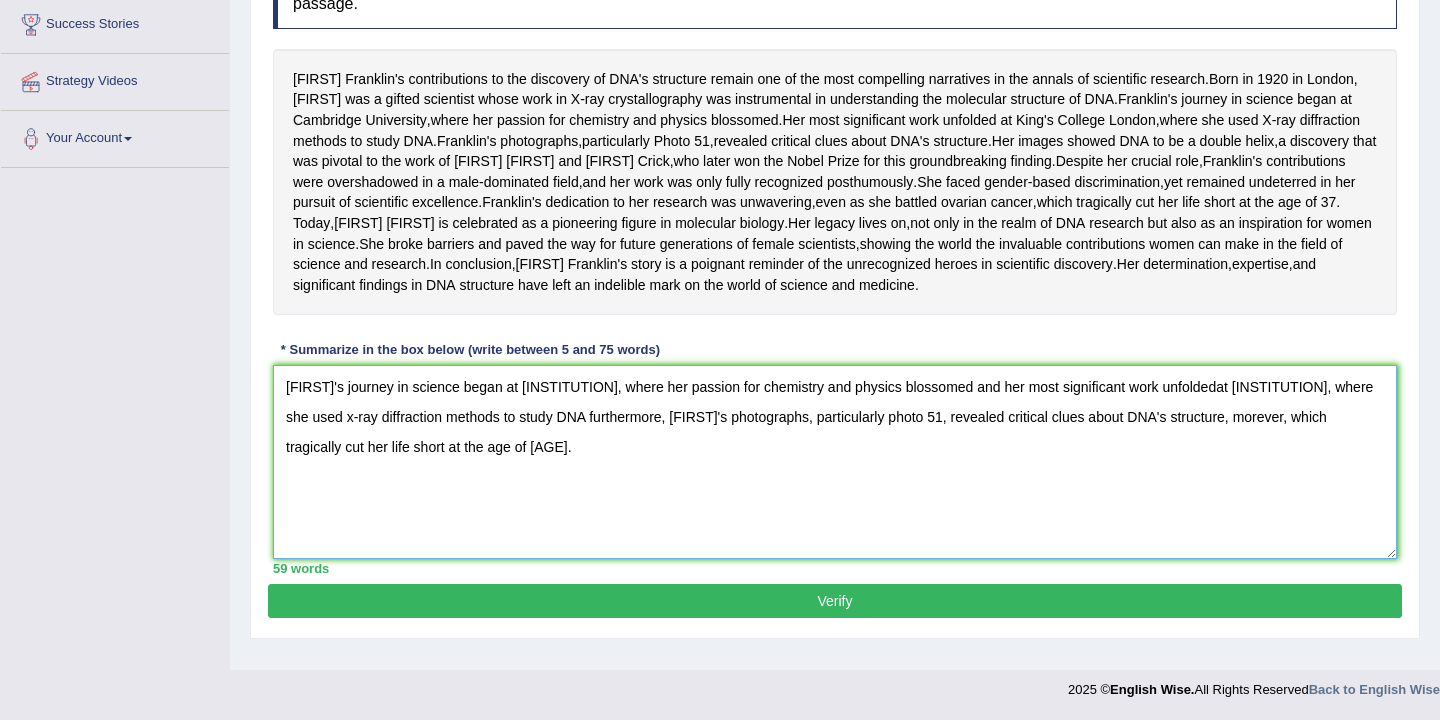 type on "[FIRST]'s journey in science began at [INSTITUTION], where her passion for chemistry and physics blossomed and her most significant work unfoldedat [INSTITUTION], where she used x-ray diffraction methods to study DNA furthermore, [FIRST]'s photographs, particularly photo 51, revealed critical clues about DNA's structure, morever, which tragically cut her life short at the age of [AGE]." 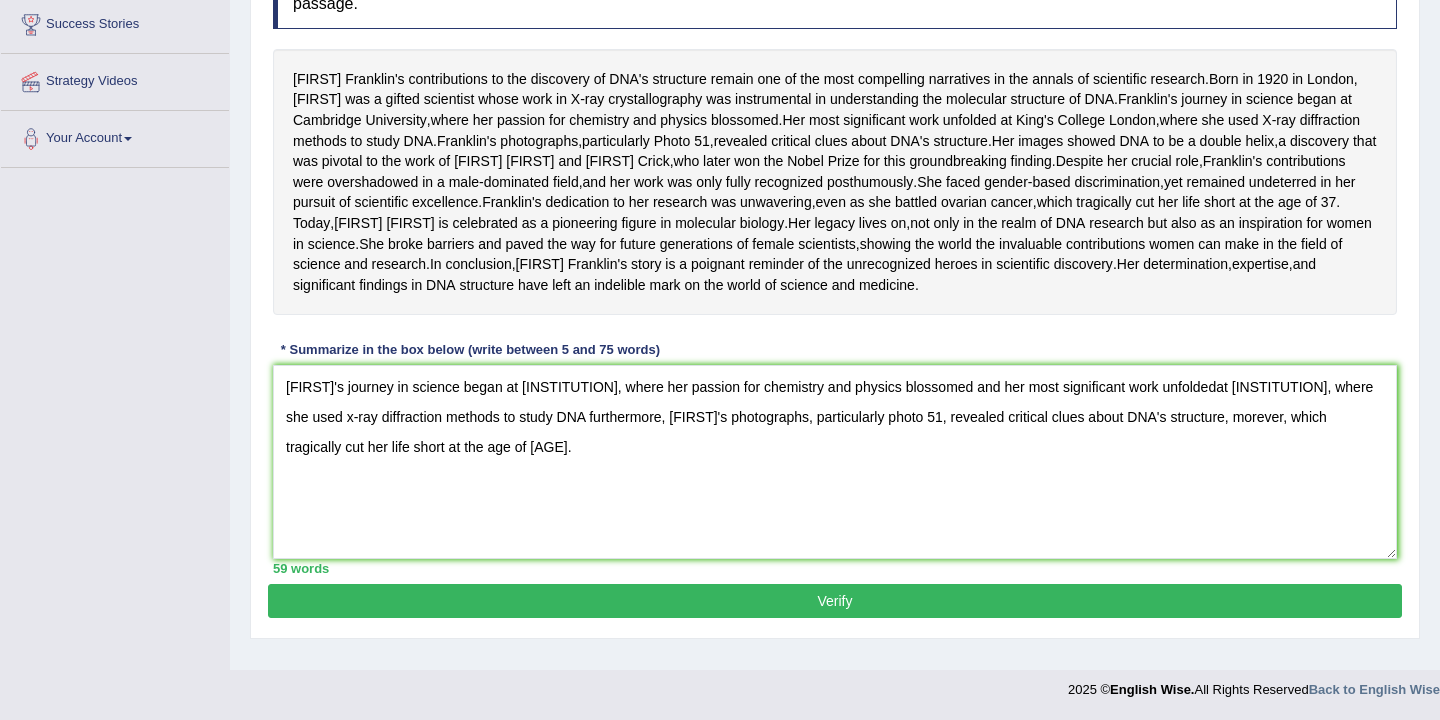 click on "Verify" at bounding box center (835, 601) 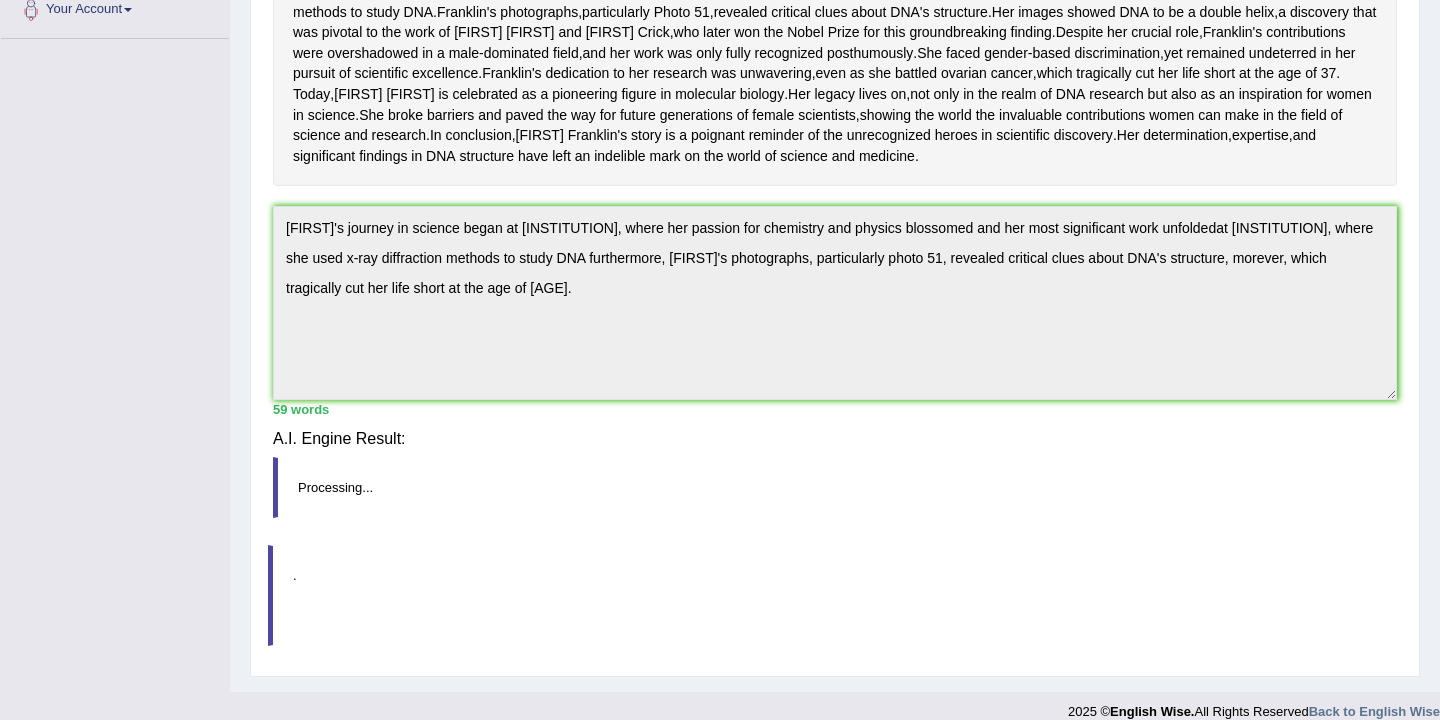 scroll, scrollTop: 459, scrollLeft: 0, axis: vertical 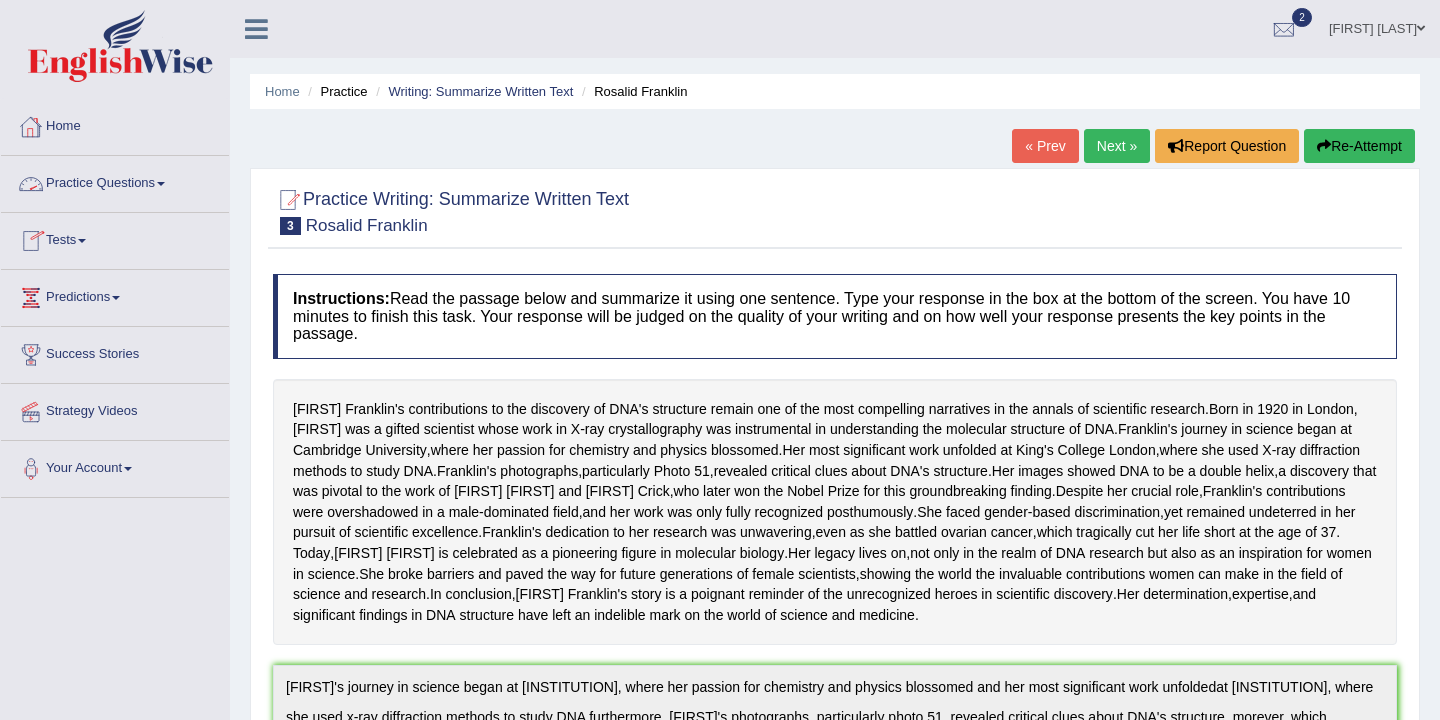 click on "Practice Questions" at bounding box center [115, 181] 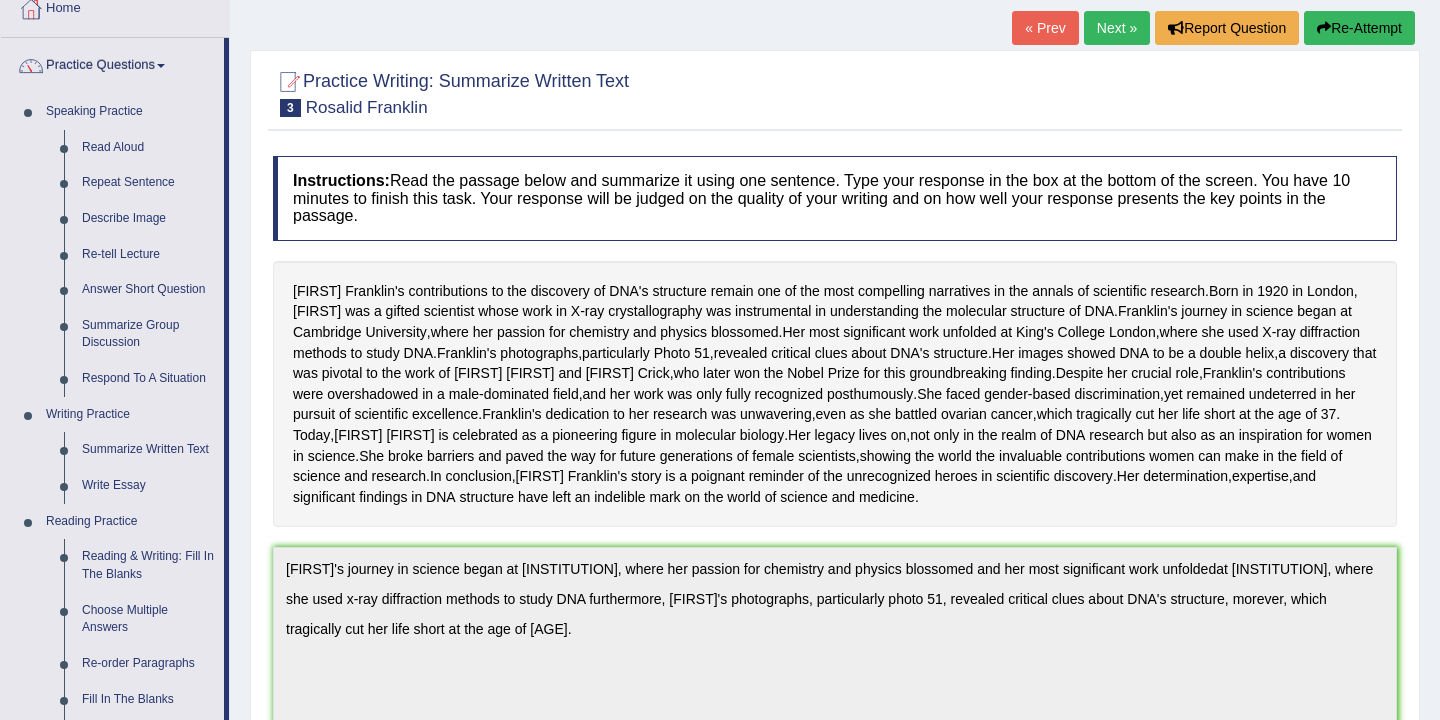 scroll, scrollTop: 117, scrollLeft: 0, axis: vertical 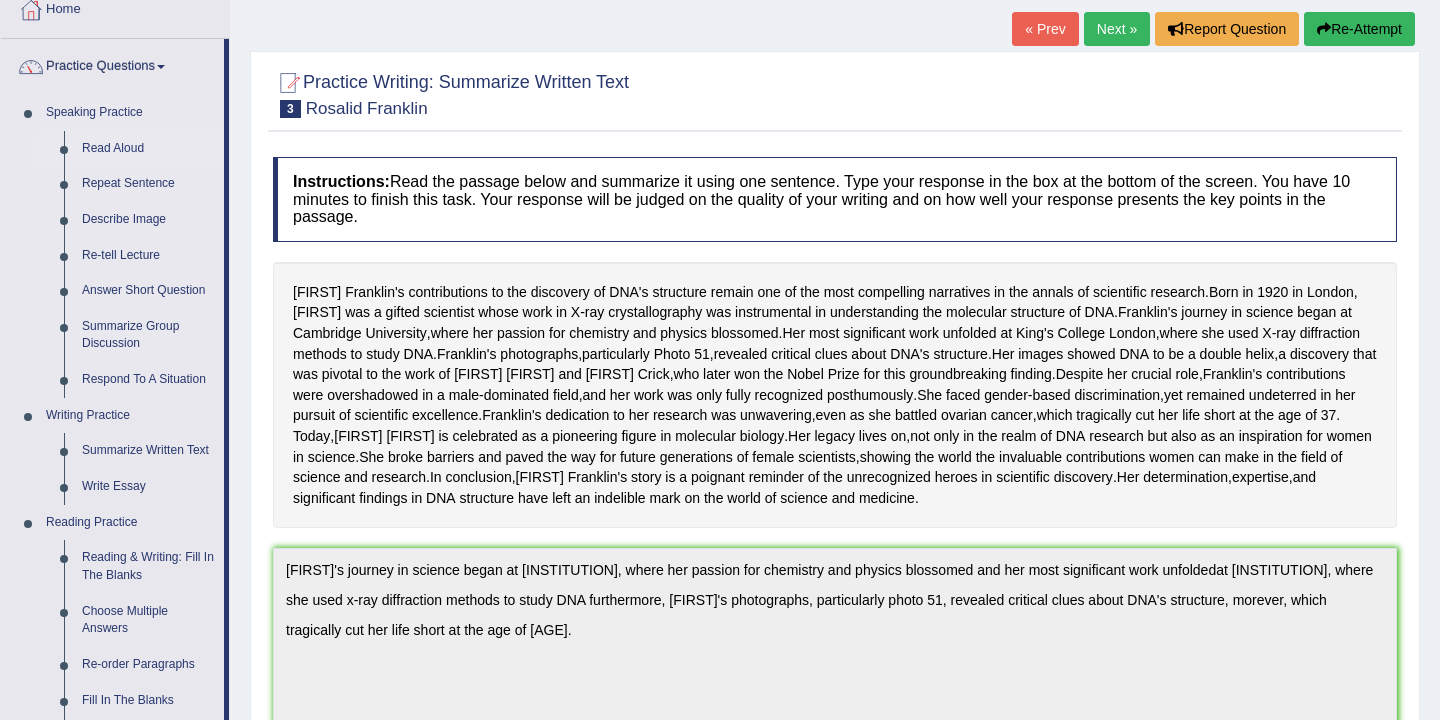 click on "Read Aloud" at bounding box center (148, 149) 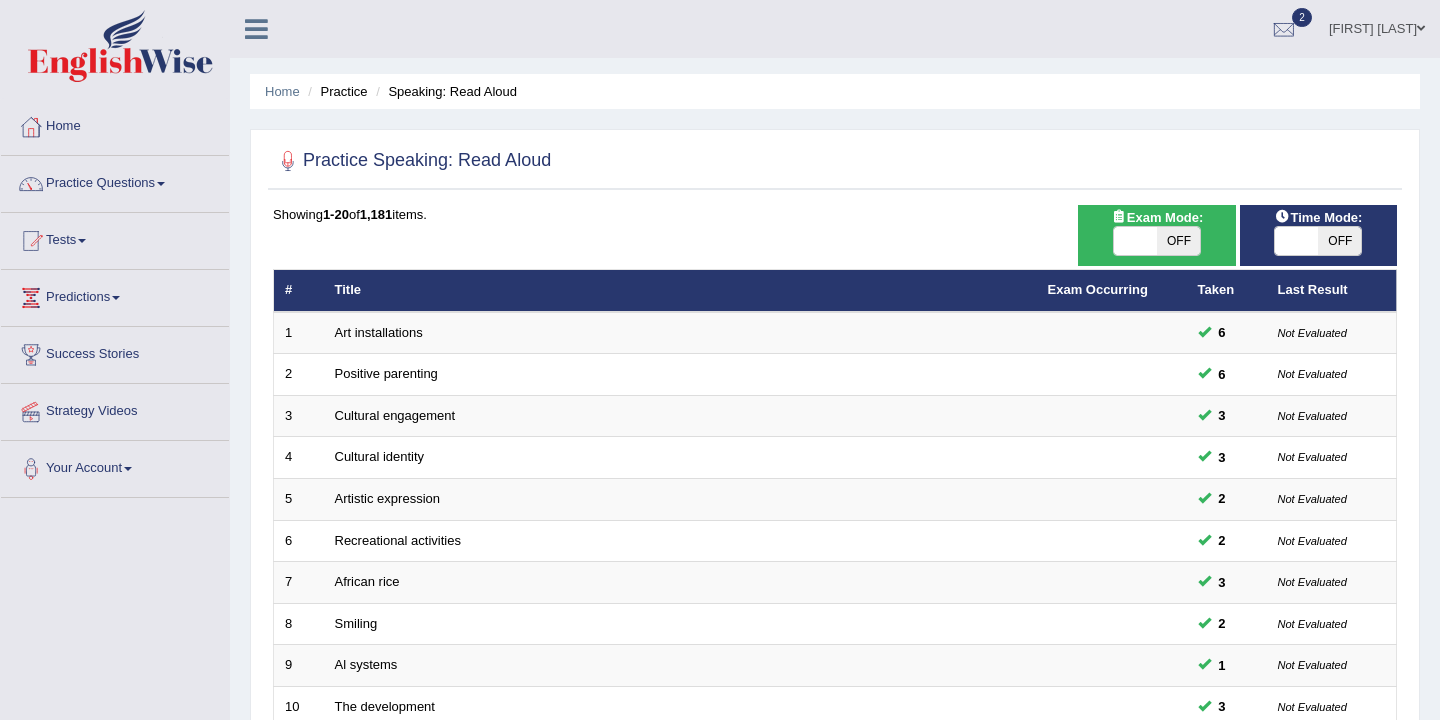 scroll, scrollTop: 0, scrollLeft: 0, axis: both 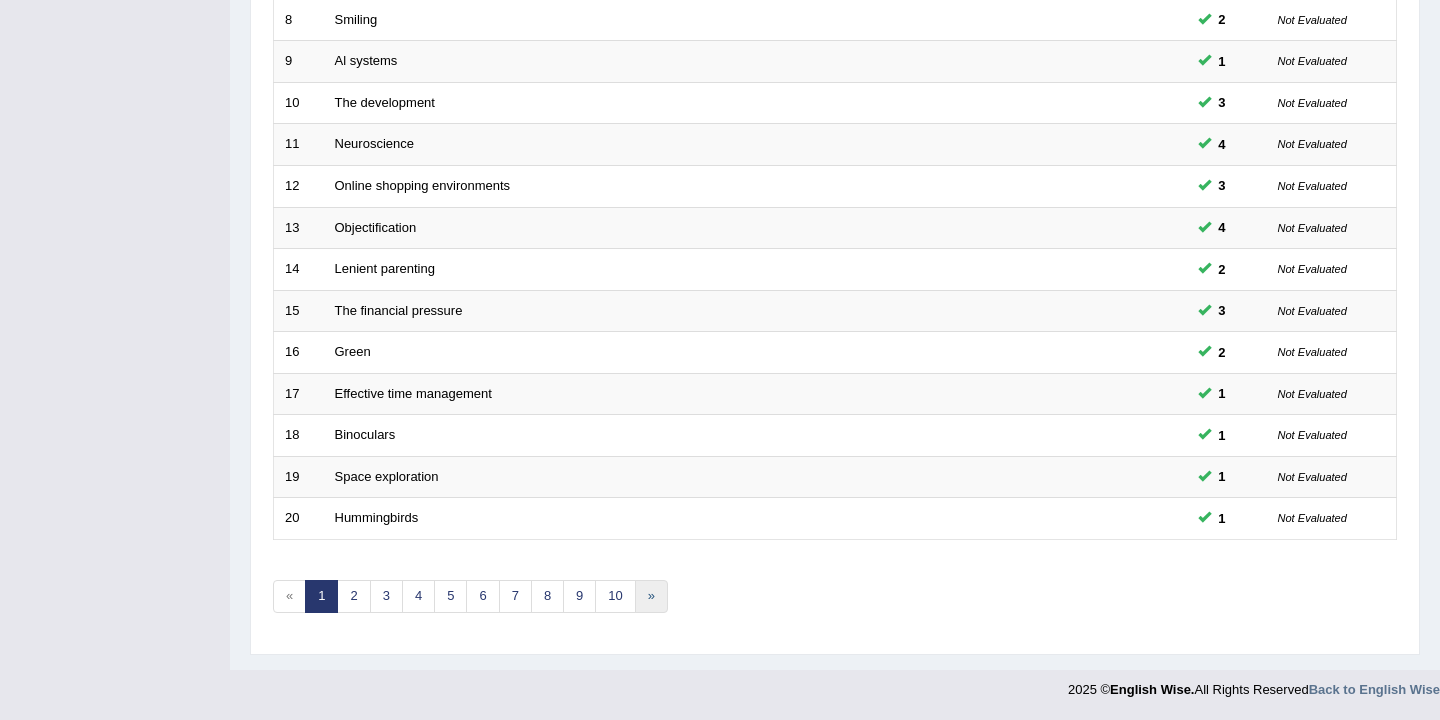 click on "»" at bounding box center [651, 596] 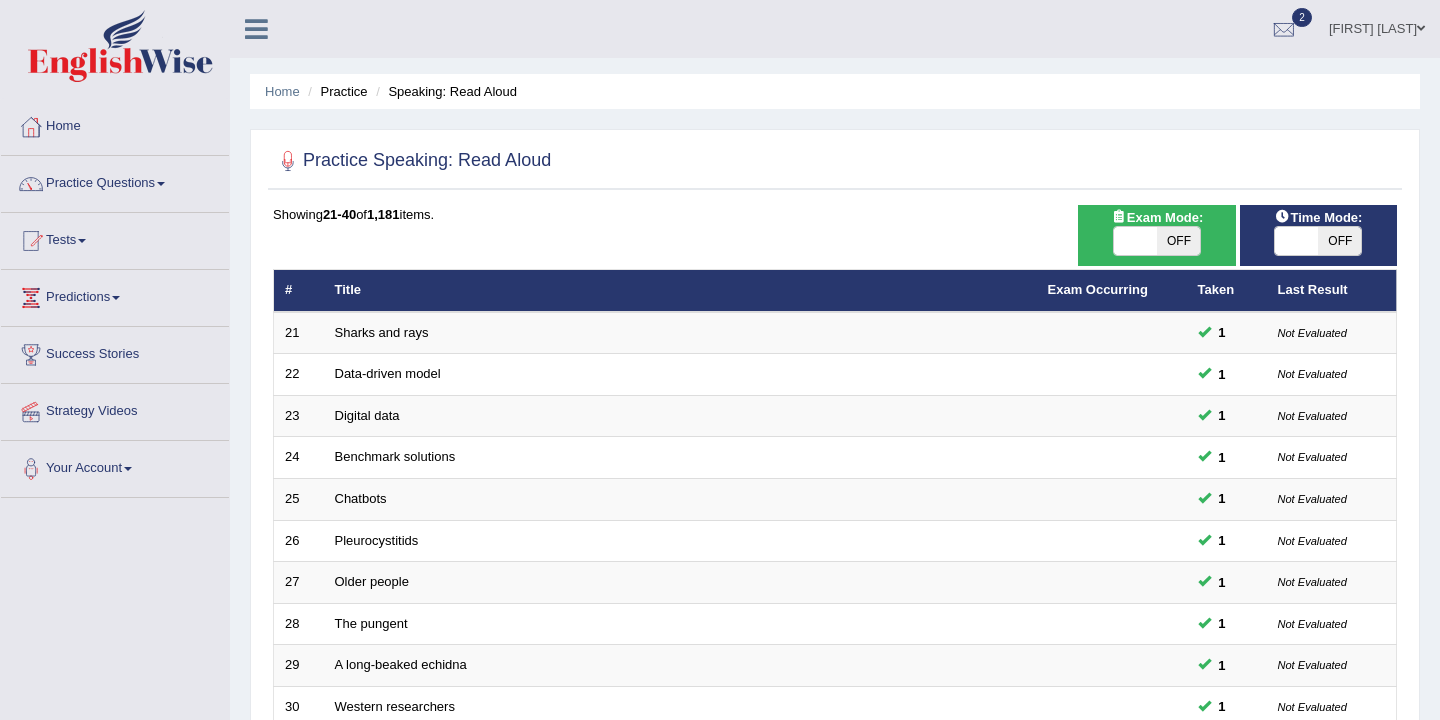 scroll, scrollTop: 0, scrollLeft: 0, axis: both 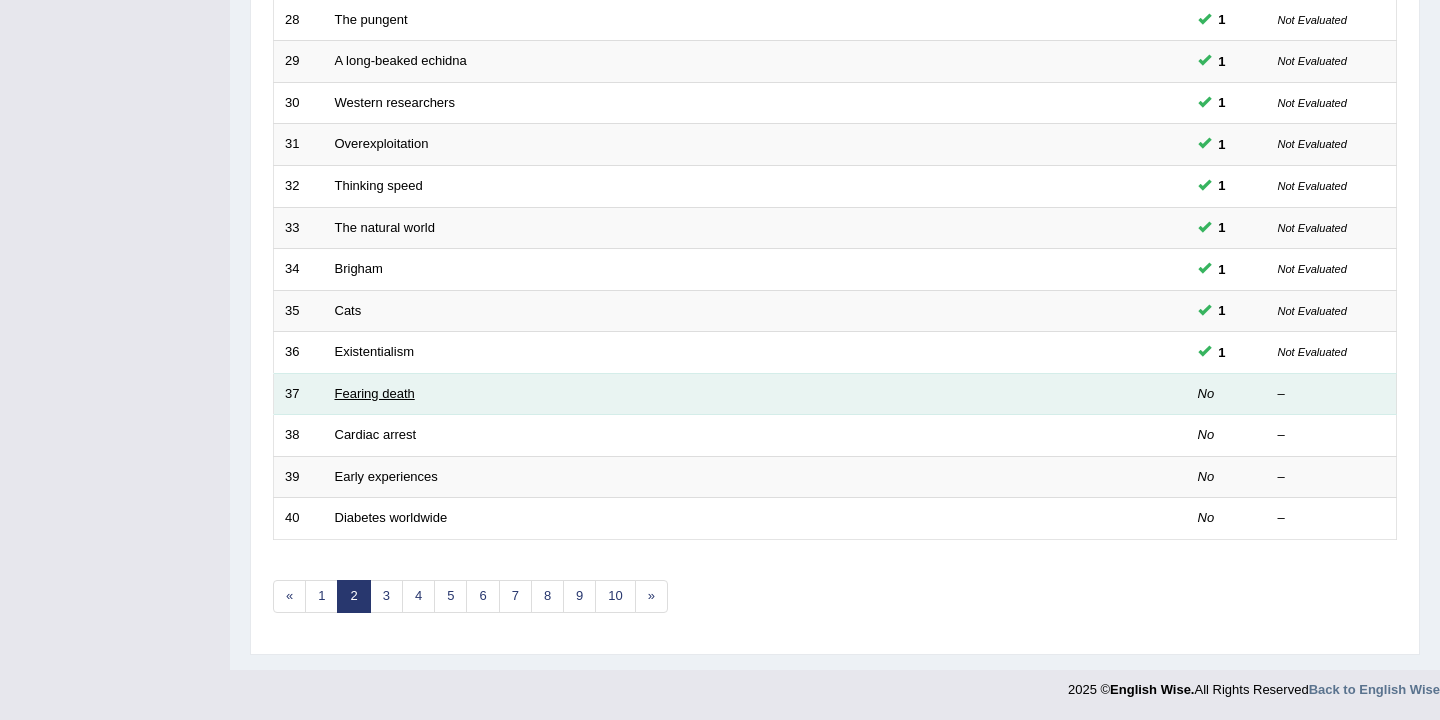 click on "Fearing death" at bounding box center [375, 393] 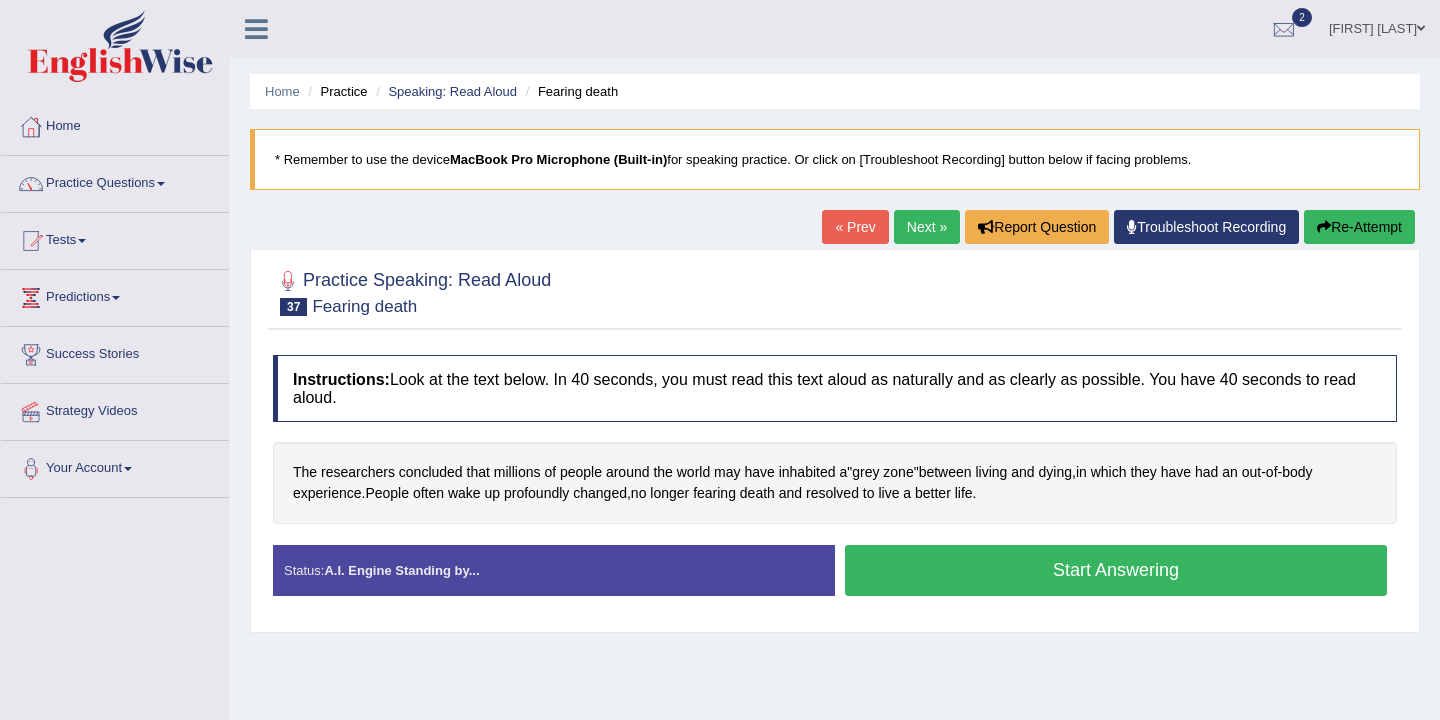 scroll, scrollTop: 0, scrollLeft: 0, axis: both 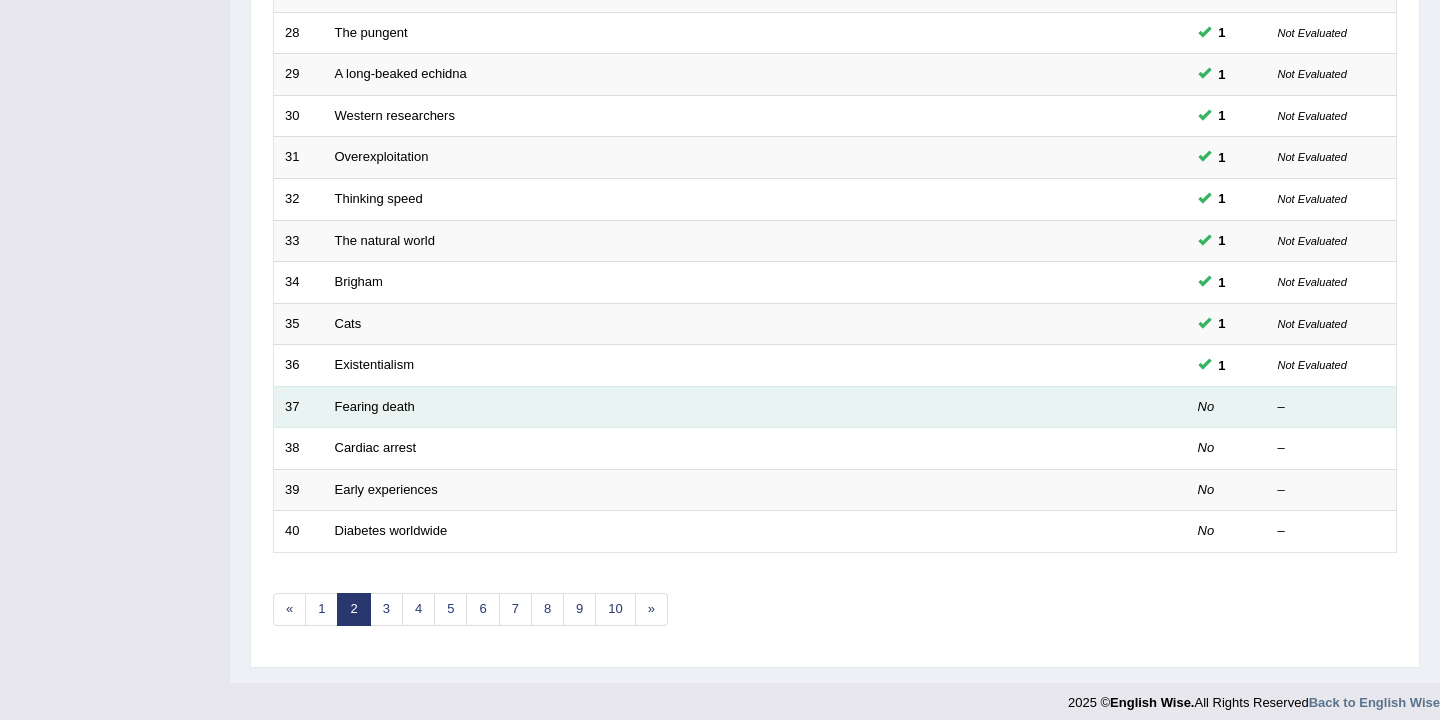 click on "Fearing death" at bounding box center (680, 407) 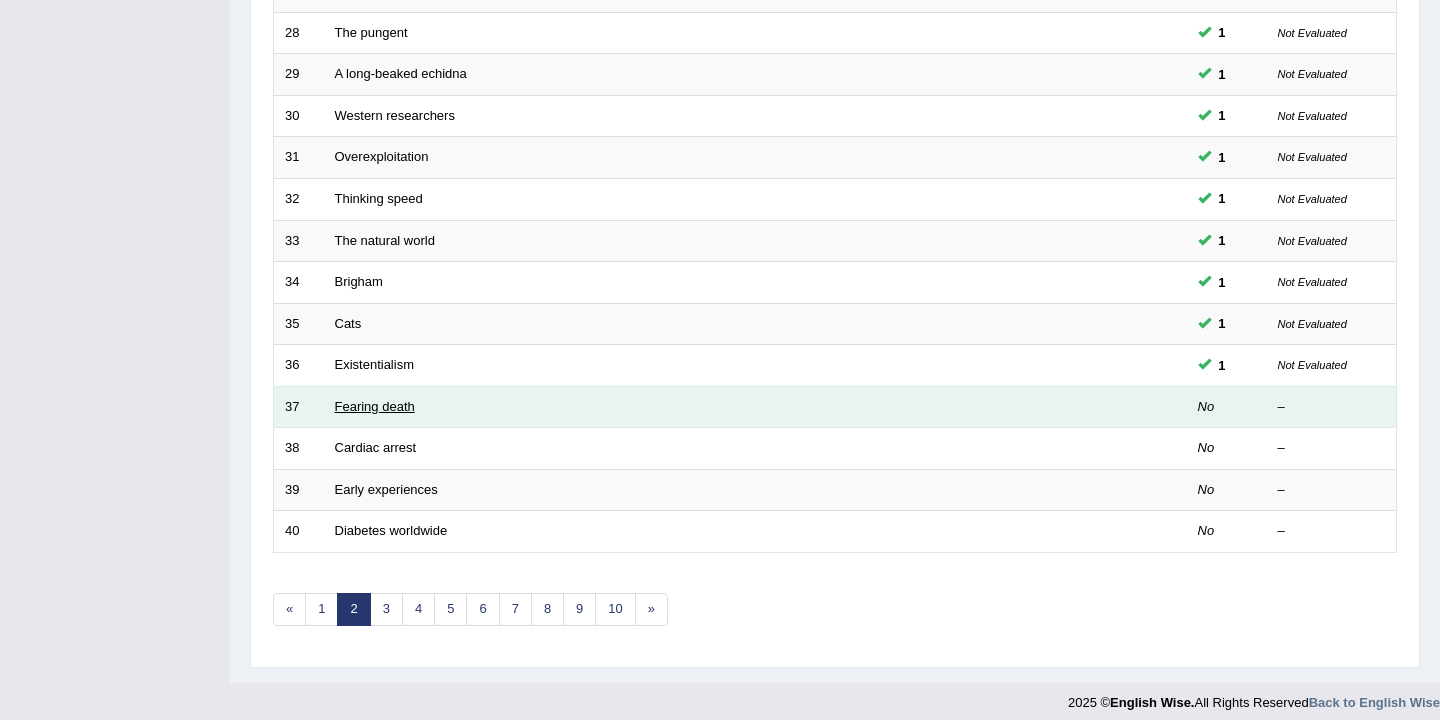 click on "Fearing death" at bounding box center [375, 406] 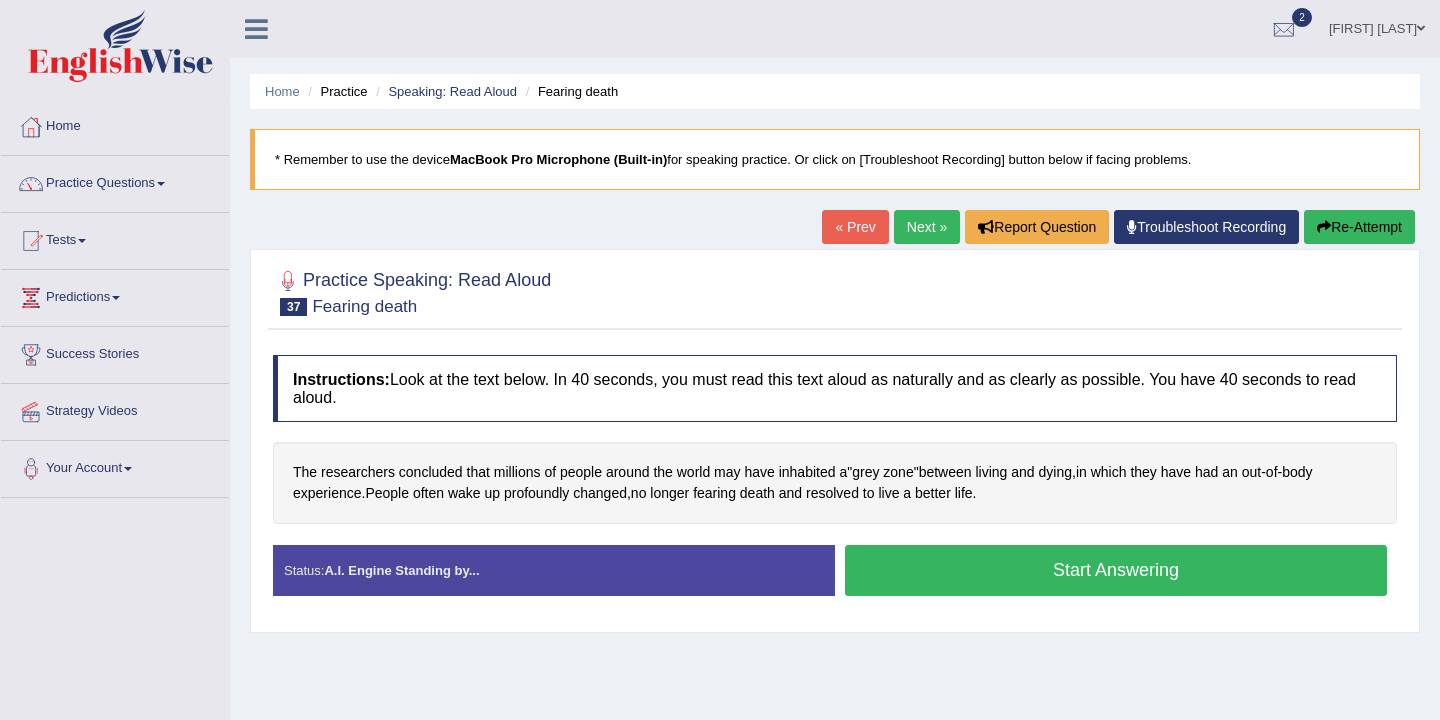 scroll, scrollTop: 0, scrollLeft: 0, axis: both 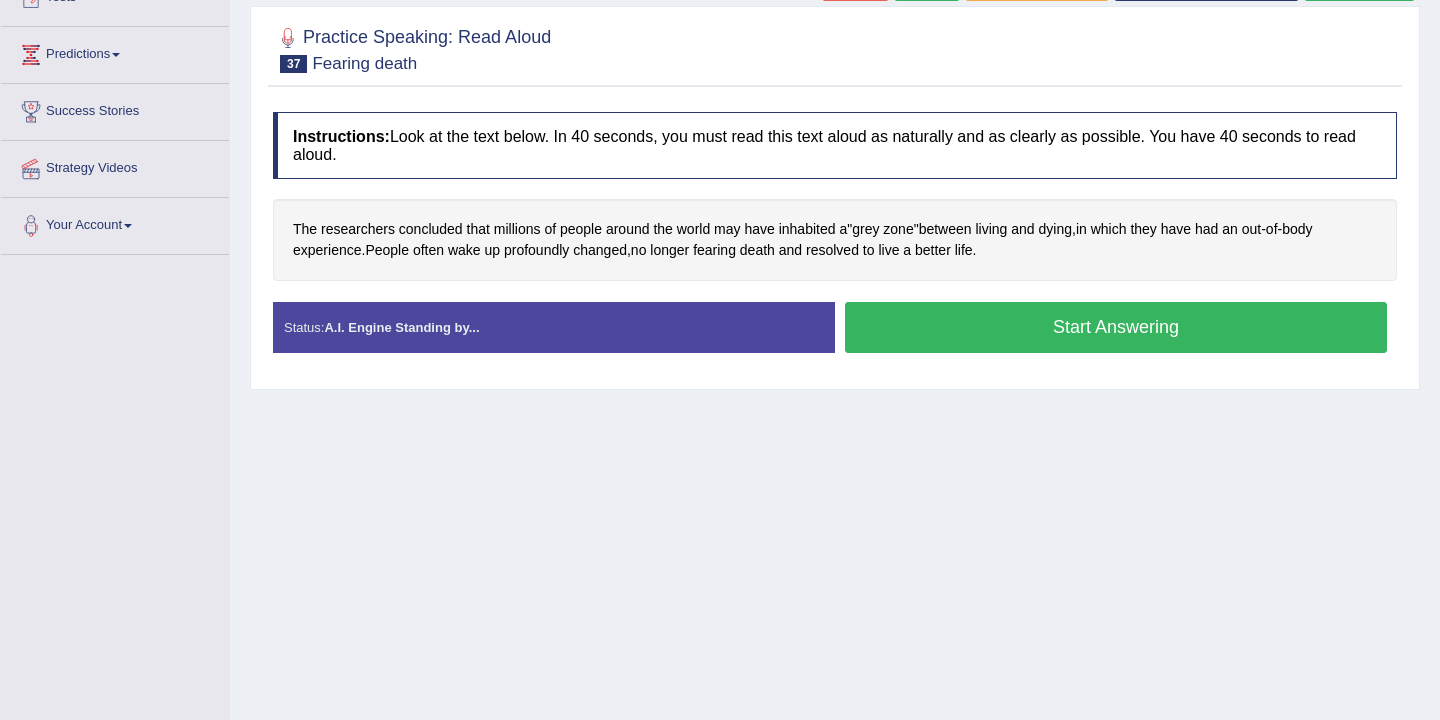 click on "Start Answering" at bounding box center [1116, 327] 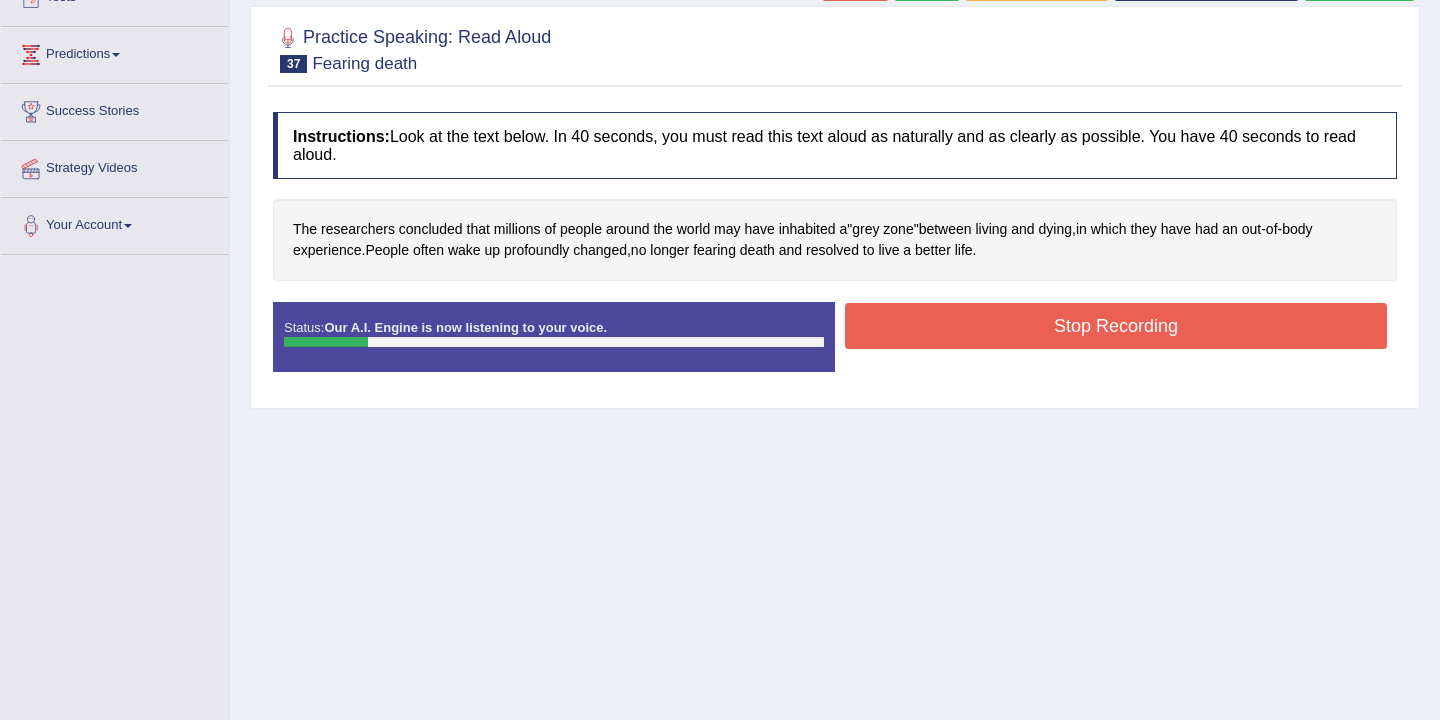 click on "Stop Recording" at bounding box center (1116, 326) 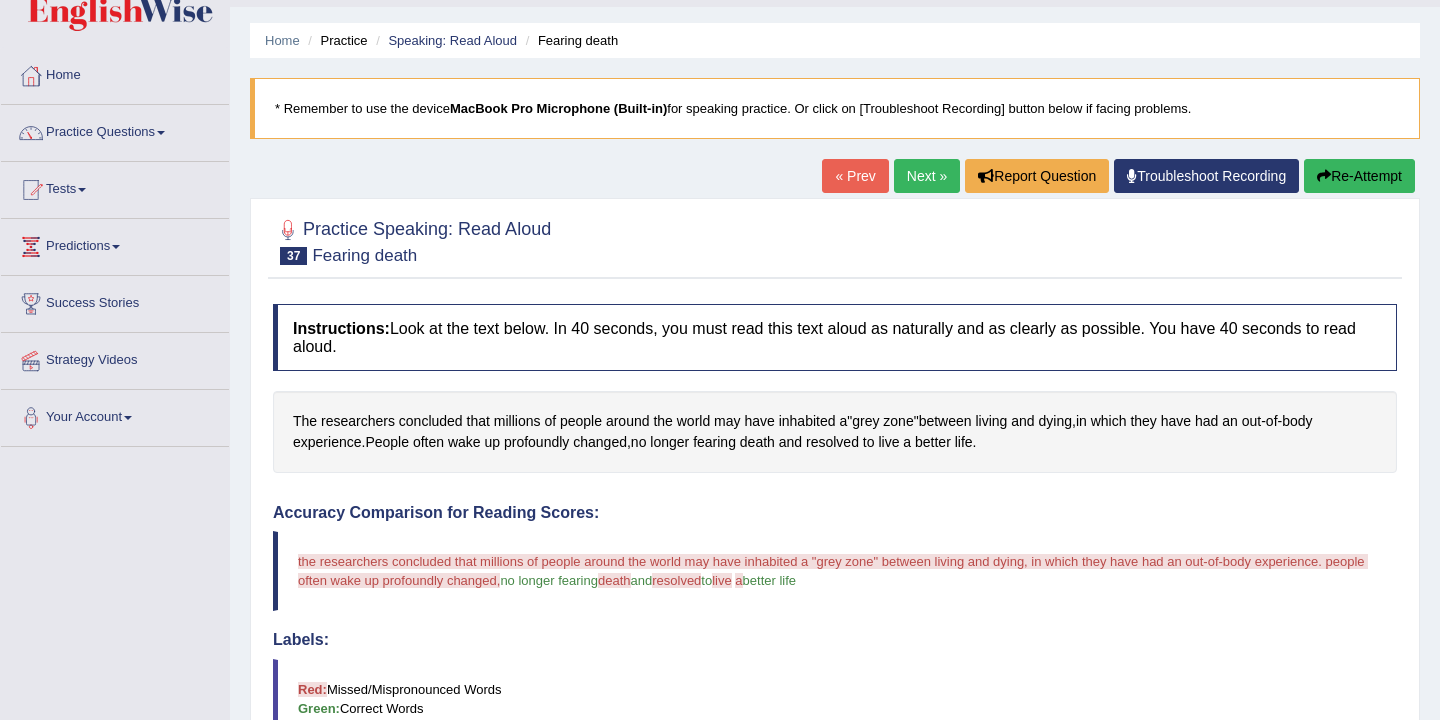 scroll, scrollTop: 0, scrollLeft: 0, axis: both 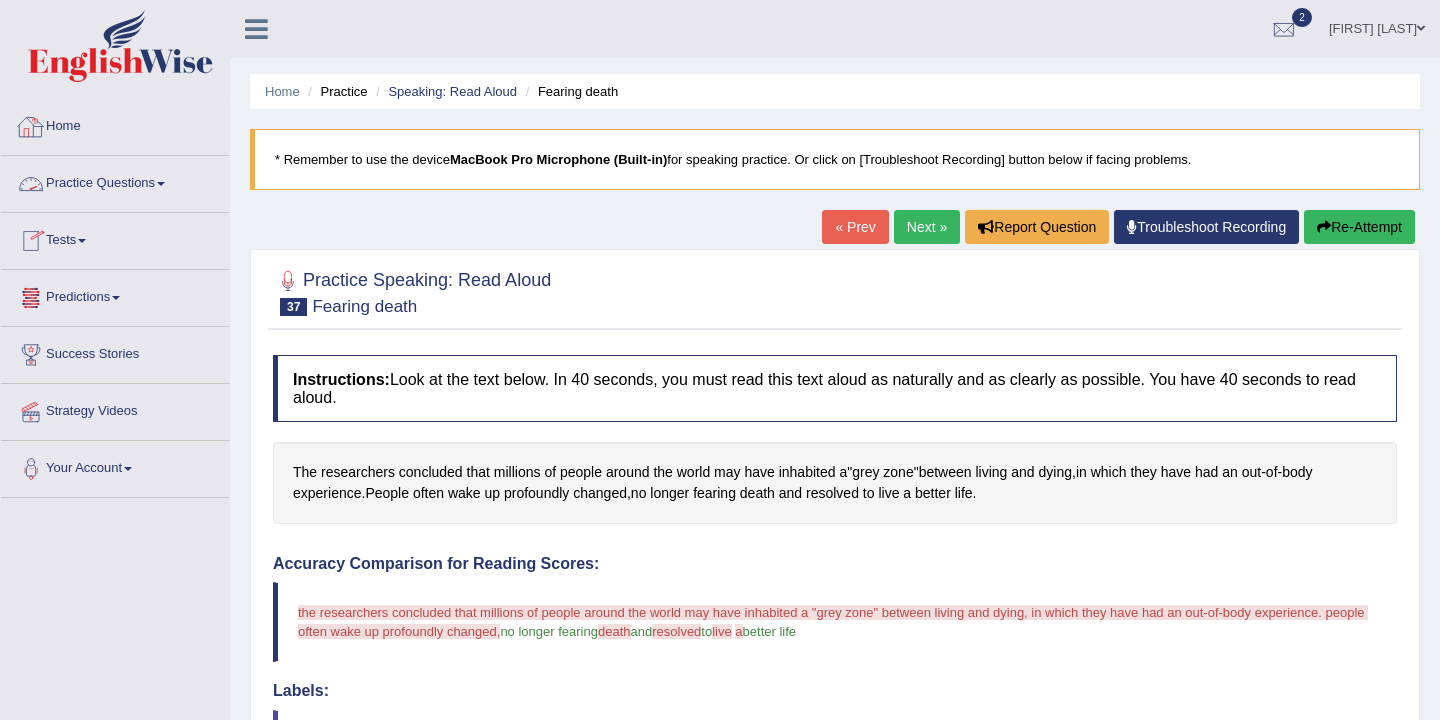 click on "Practice Questions" at bounding box center [115, 181] 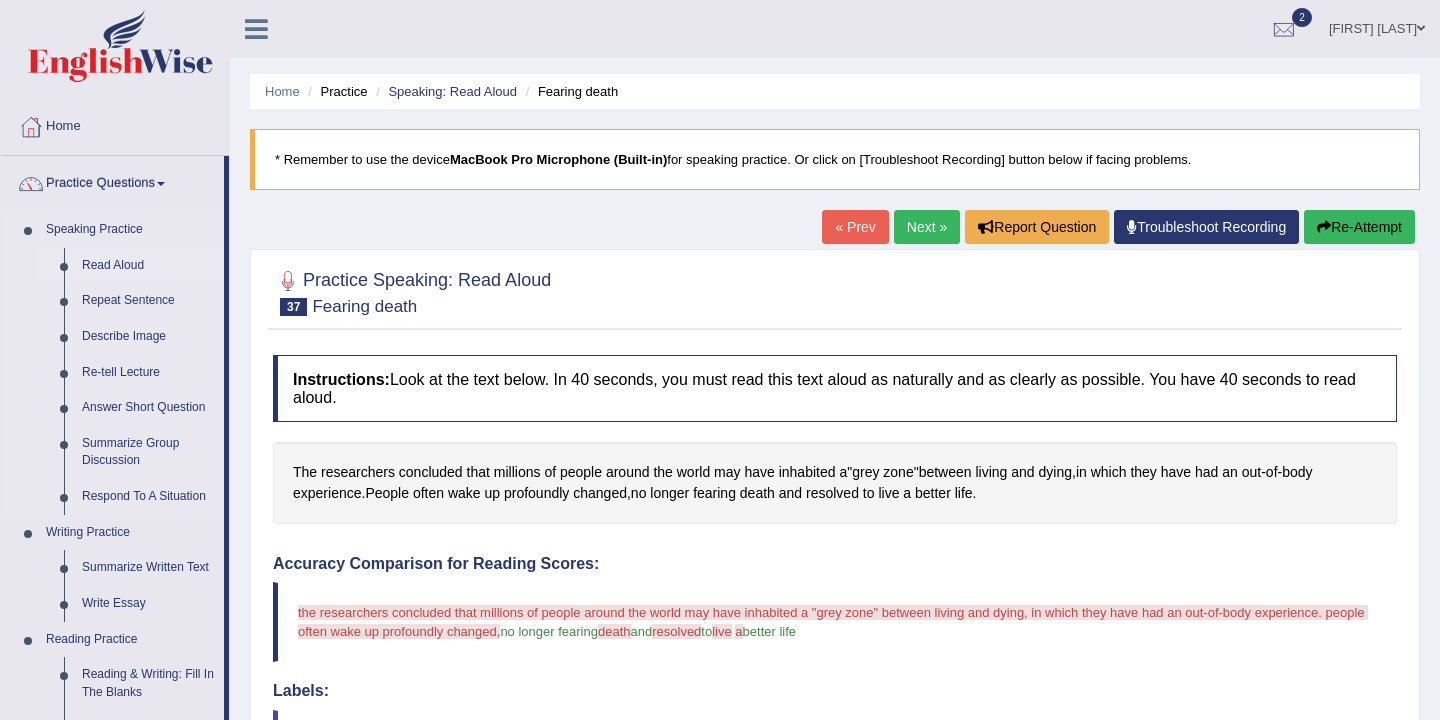 click on "Read Aloud" at bounding box center (148, 266) 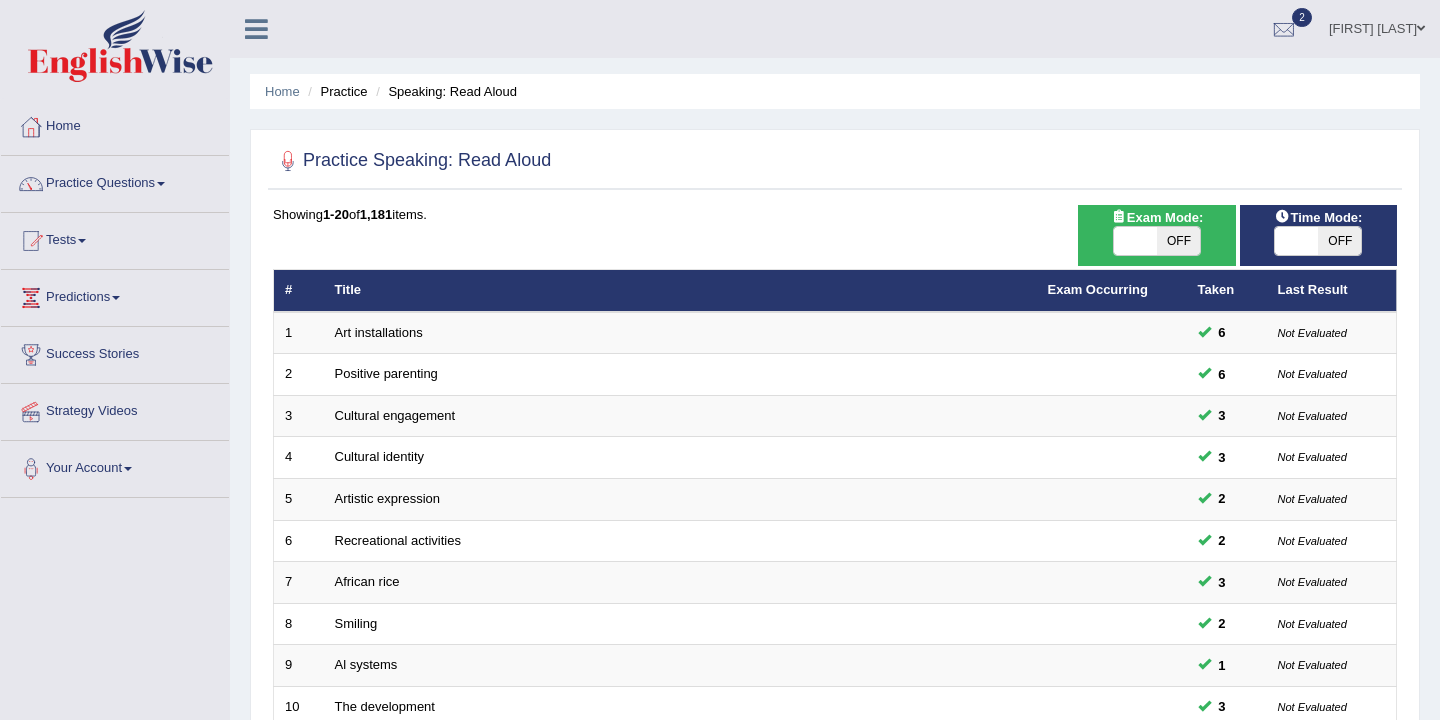 scroll, scrollTop: 0, scrollLeft: 0, axis: both 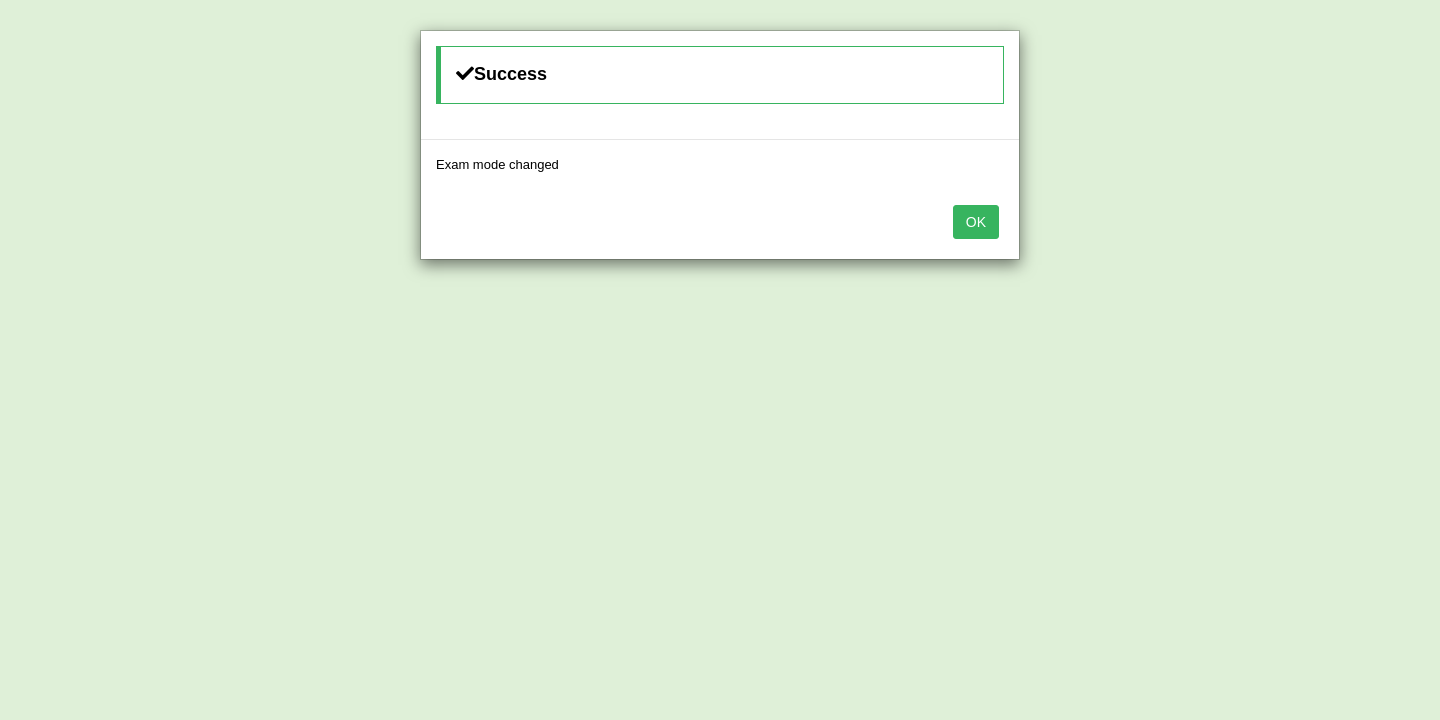 click on "OK" at bounding box center [976, 222] 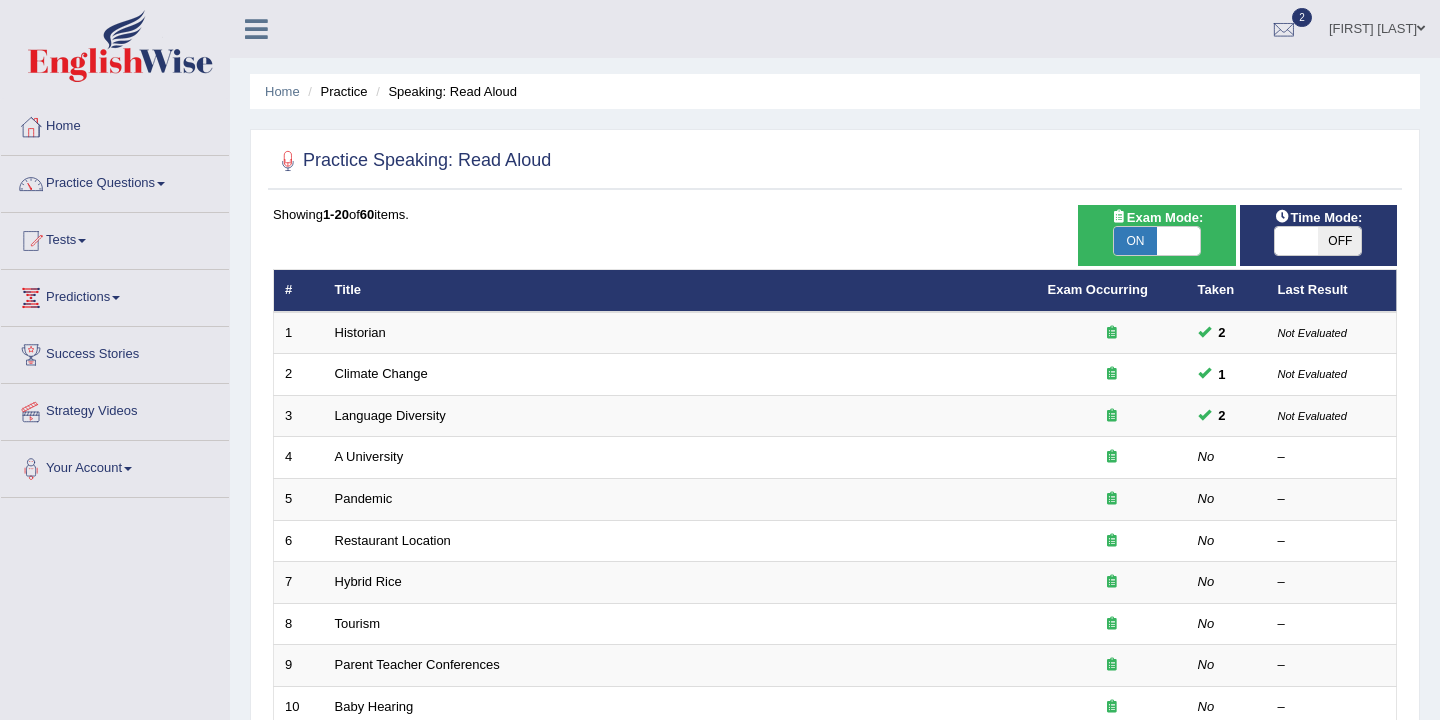 scroll, scrollTop: 0, scrollLeft: 0, axis: both 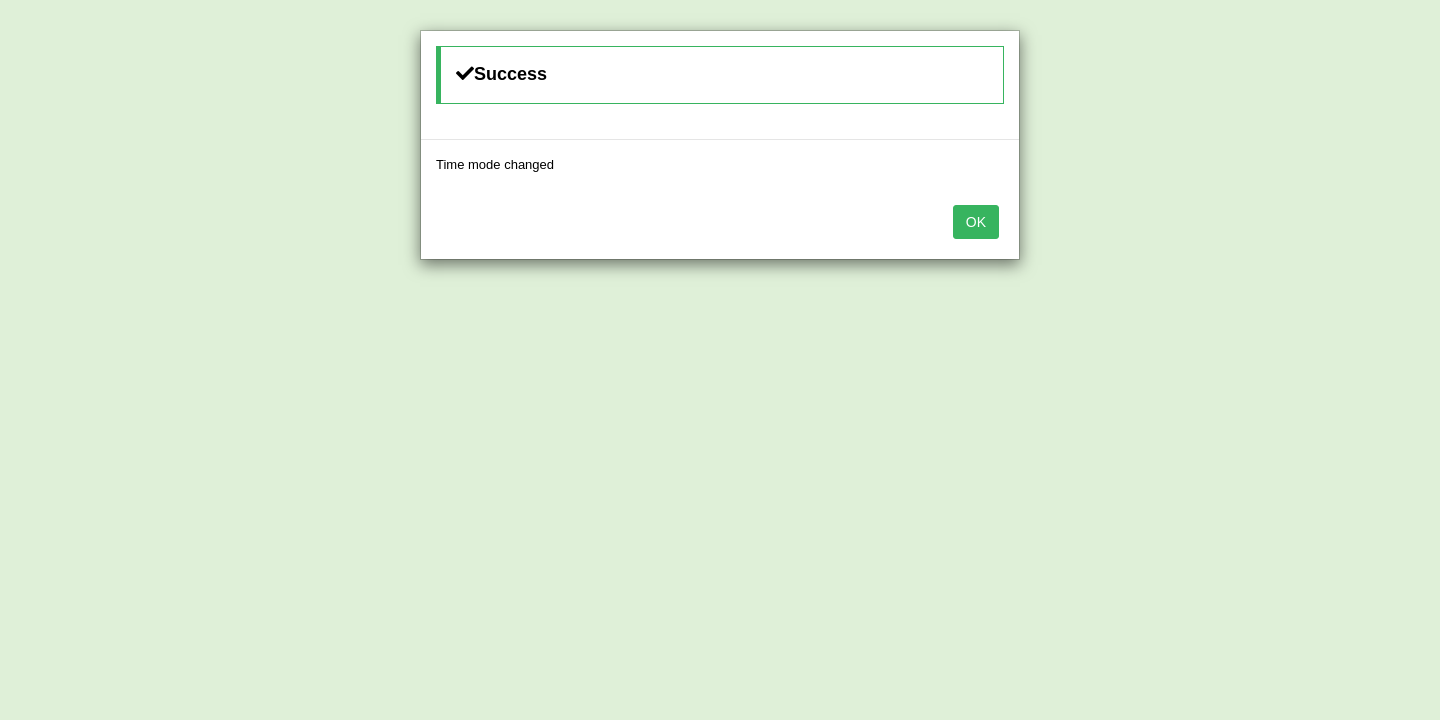 click on "OK" at bounding box center [976, 222] 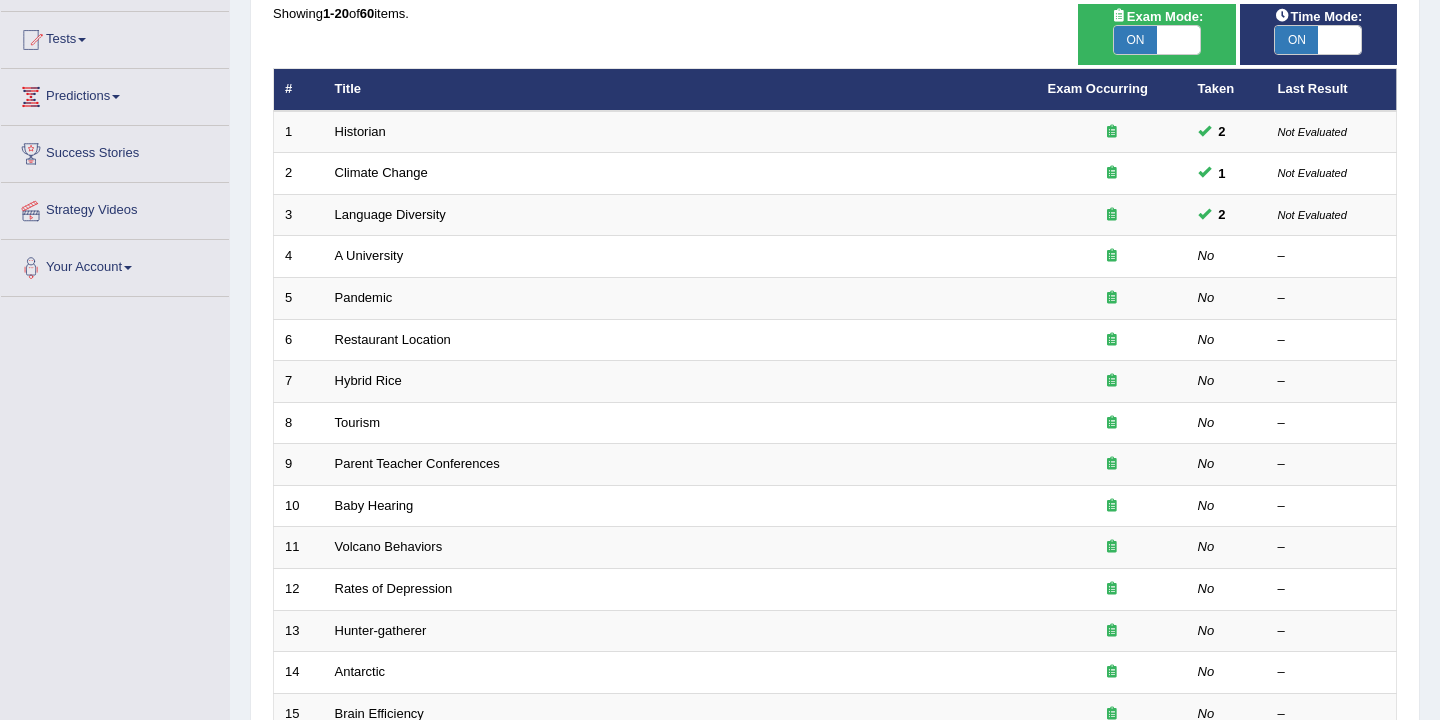 scroll, scrollTop: 197, scrollLeft: 0, axis: vertical 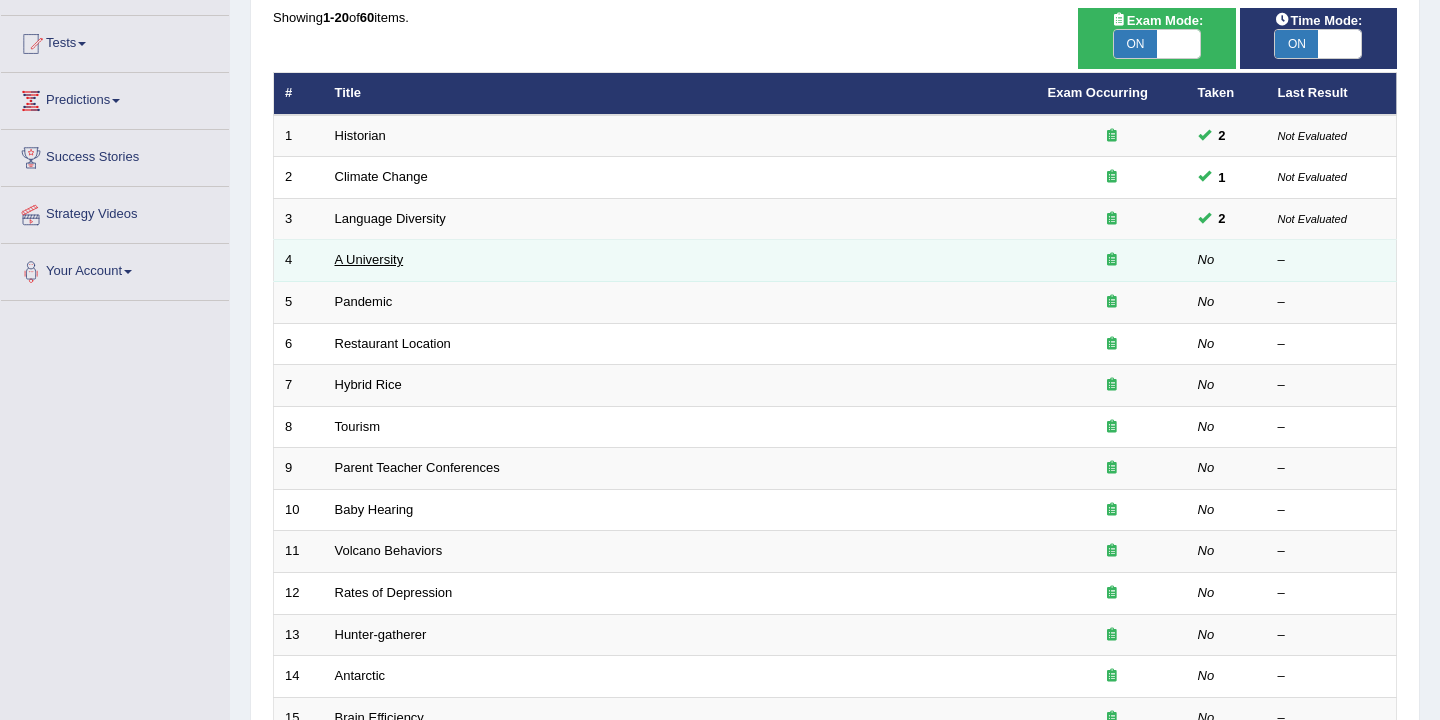 click on "A University" at bounding box center [369, 259] 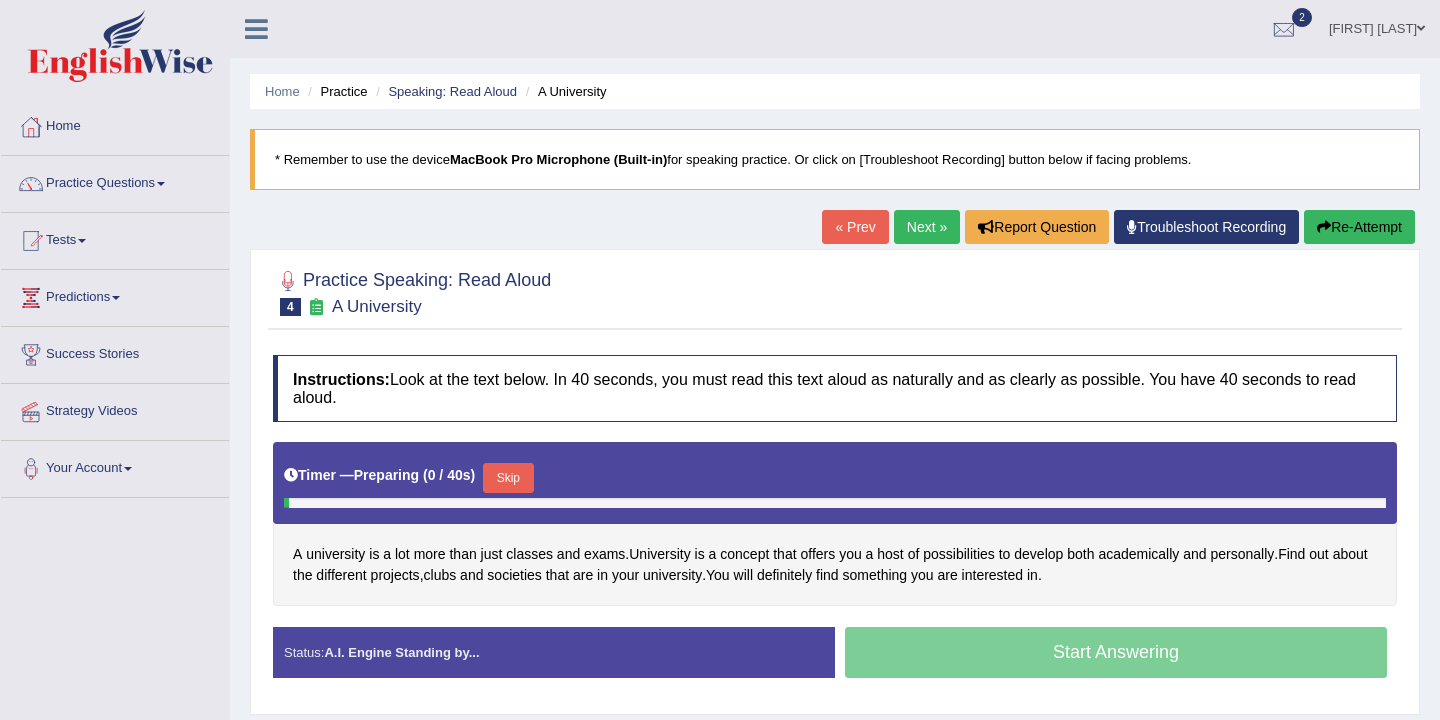 scroll, scrollTop: 0, scrollLeft: 0, axis: both 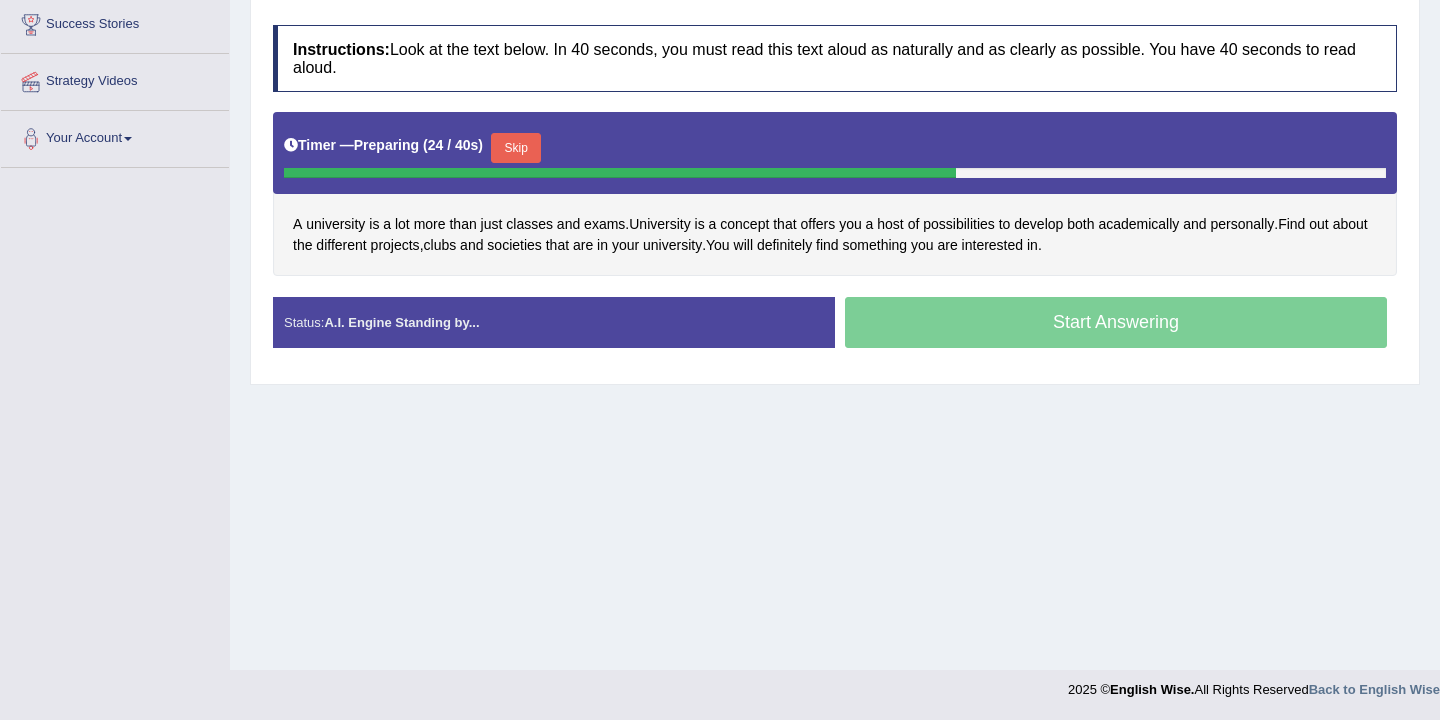 click on "Skip" at bounding box center (516, 148) 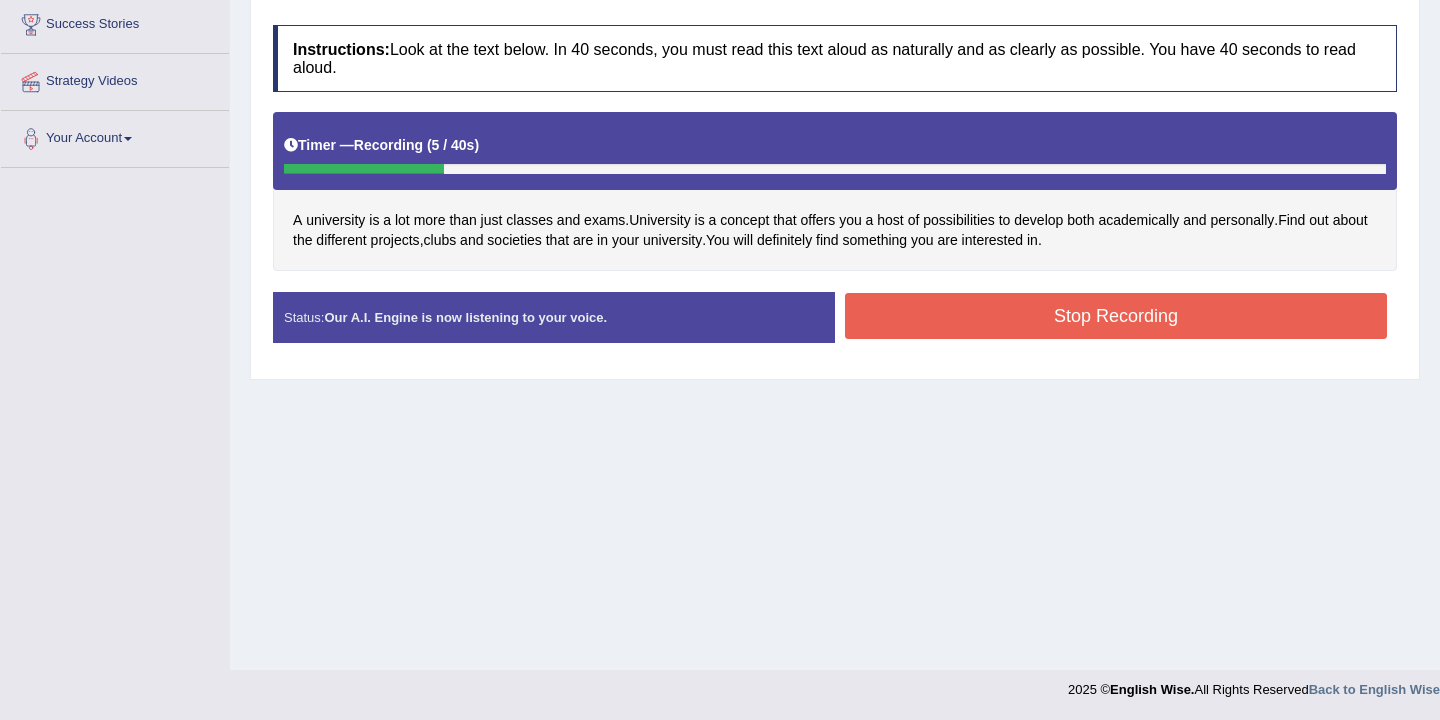 click on "Stop Recording" at bounding box center (1116, 316) 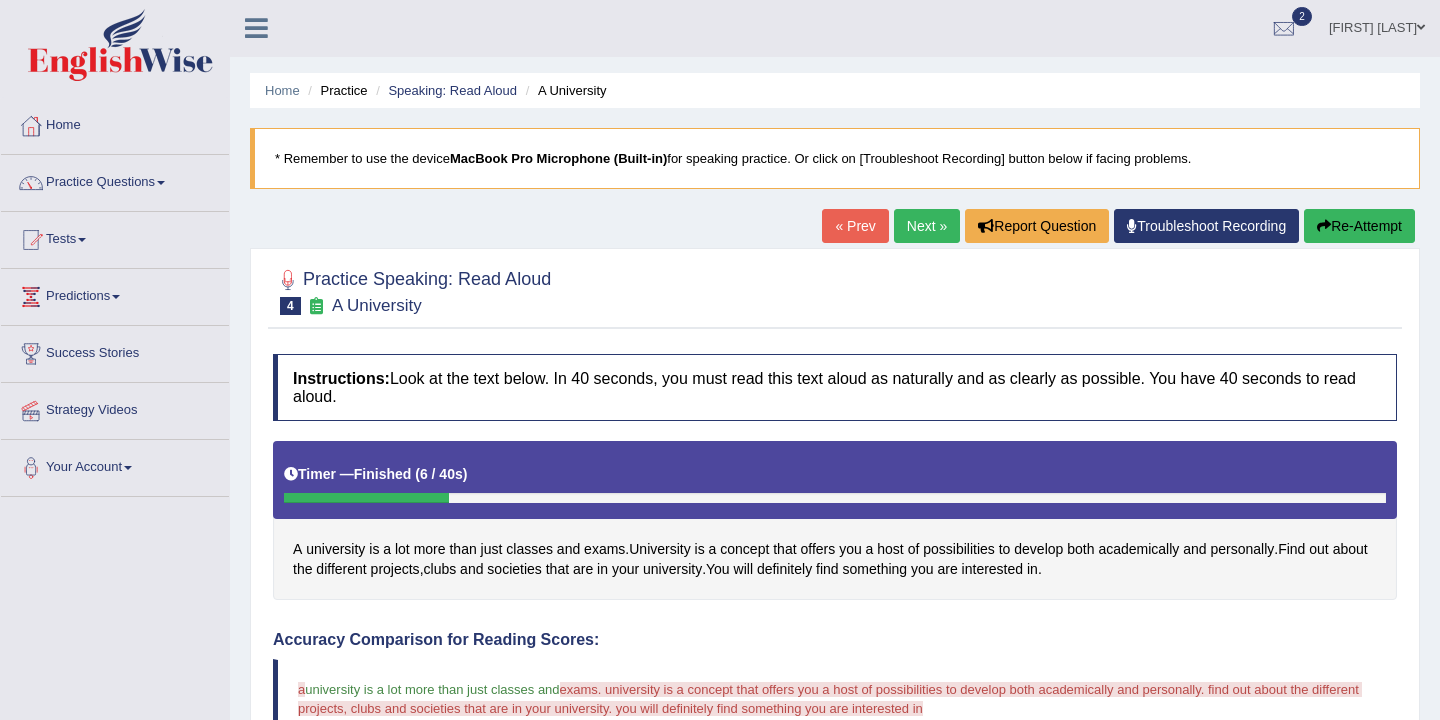 scroll, scrollTop: 0, scrollLeft: 0, axis: both 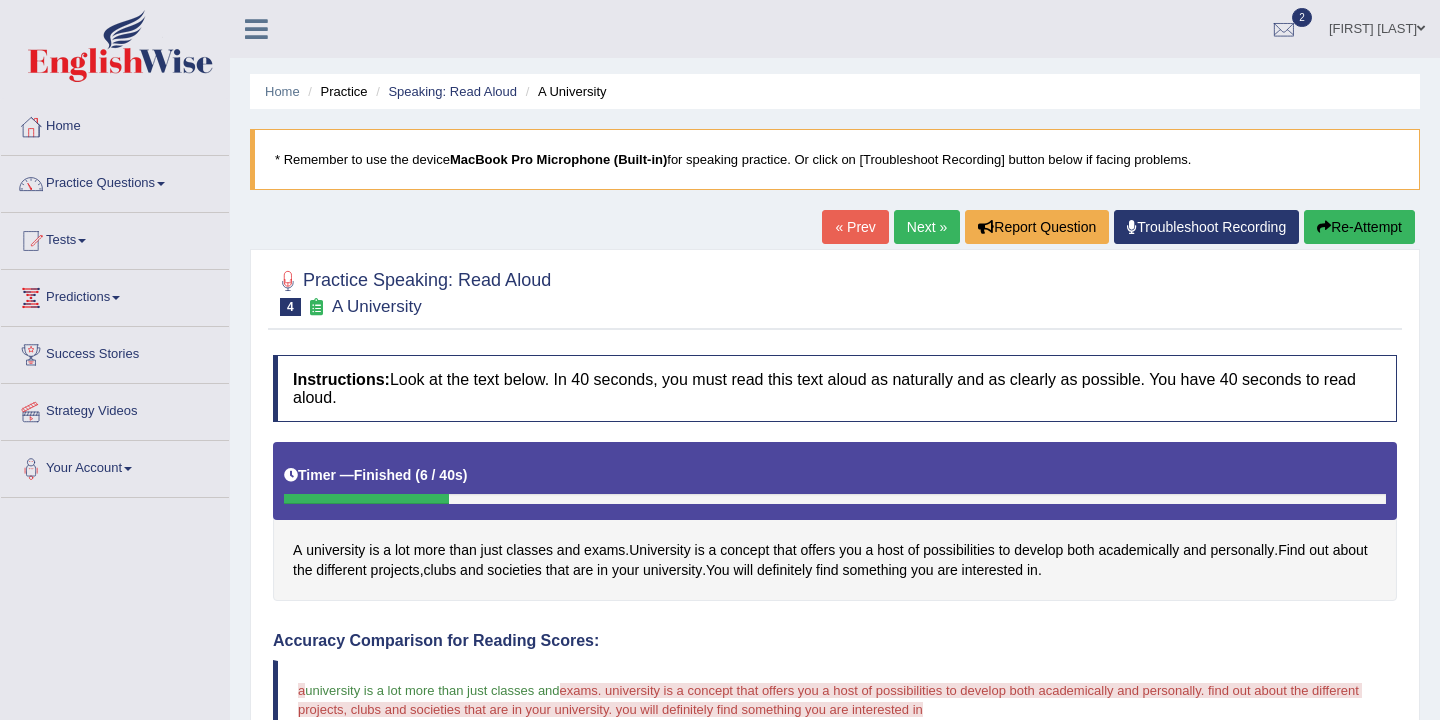 click on "Next »" at bounding box center (927, 227) 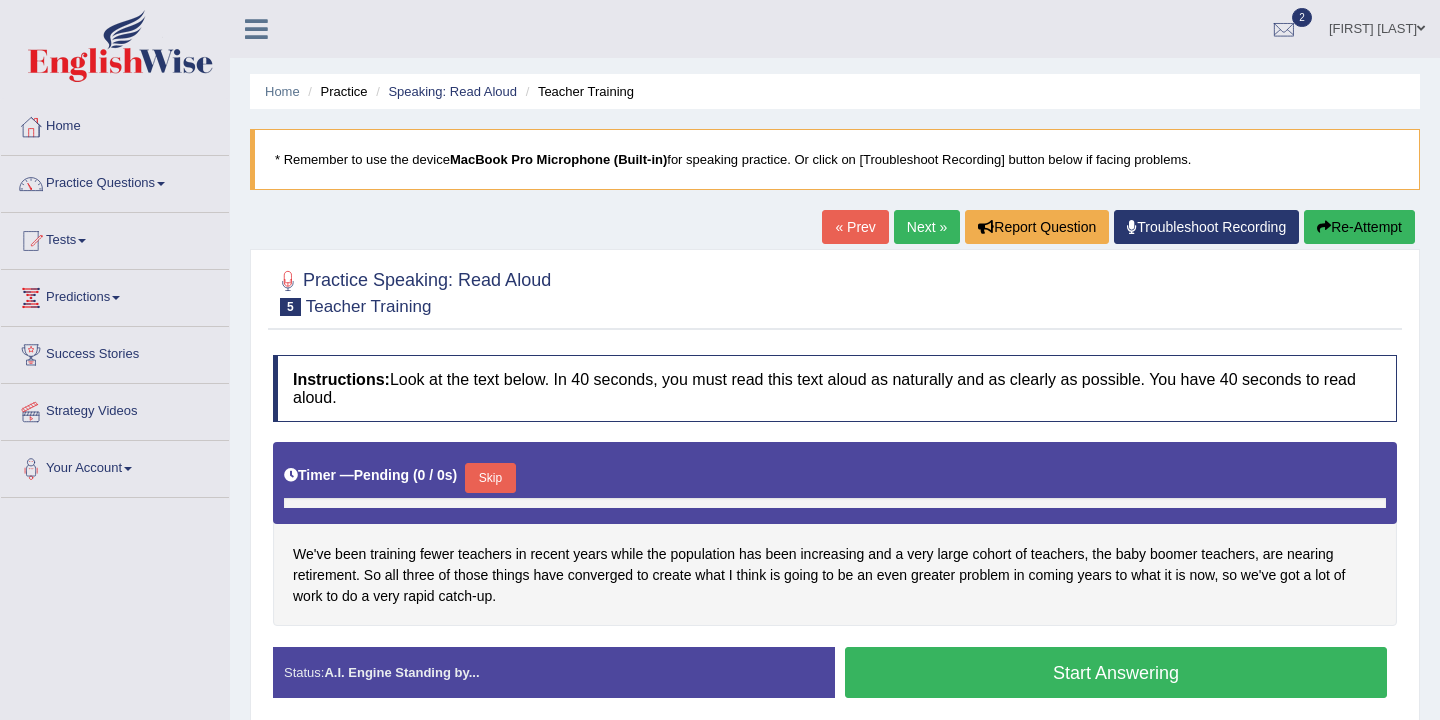 scroll, scrollTop: 0, scrollLeft: 0, axis: both 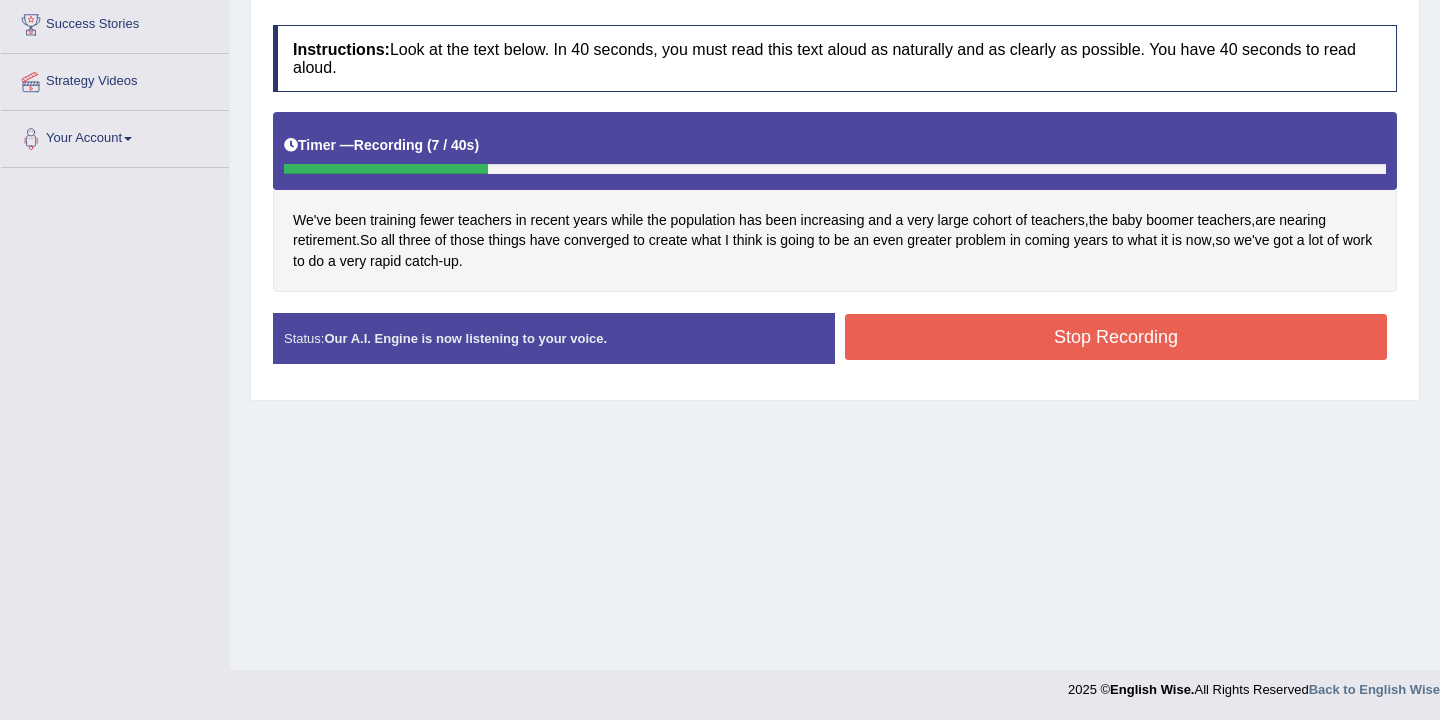 click on "Stop Recording" at bounding box center (1116, 337) 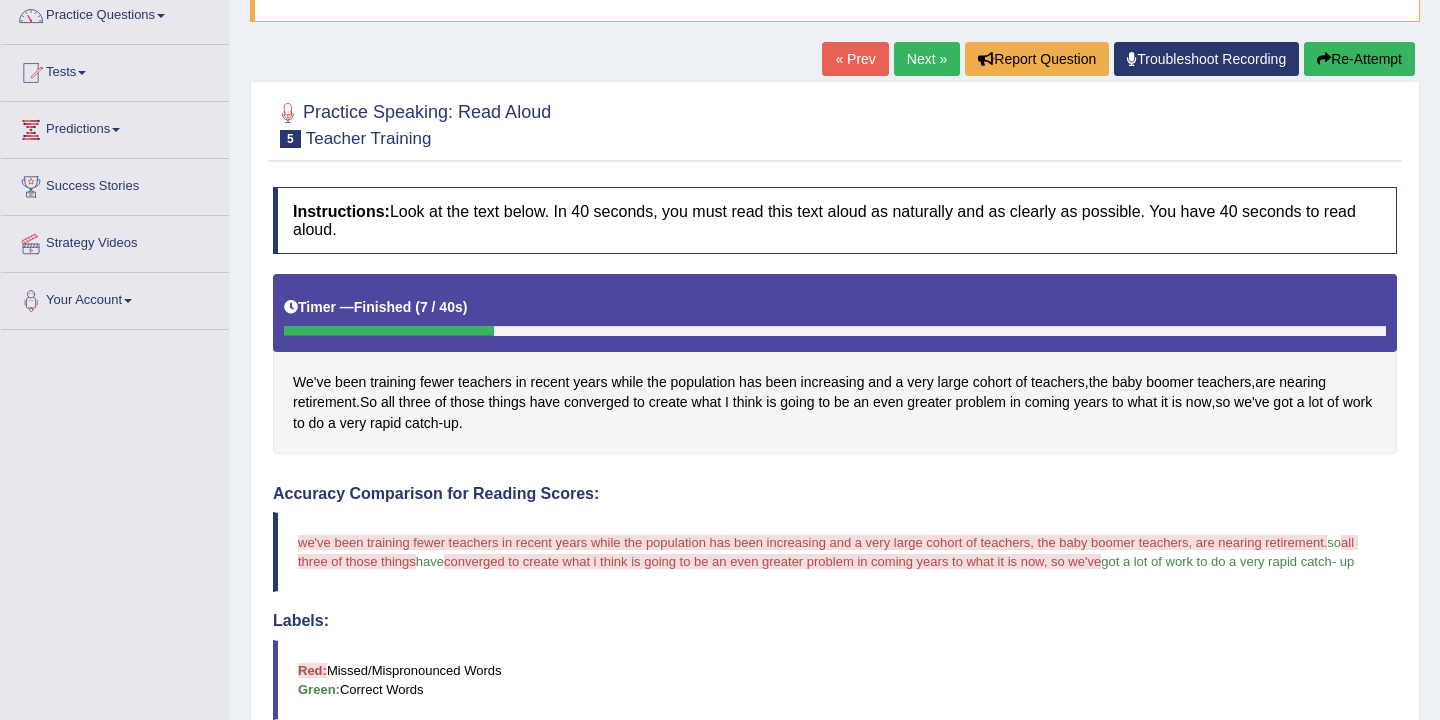 scroll, scrollTop: 166, scrollLeft: 0, axis: vertical 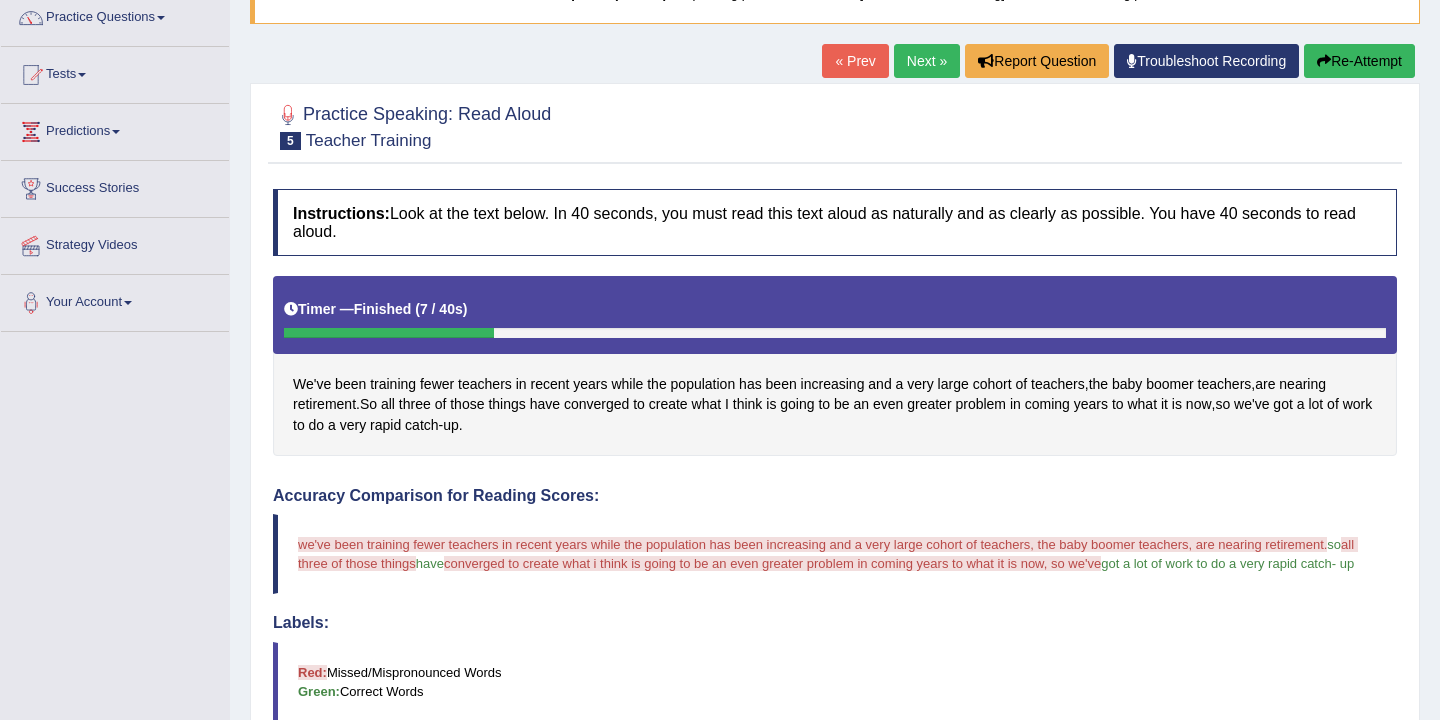 click on "Next »" at bounding box center (927, 61) 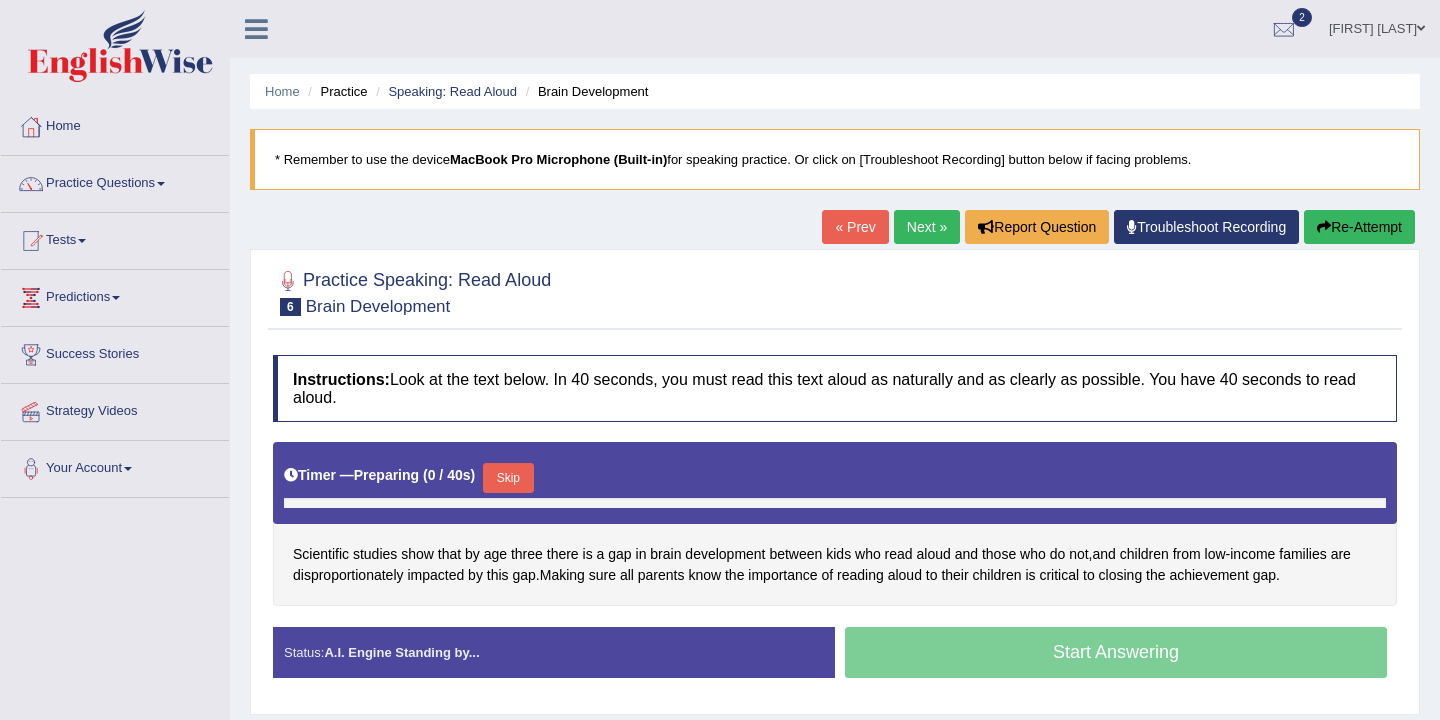 scroll, scrollTop: 1, scrollLeft: 0, axis: vertical 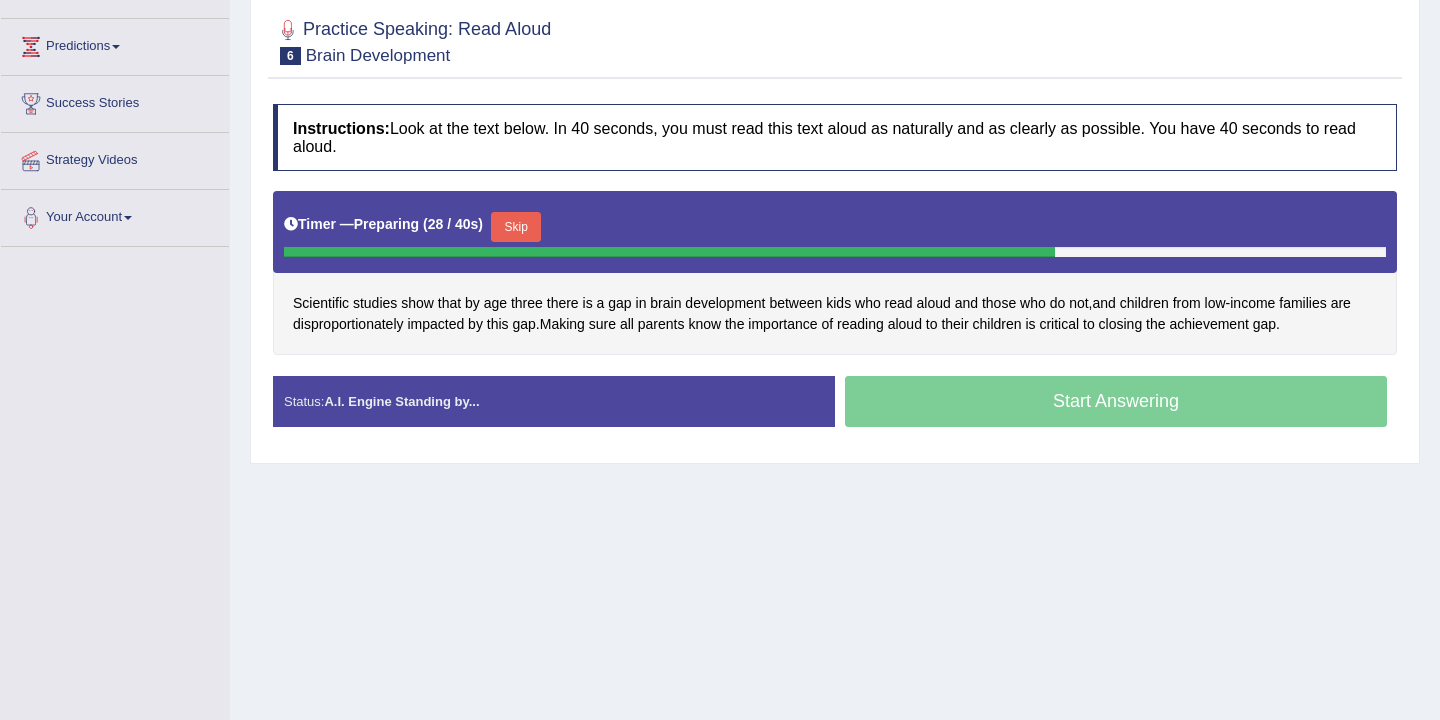 click on "Skip" at bounding box center (516, 227) 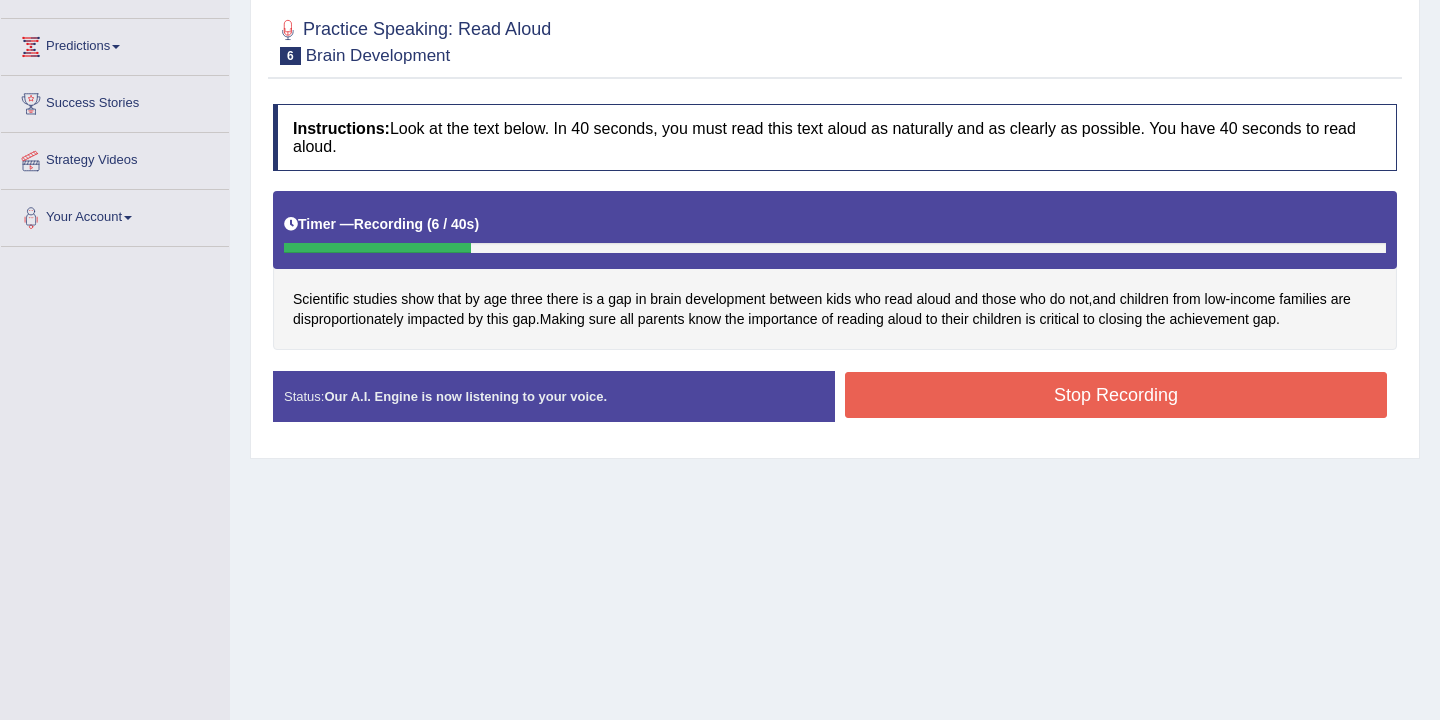 click on "Stop Recording" at bounding box center (1116, 395) 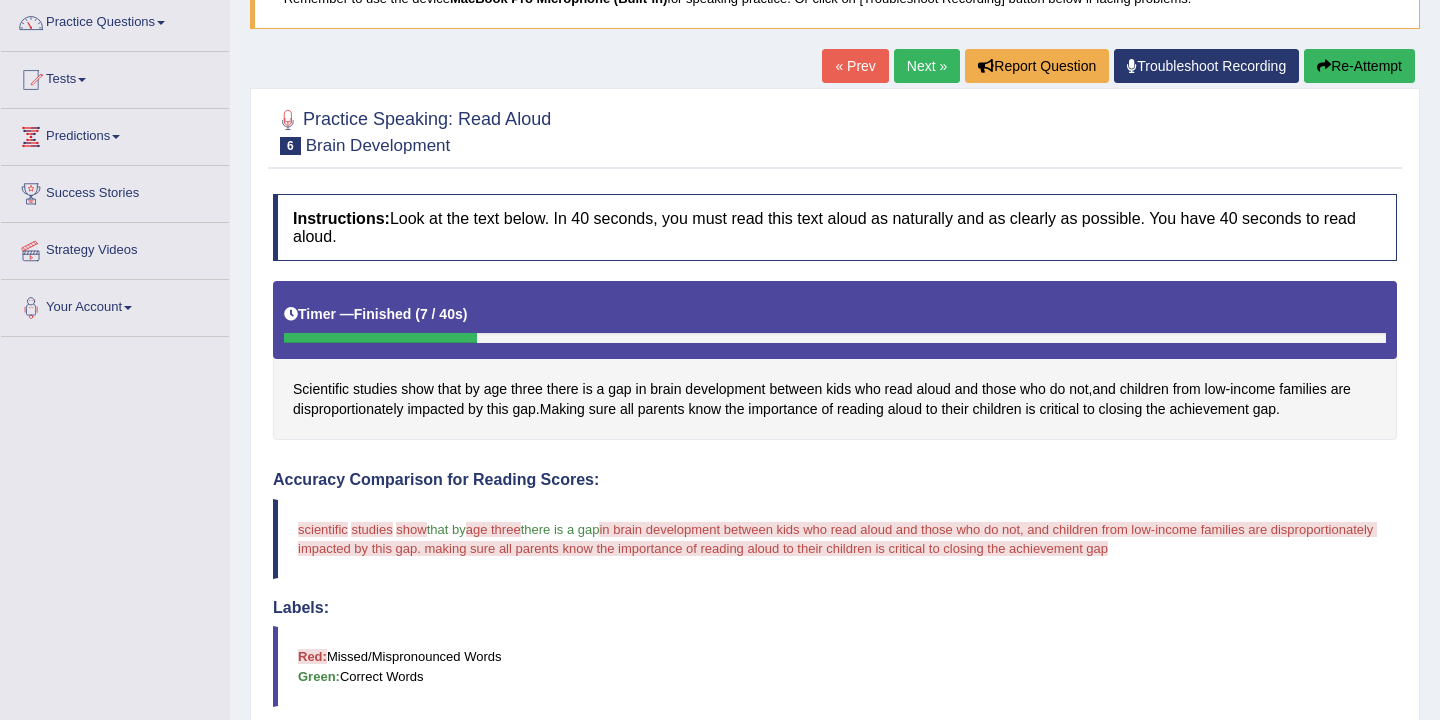 scroll, scrollTop: 82, scrollLeft: 0, axis: vertical 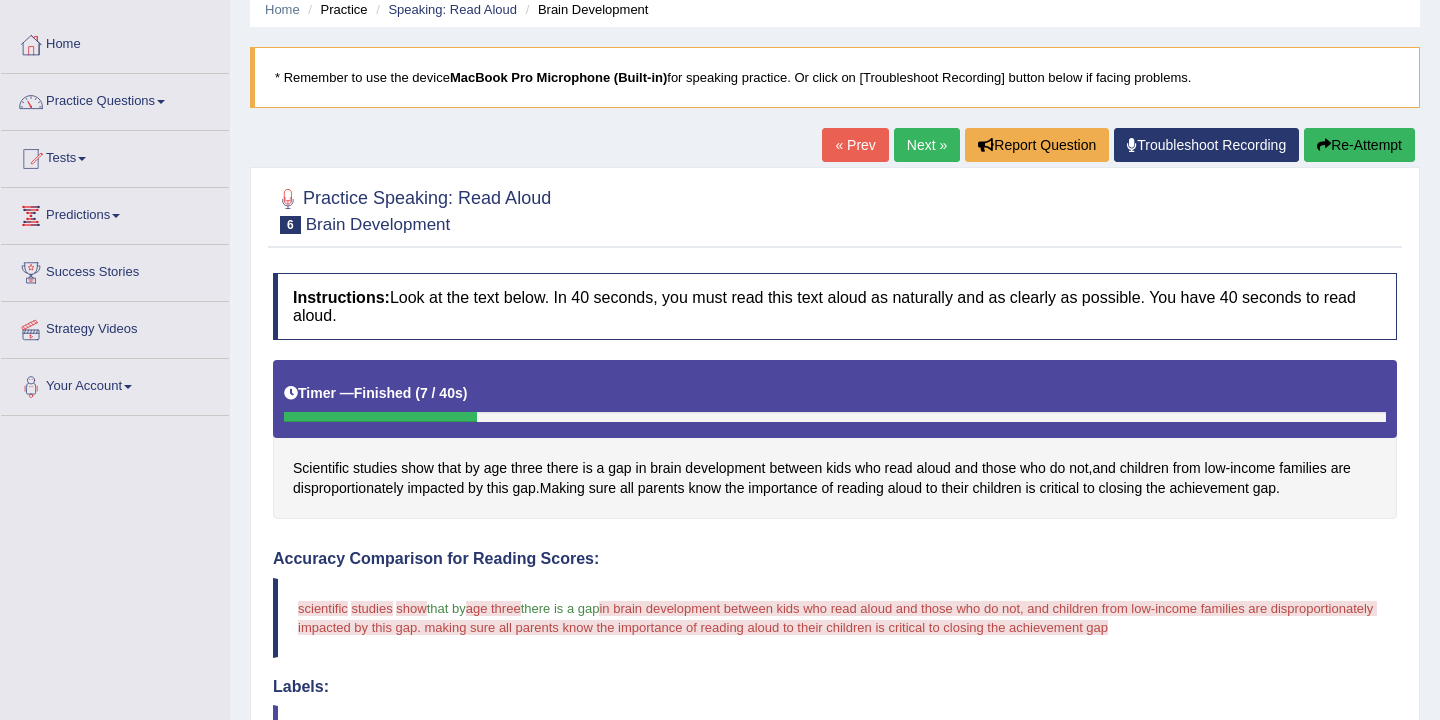click on "Re-Attempt" at bounding box center (1359, 145) 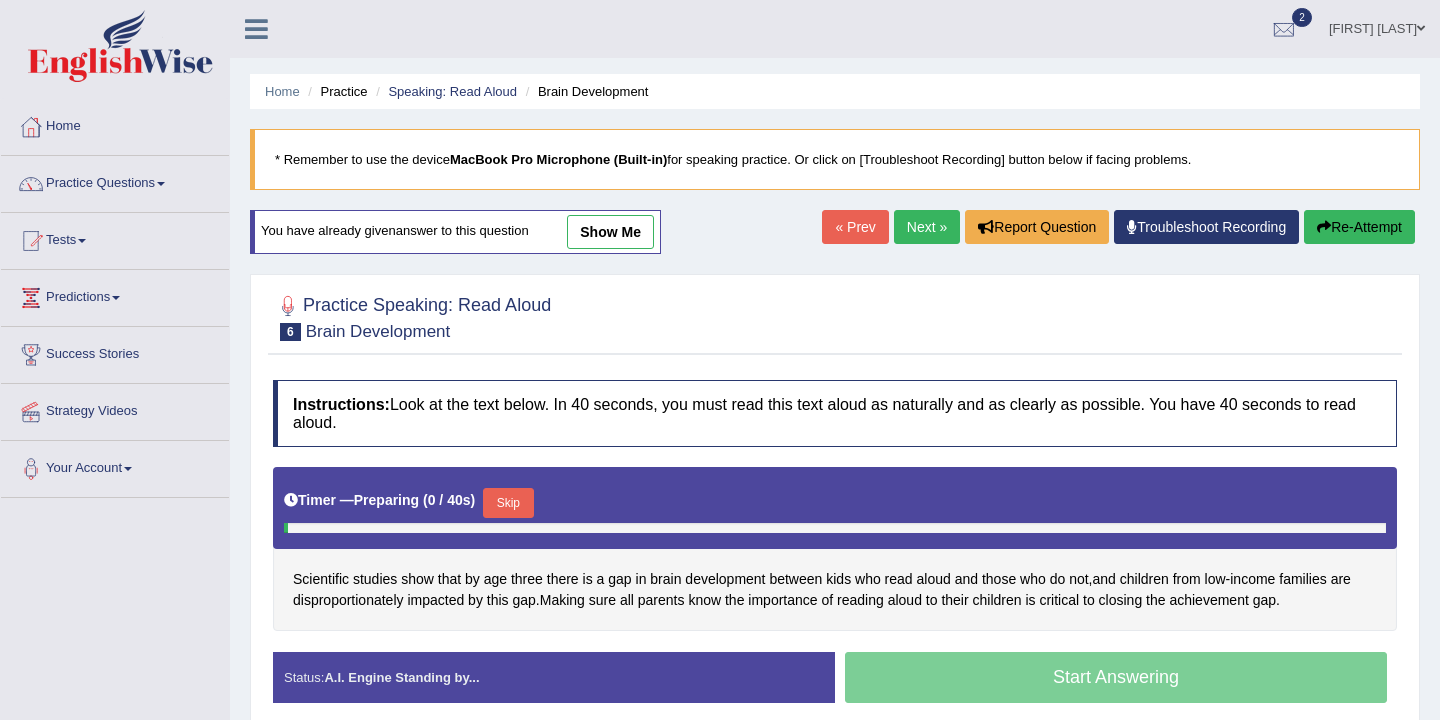 scroll, scrollTop: 82, scrollLeft: 0, axis: vertical 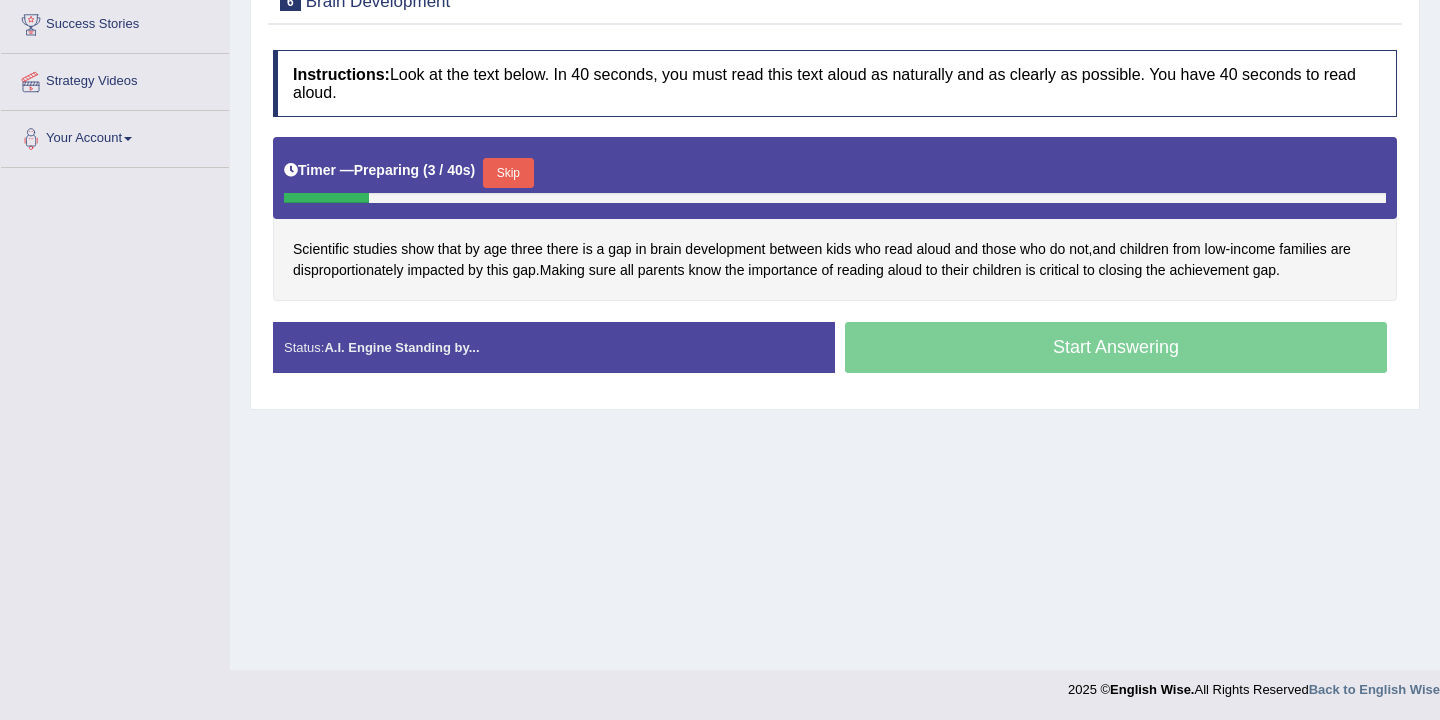 click on "Skip" at bounding box center [508, 173] 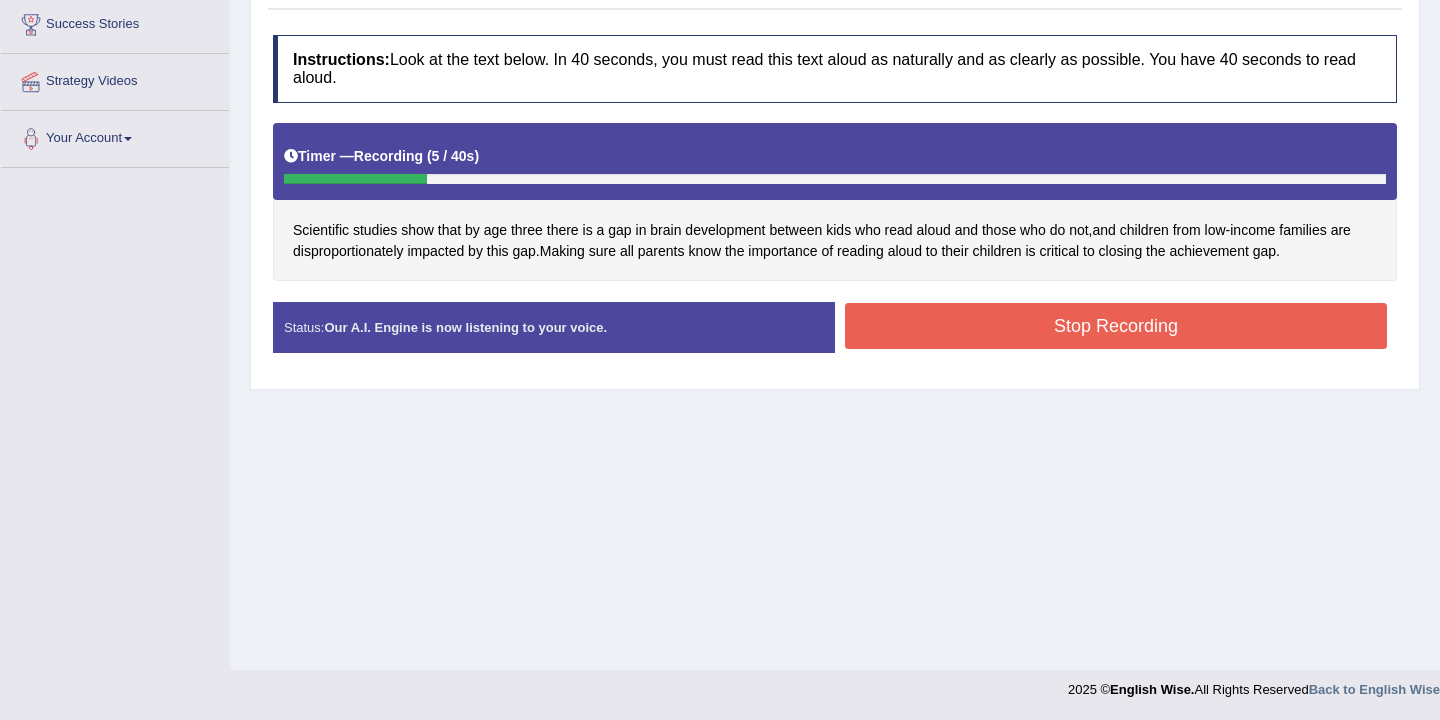 click on "Stop Recording" at bounding box center (1116, 326) 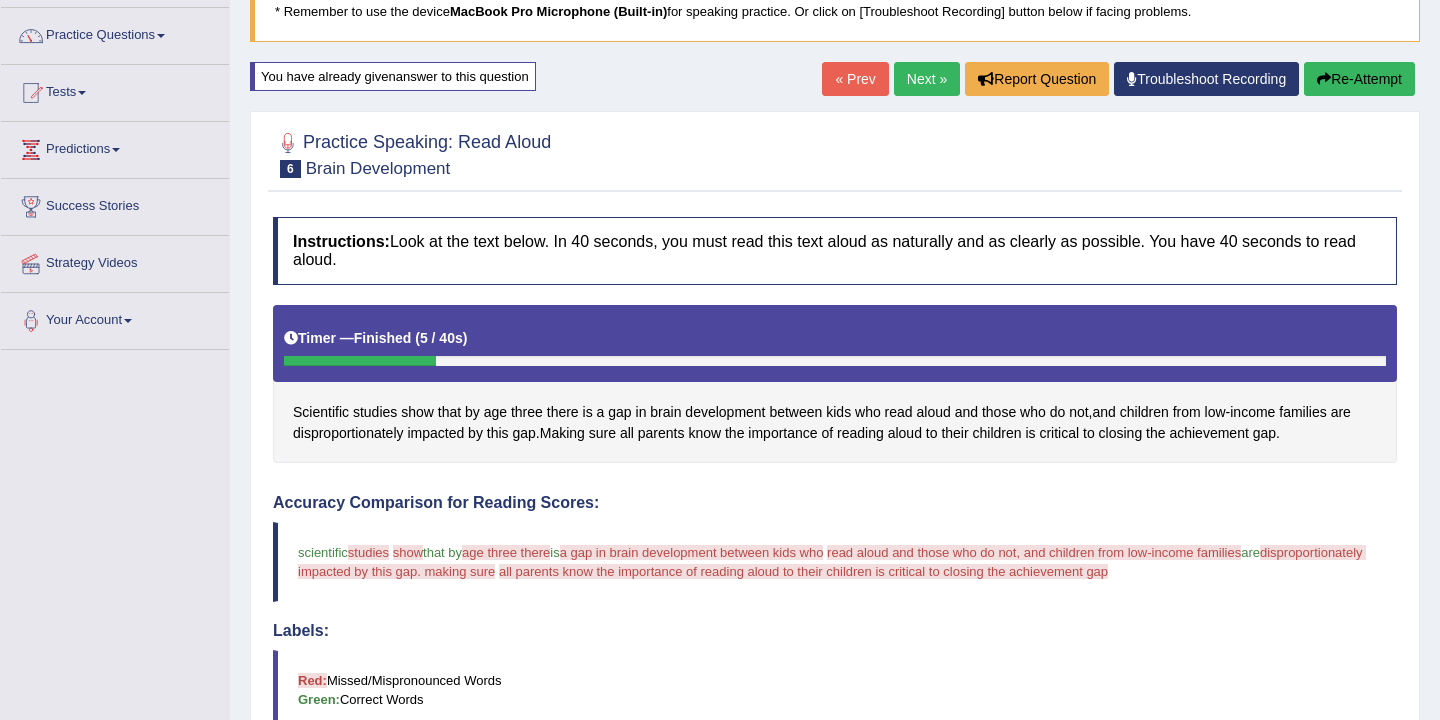 scroll, scrollTop: 161, scrollLeft: 0, axis: vertical 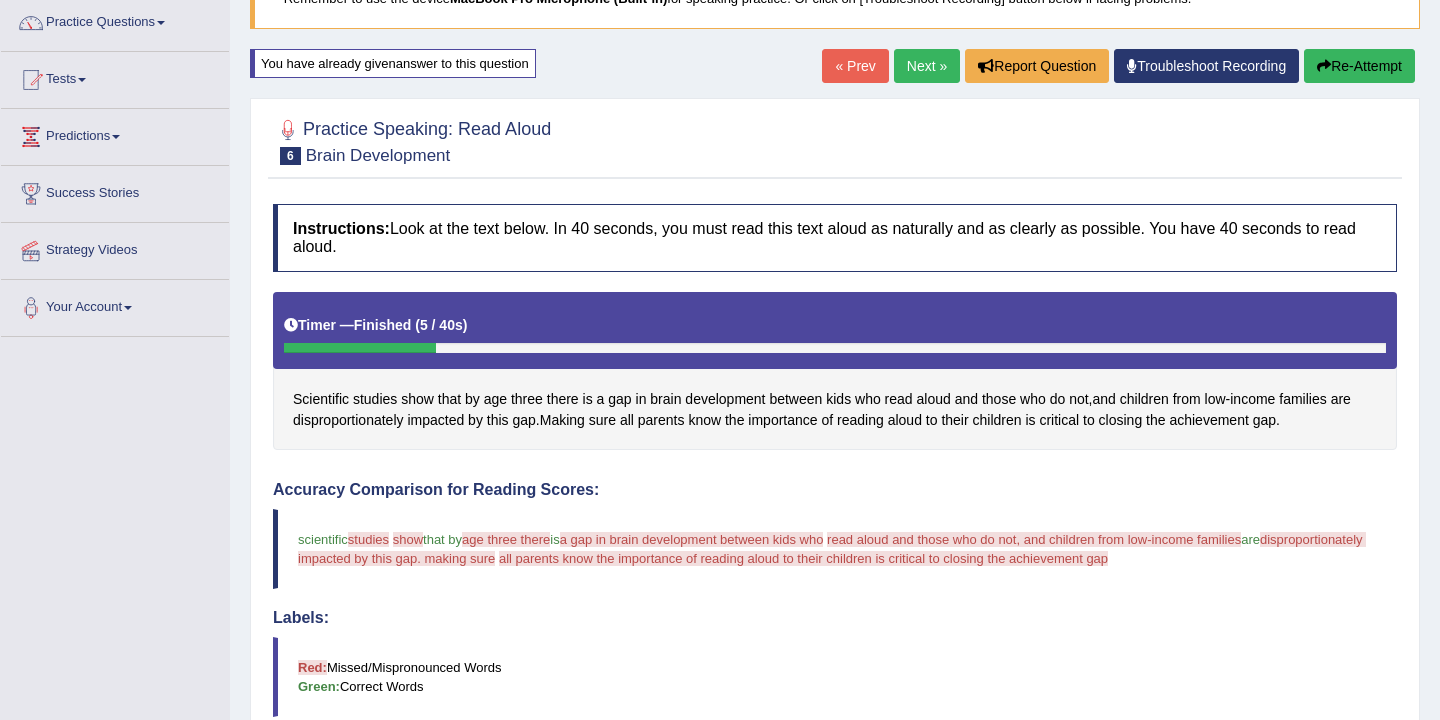 click on "Re-Attempt" at bounding box center (1359, 66) 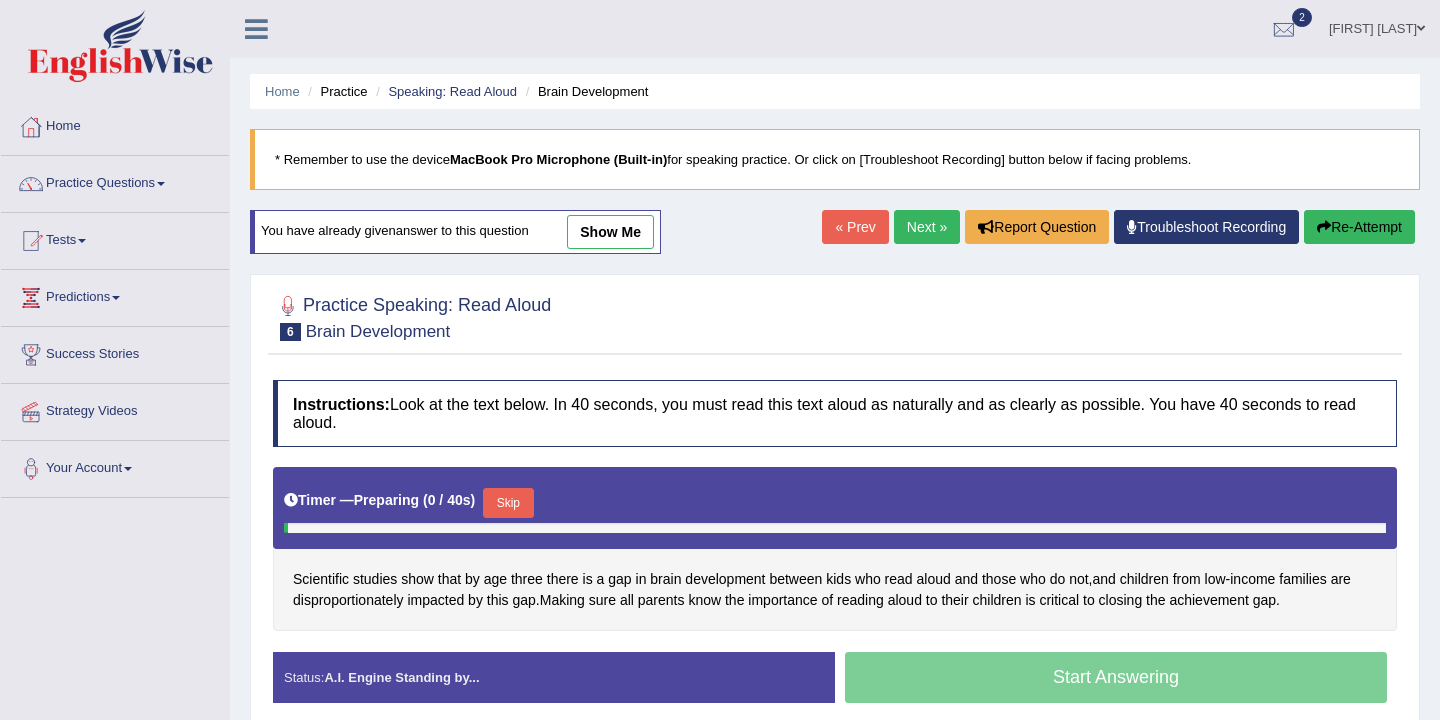 scroll, scrollTop: 167, scrollLeft: 0, axis: vertical 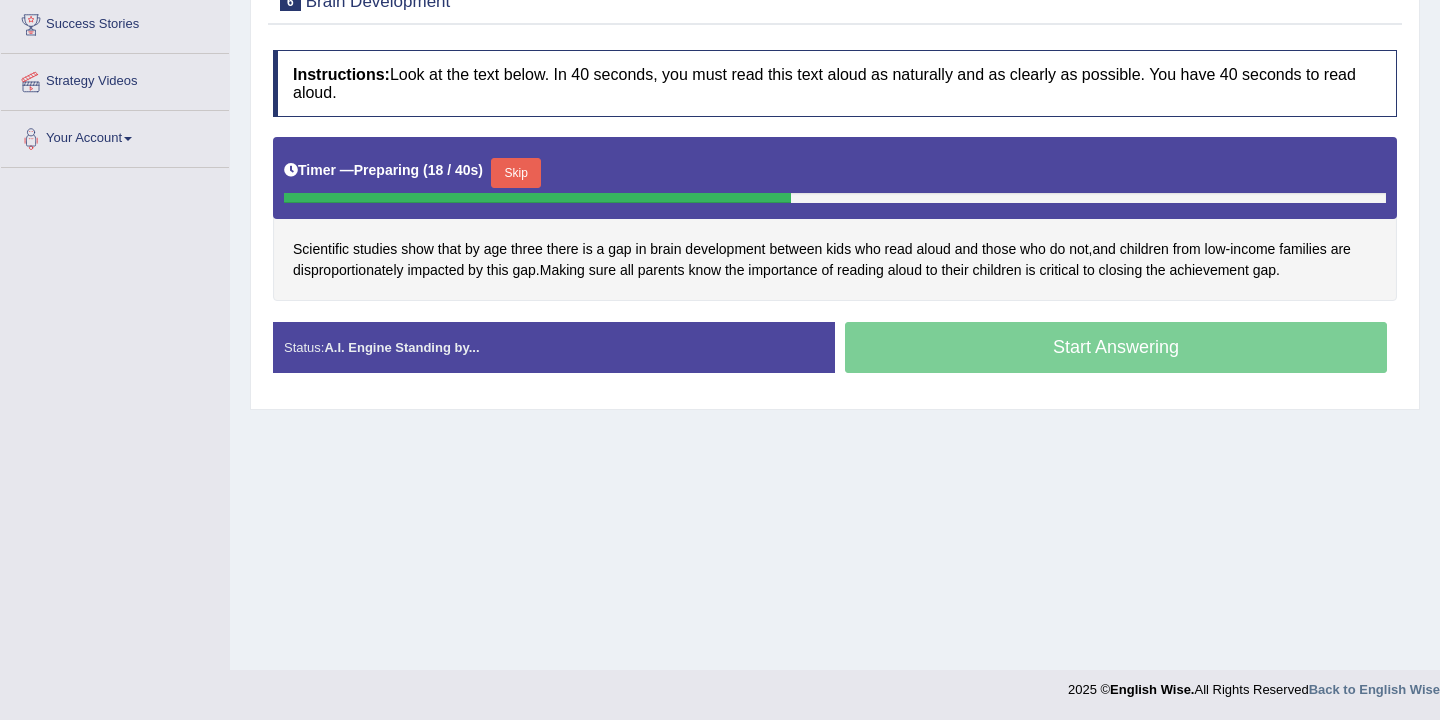 click on "Skip" at bounding box center [516, 173] 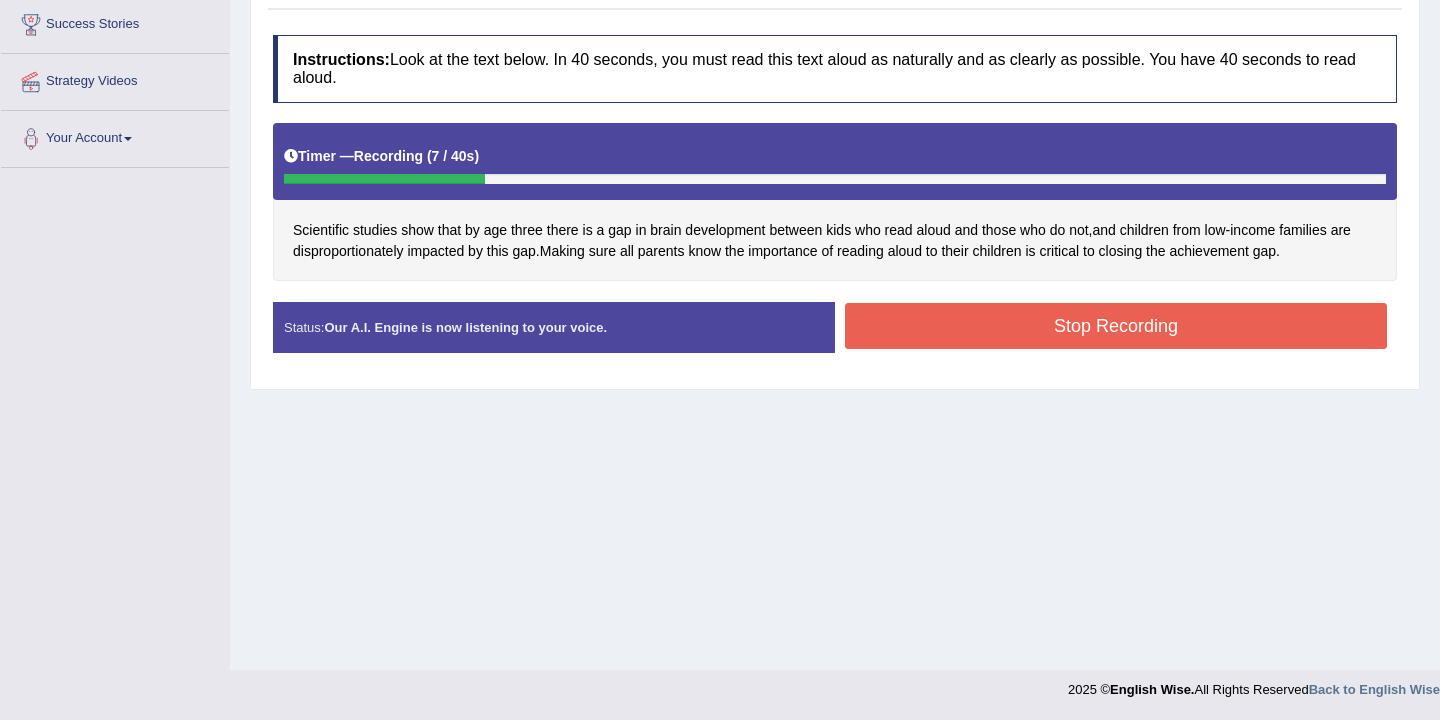 click on "Stop Recording" at bounding box center [1116, 326] 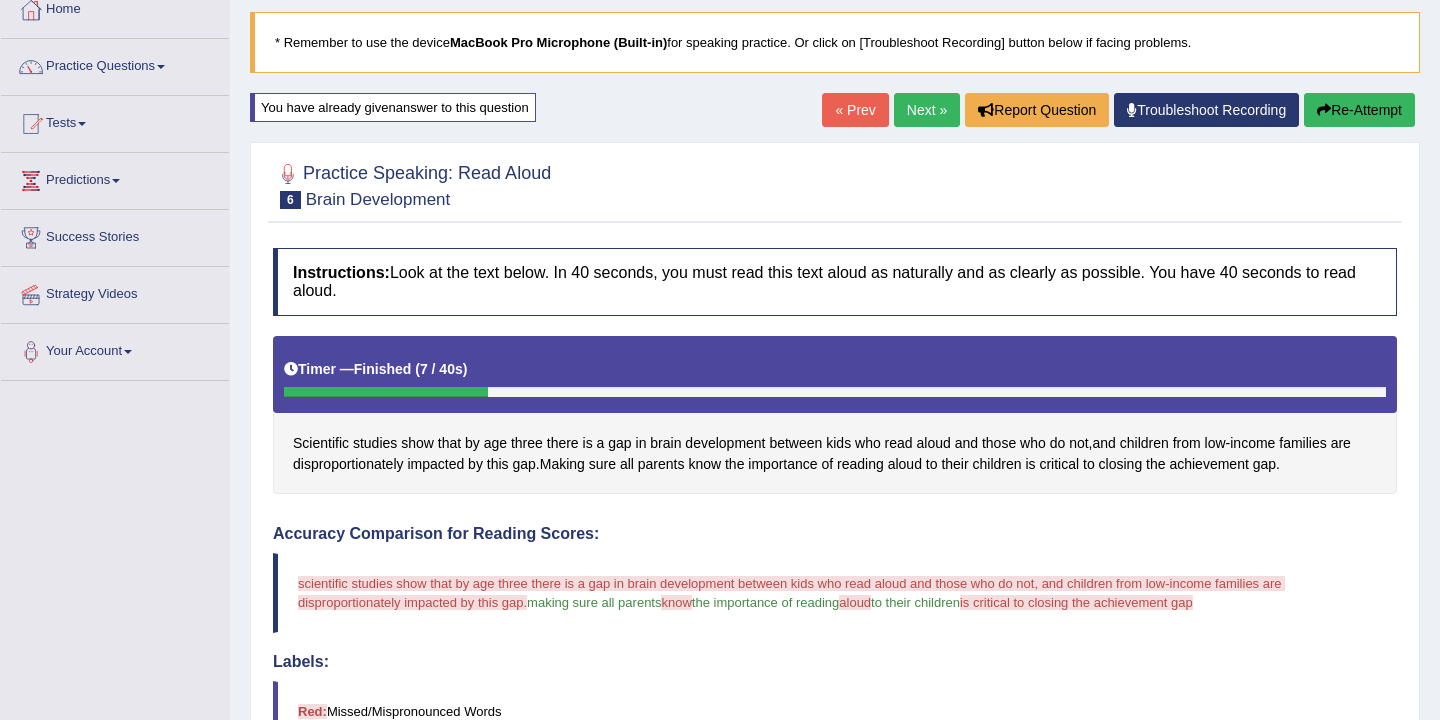 scroll, scrollTop: 0, scrollLeft: 0, axis: both 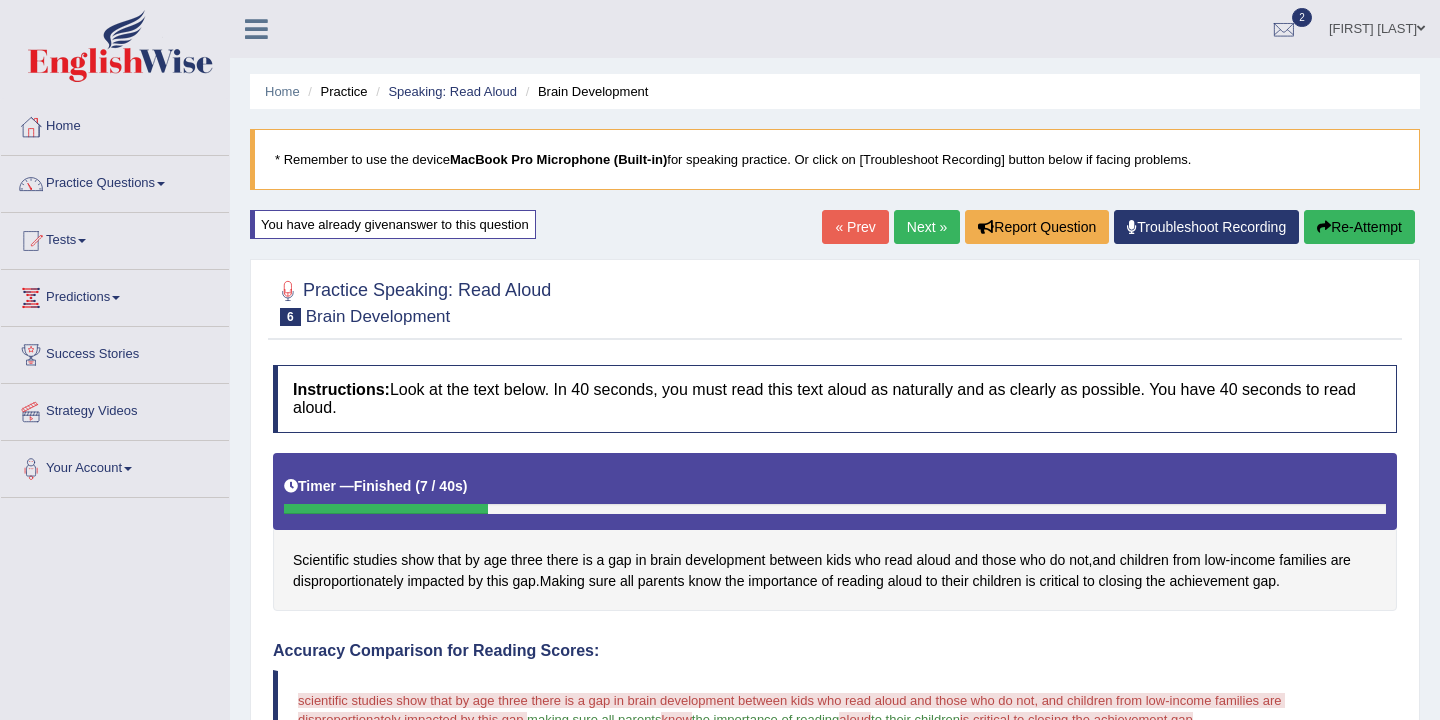 click on "Next »" at bounding box center (927, 227) 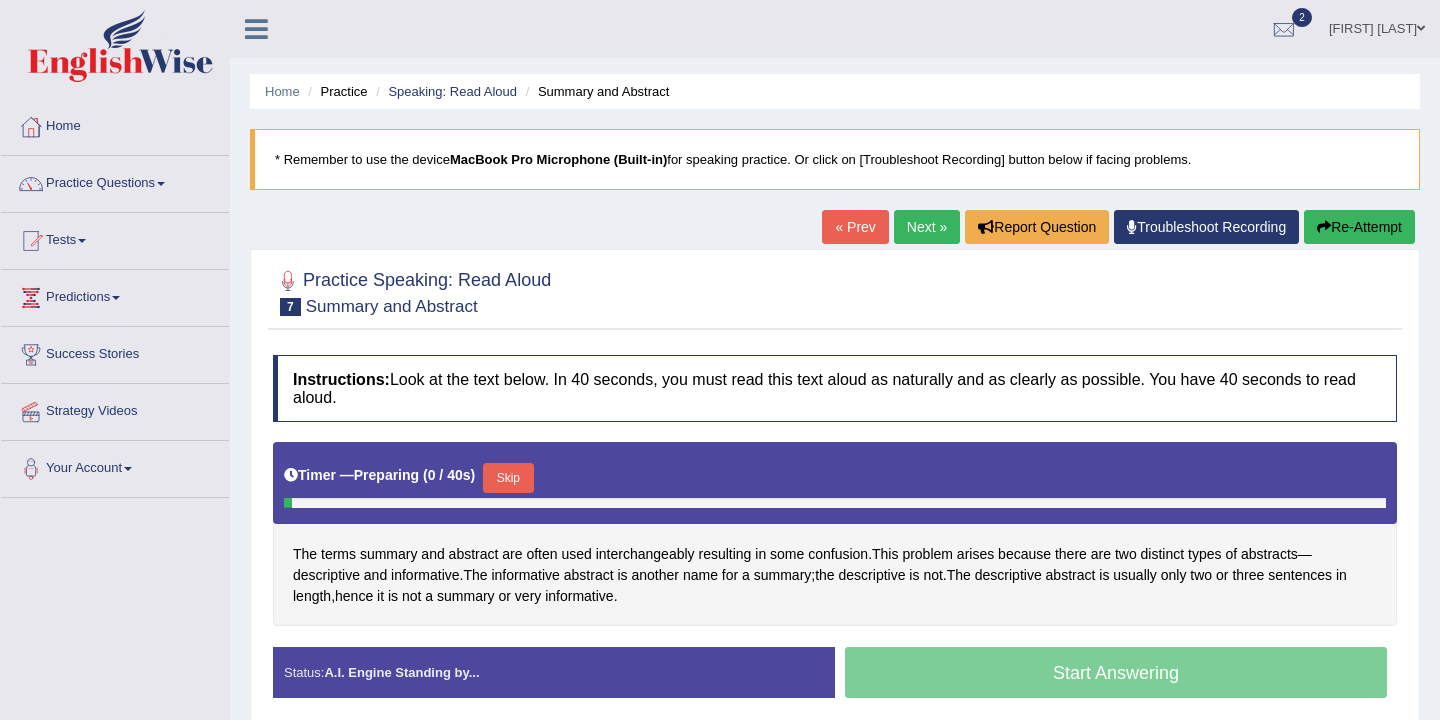 scroll, scrollTop: 149, scrollLeft: 0, axis: vertical 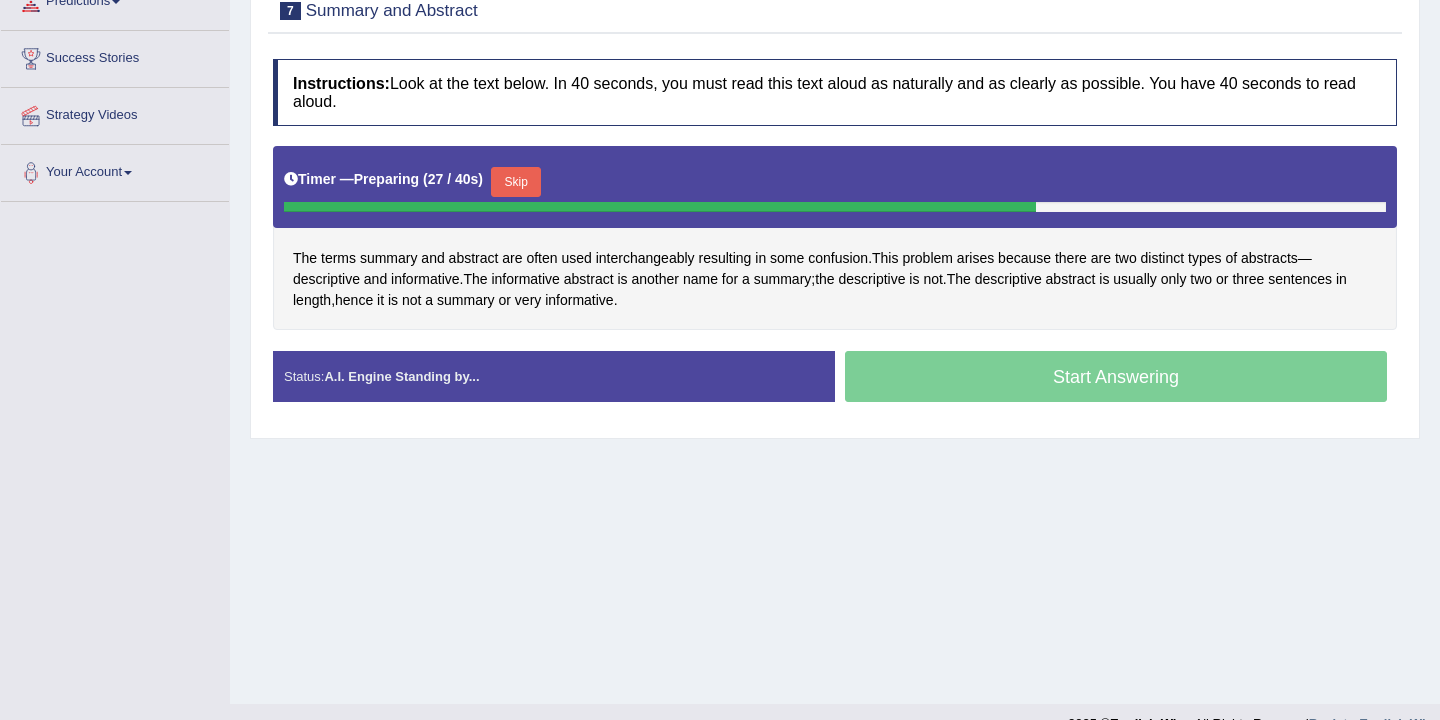 click on "Skip" at bounding box center (516, 182) 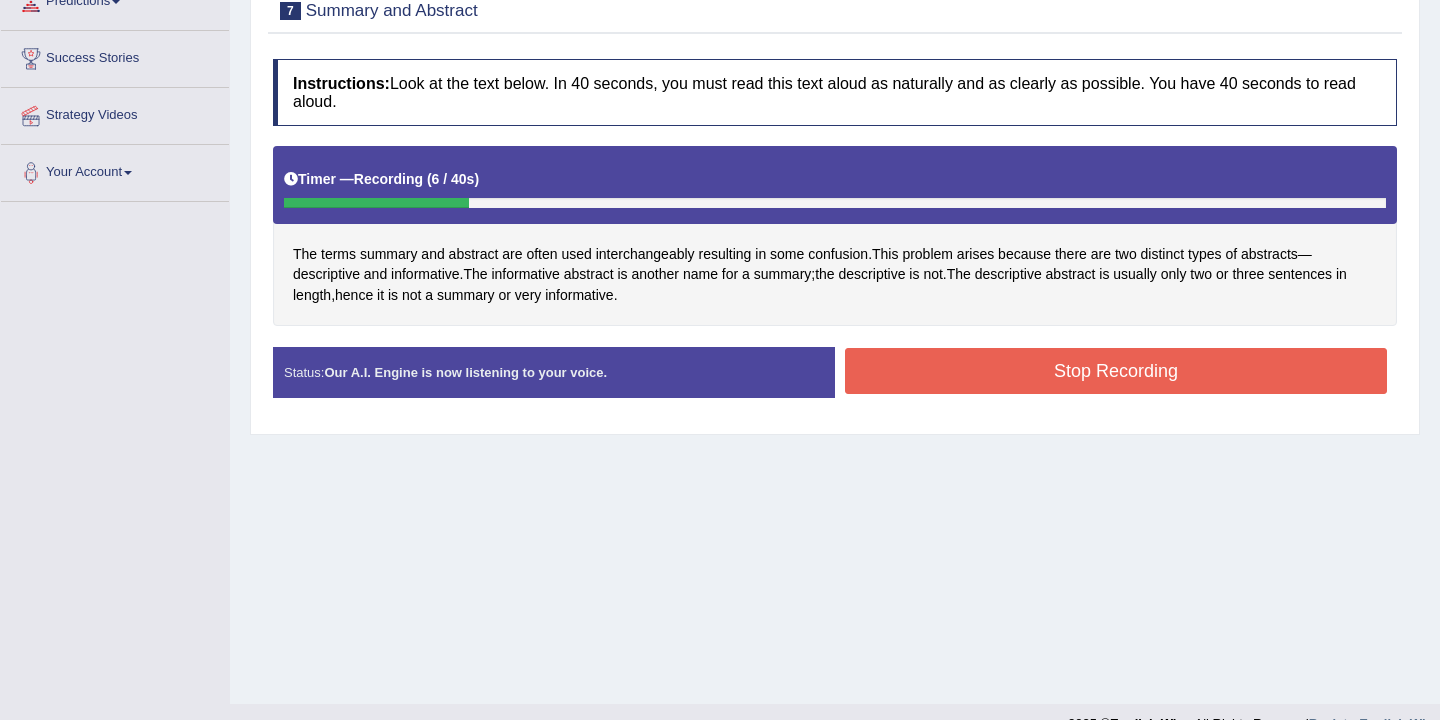 click on "Stop Recording" at bounding box center [1116, 371] 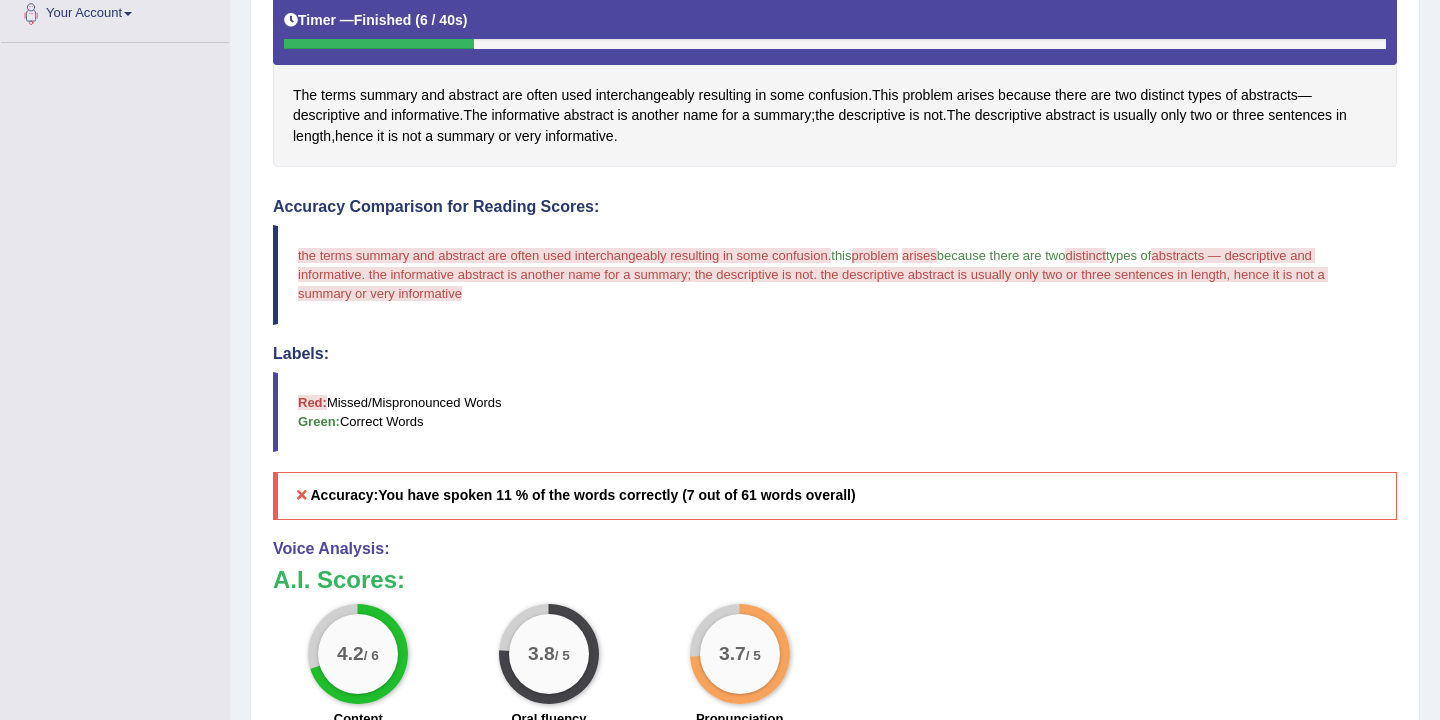 scroll, scrollTop: 0, scrollLeft: 0, axis: both 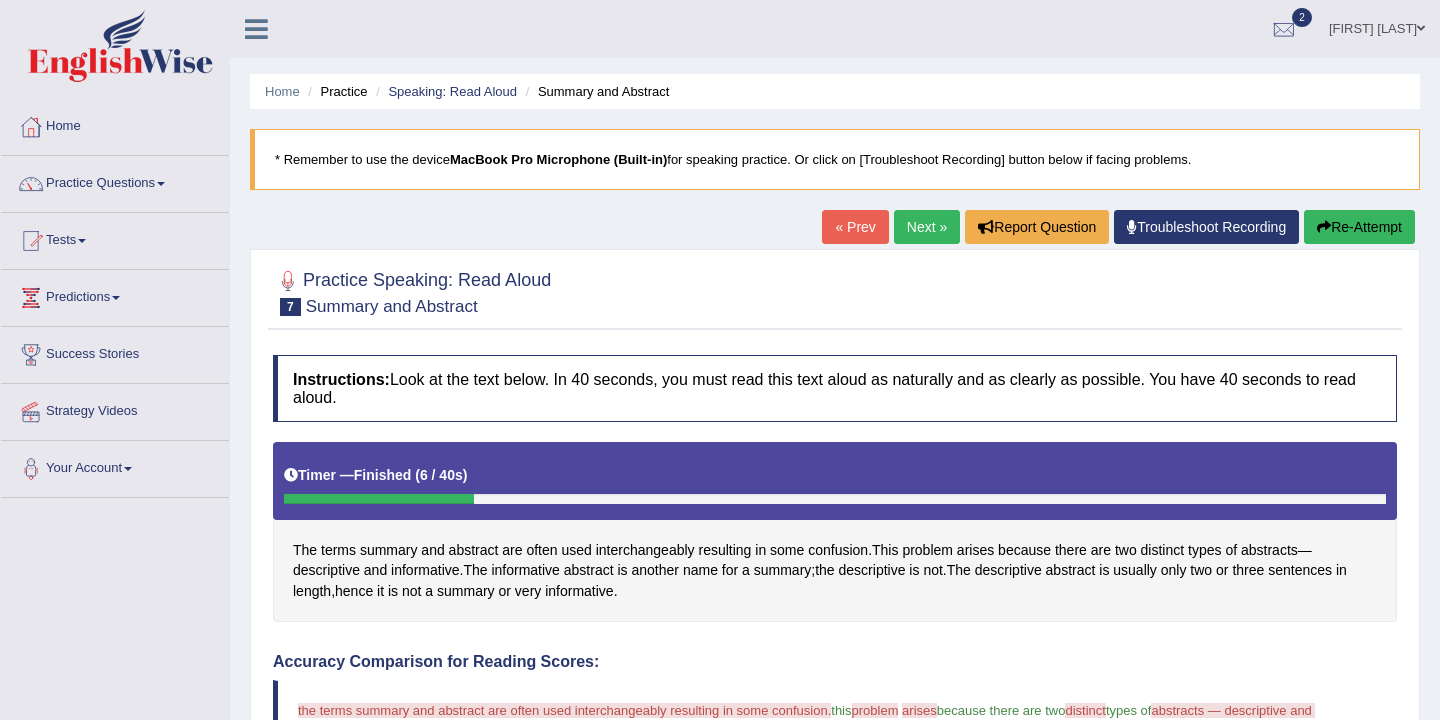 click on "Next »" at bounding box center (927, 227) 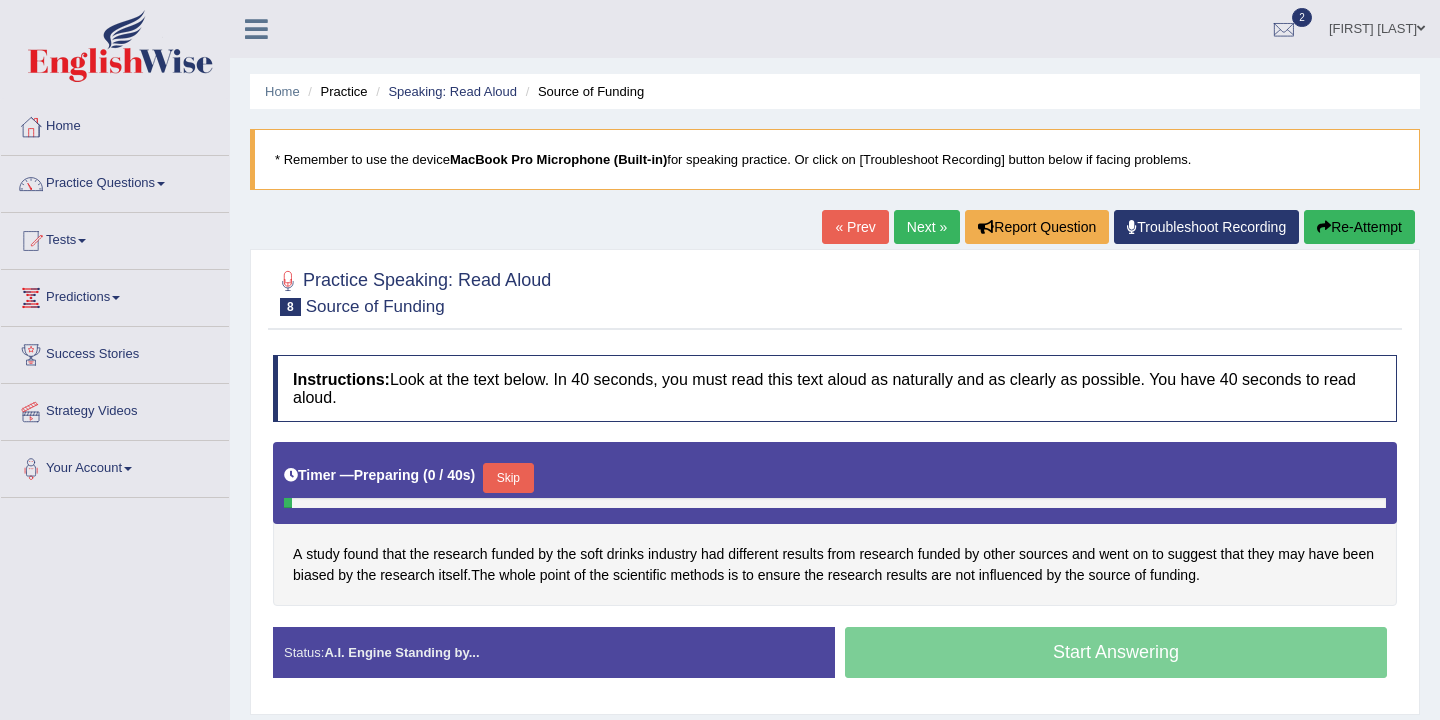 scroll, scrollTop: 330, scrollLeft: 0, axis: vertical 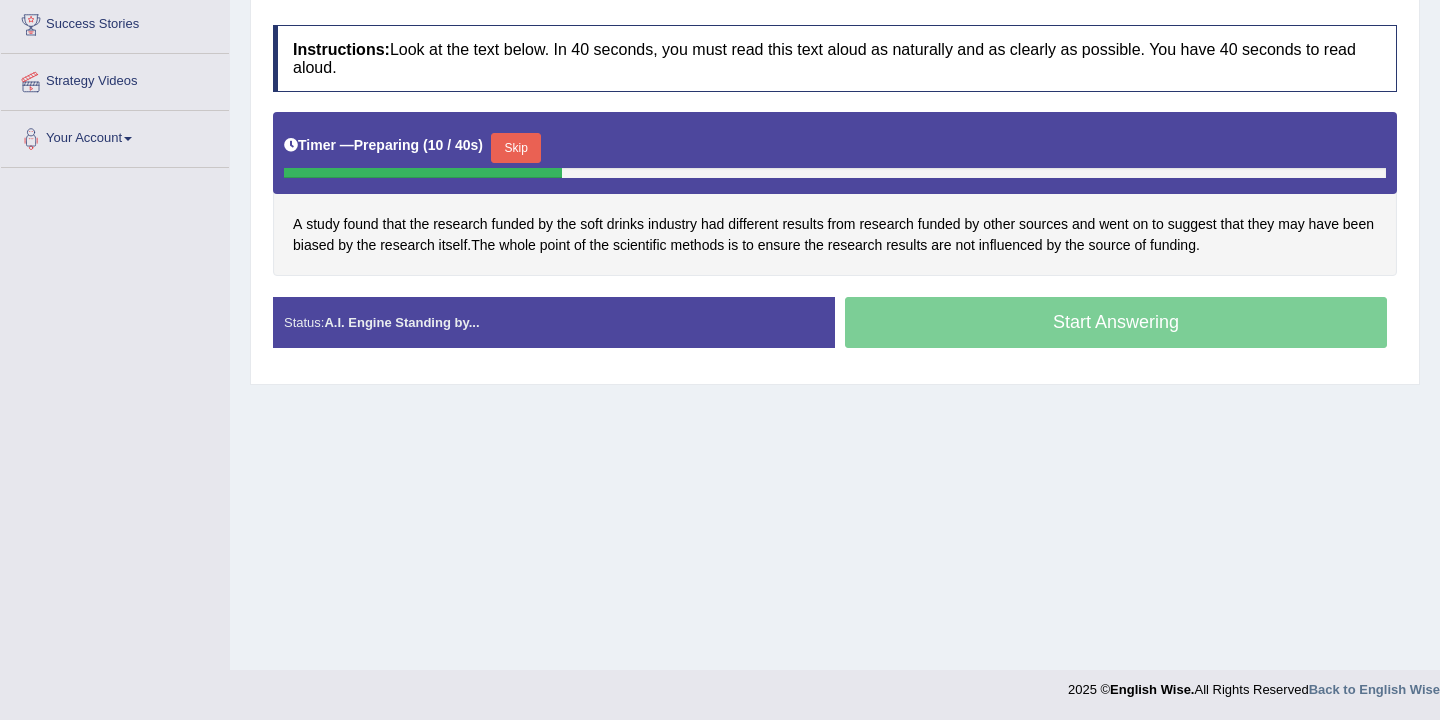 click on "Skip" at bounding box center (516, 148) 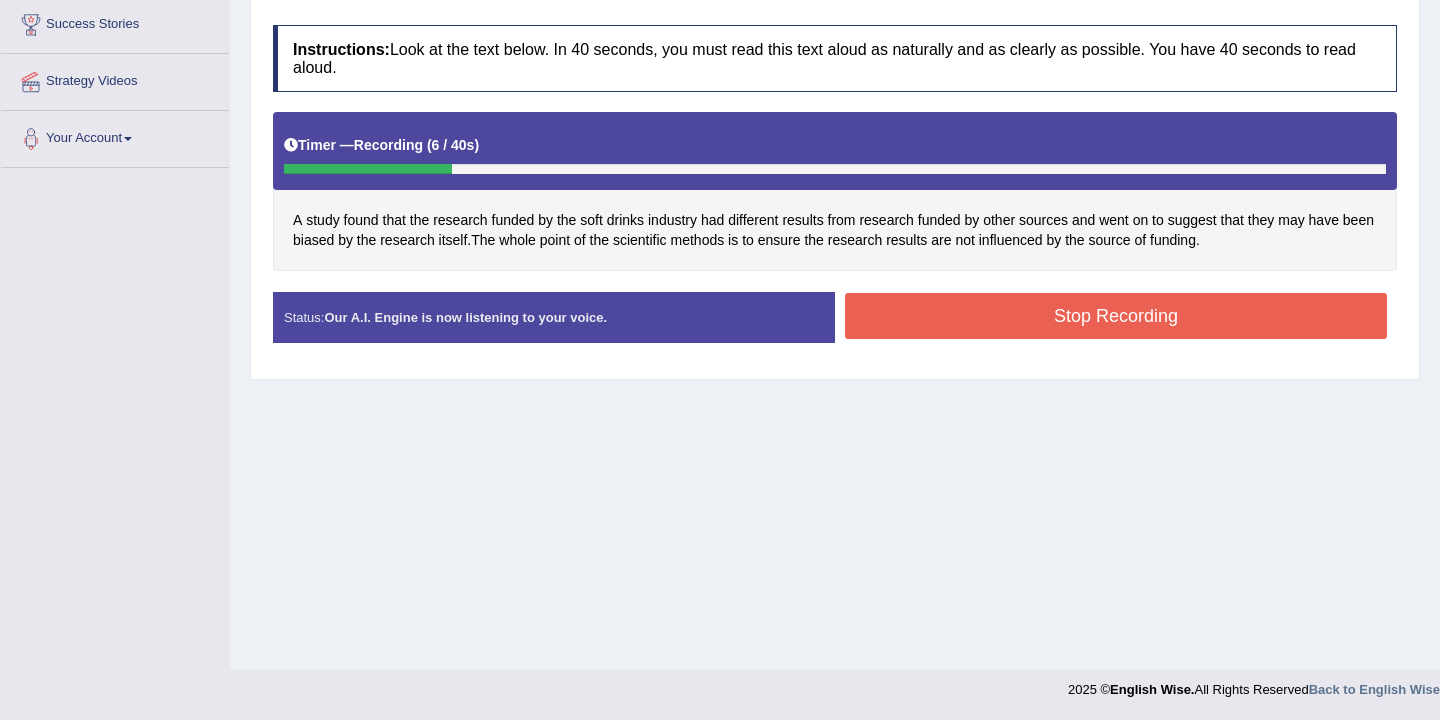 click on "Stop Recording" at bounding box center [1116, 316] 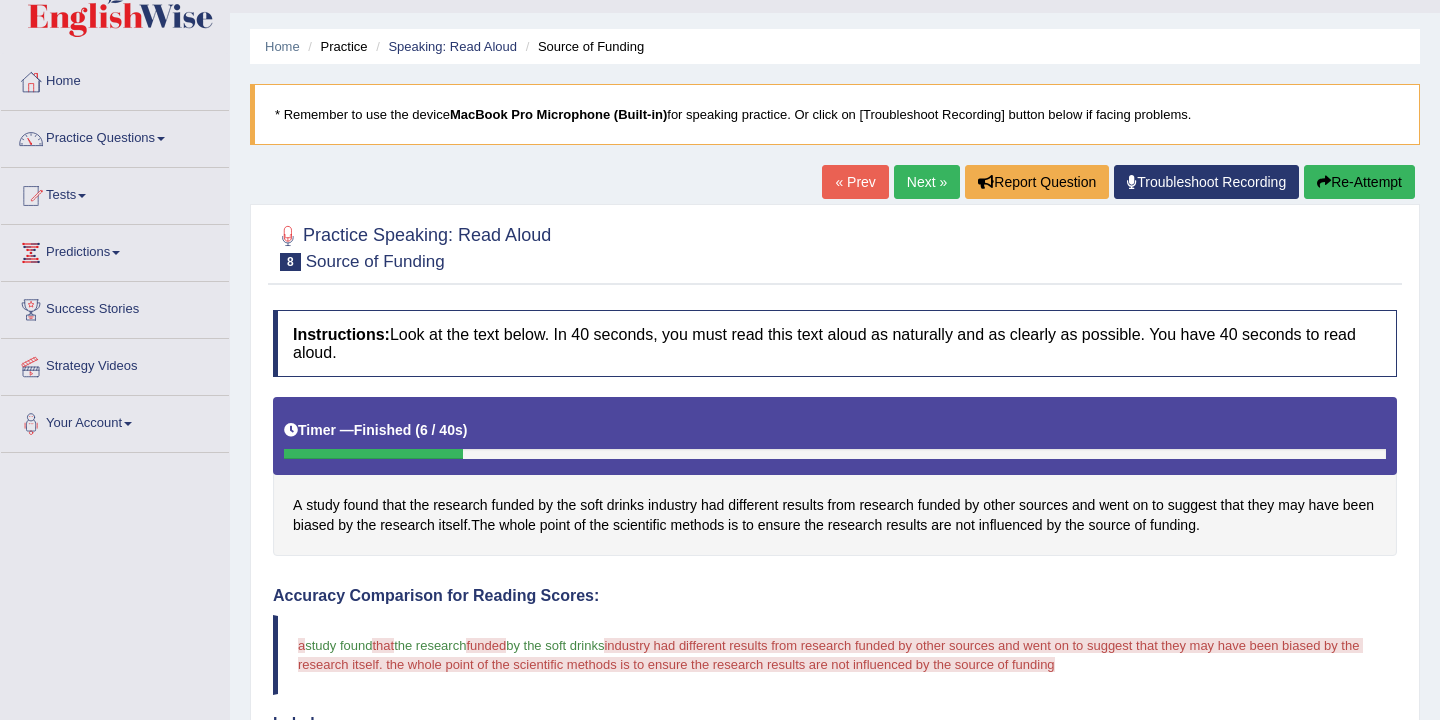 scroll, scrollTop: 0, scrollLeft: 0, axis: both 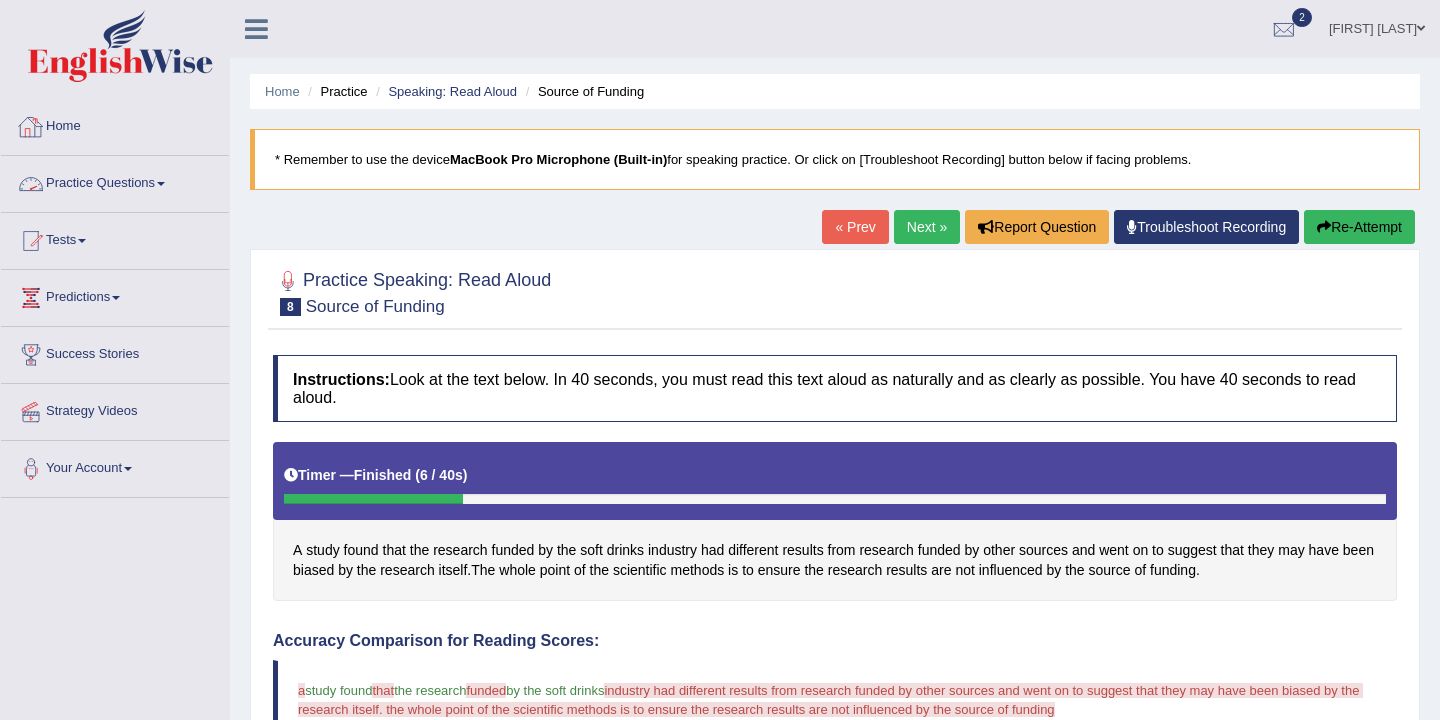 click on "Home" at bounding box center (115, 124) 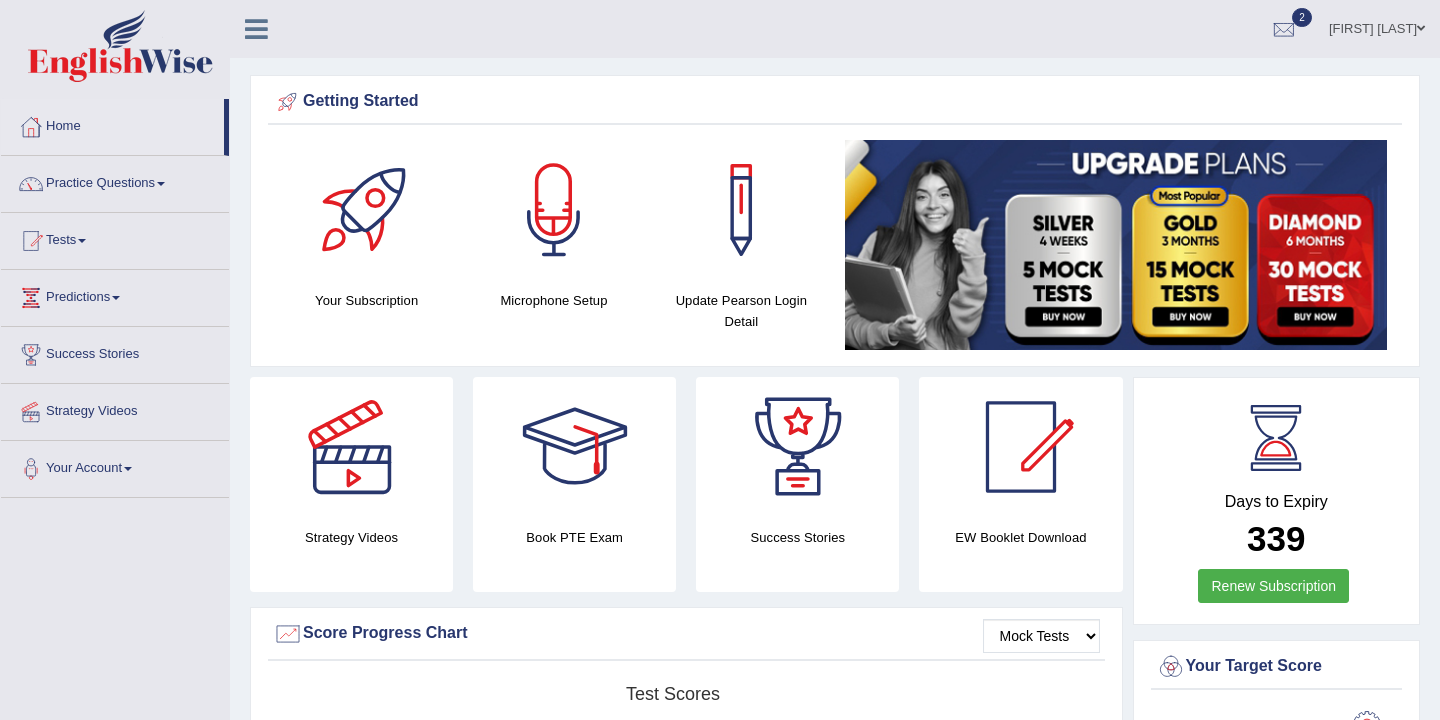 scroll, scrollTop: 0, scrollLeft: 0, axis: both 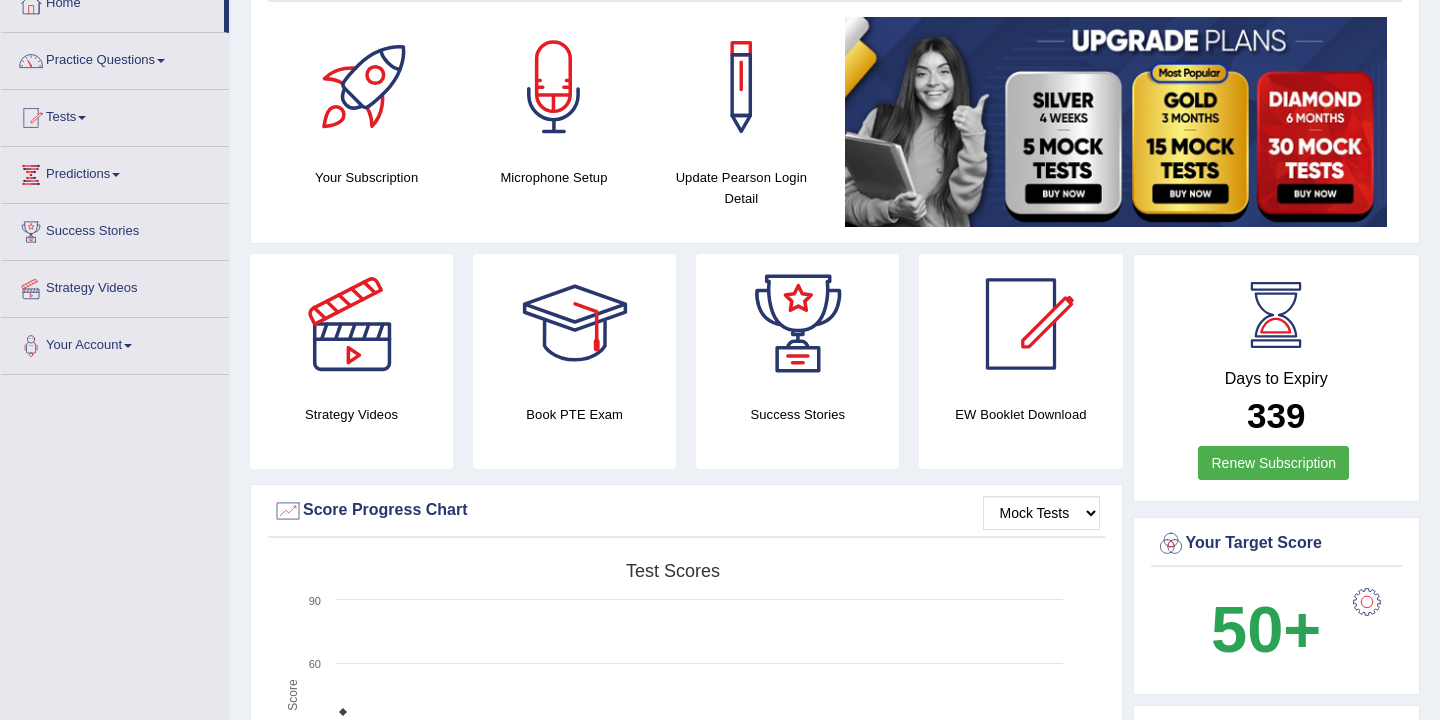 click on "Practice Questions" at bounding box center (115, 58) 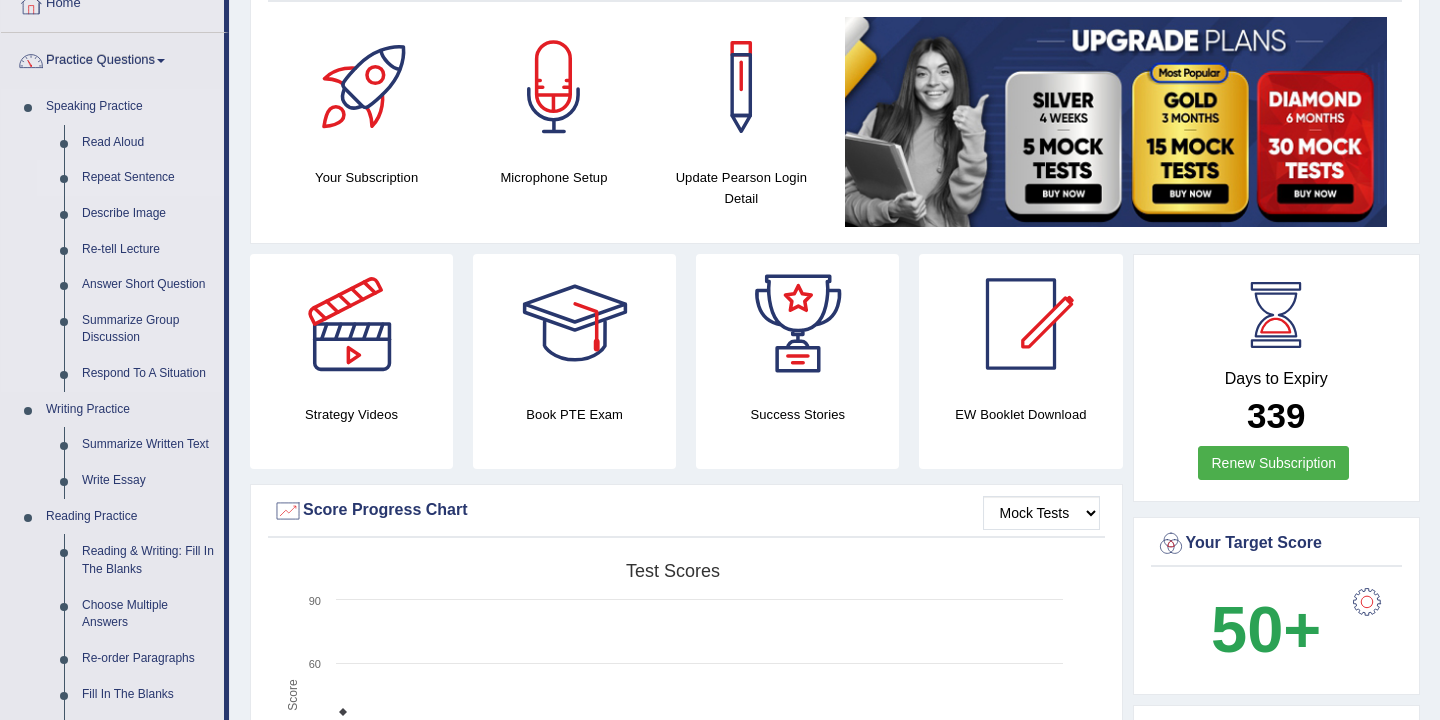 click on "Repeat Sentence" at bounding box center [148, 178] 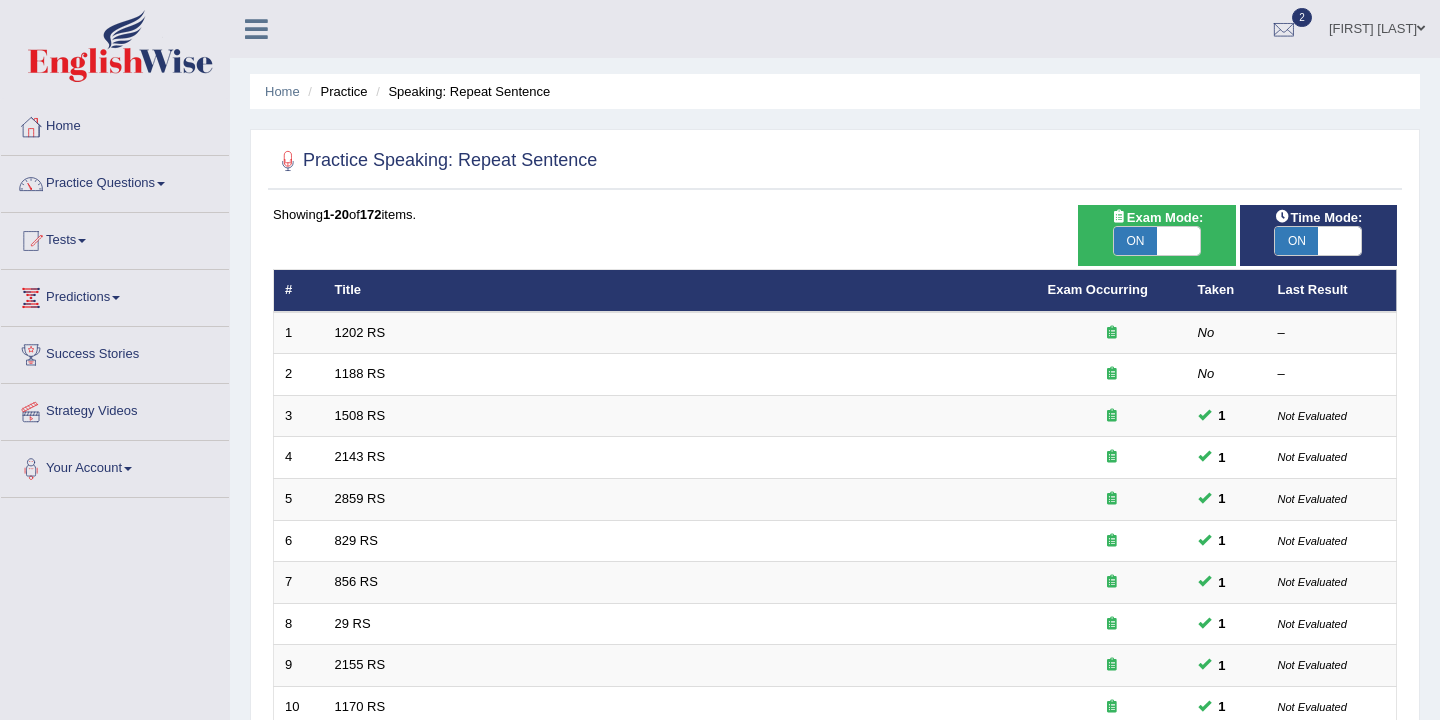 scroll, scrollTop: 92, scrollLeft: 0, axis: vertical 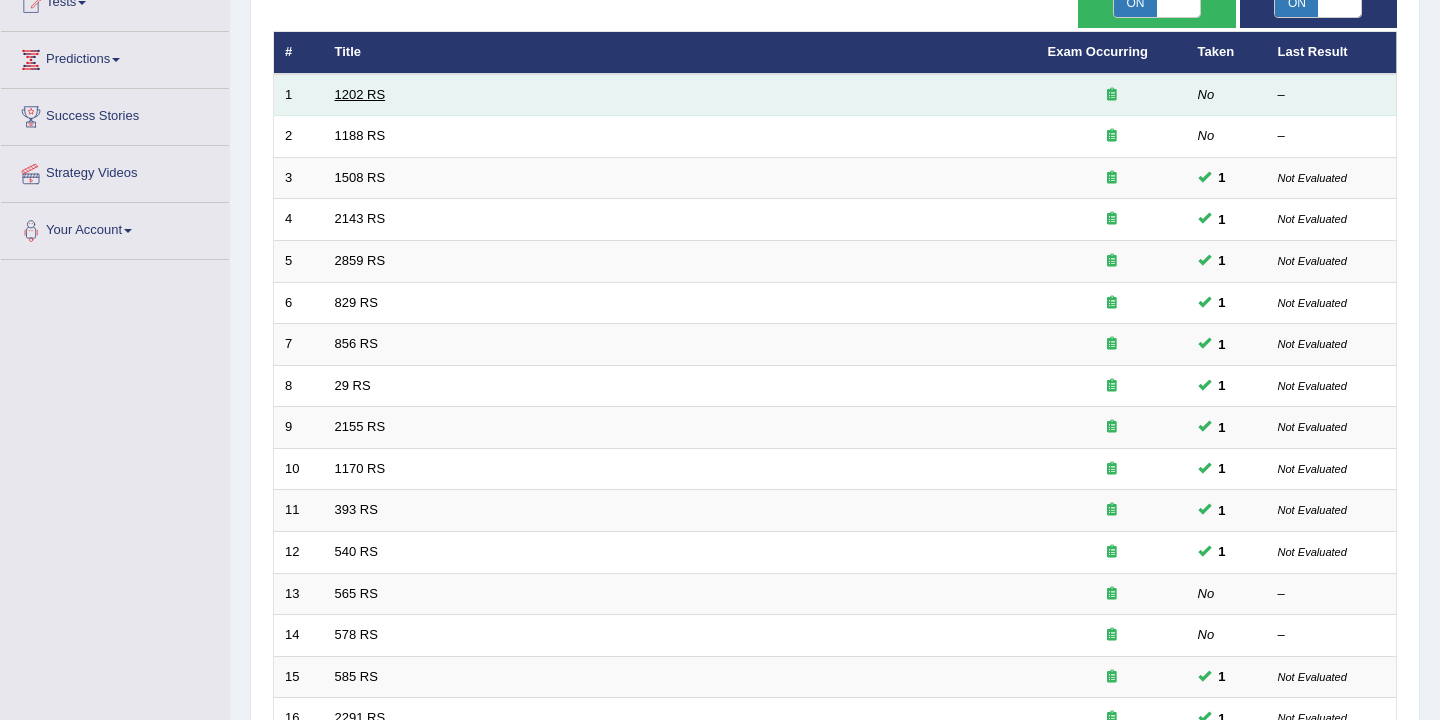 click on "1202 RS" at bounding box center (360, 94) 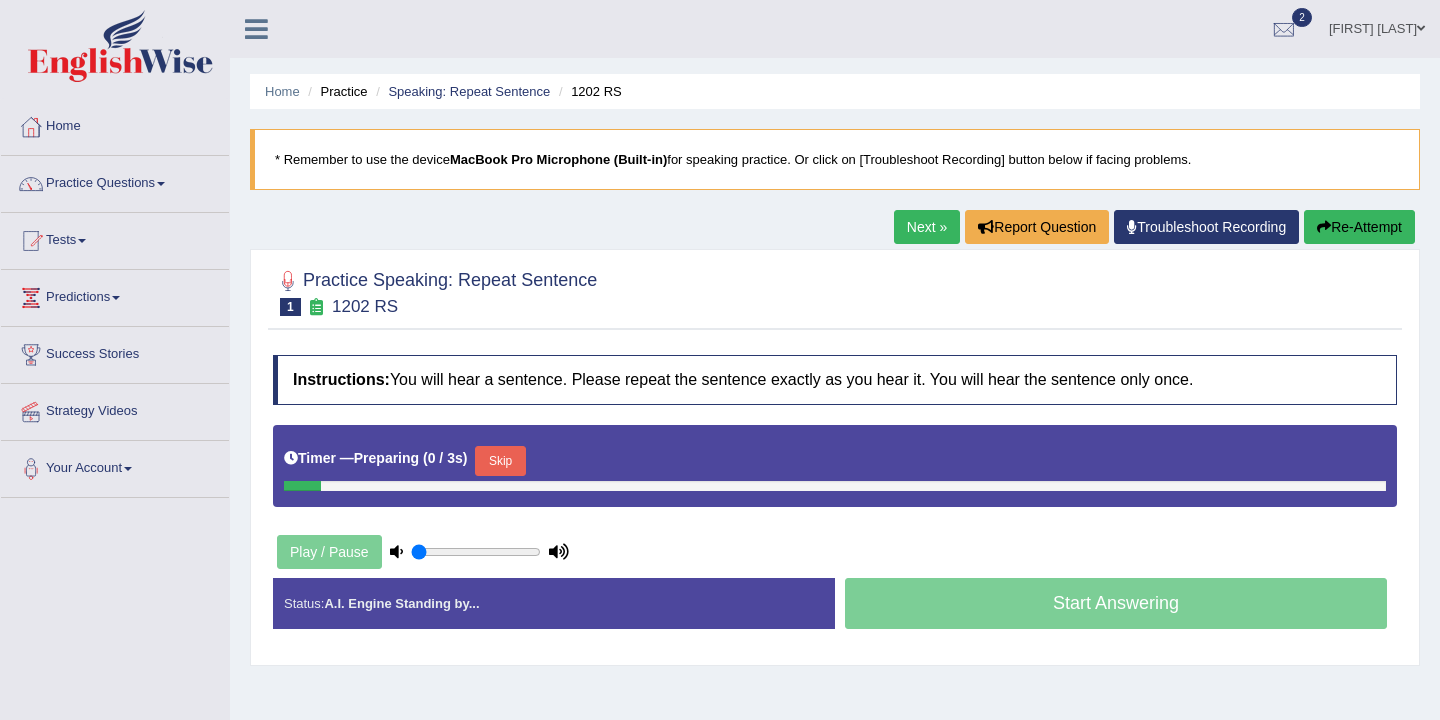 scroll, scrollTop: 0, scrollLeft: 0, axis: both 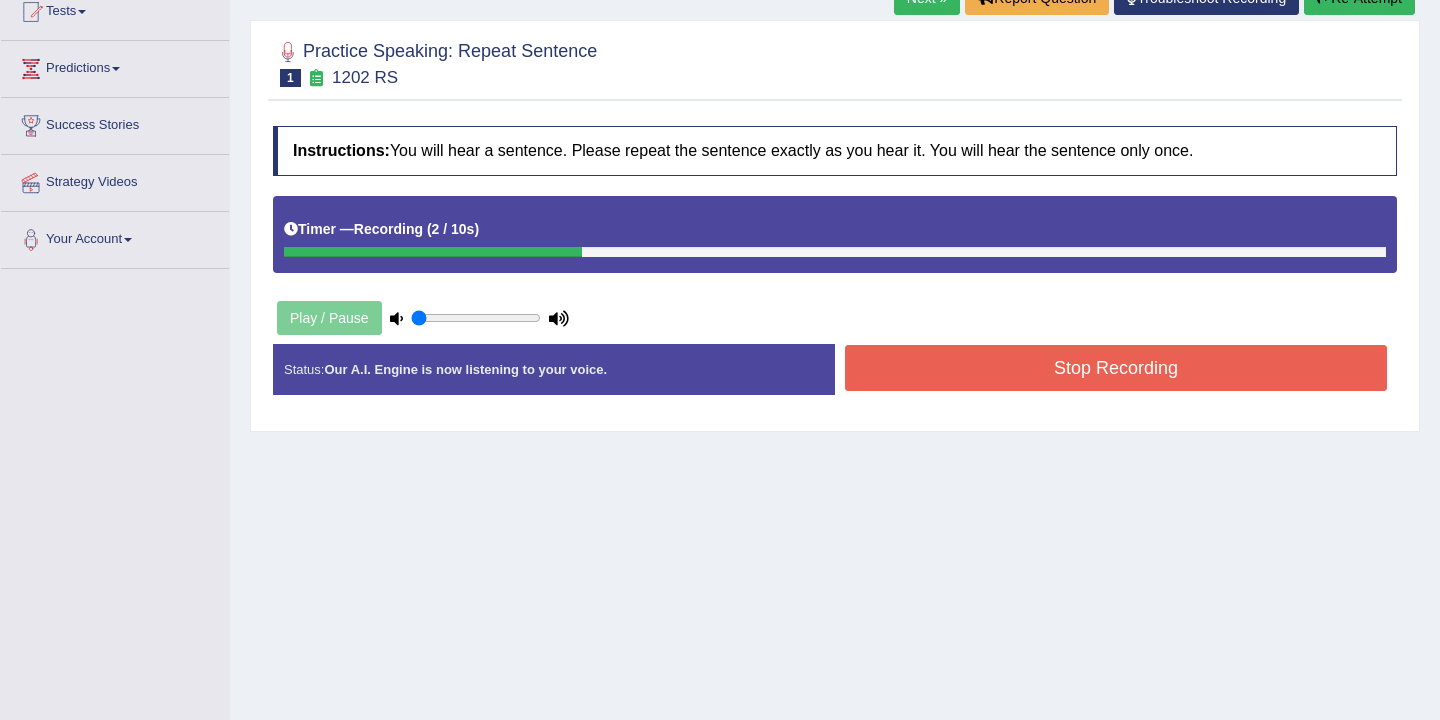 click on "Stop Recording" at bounding box center (1116, 368) 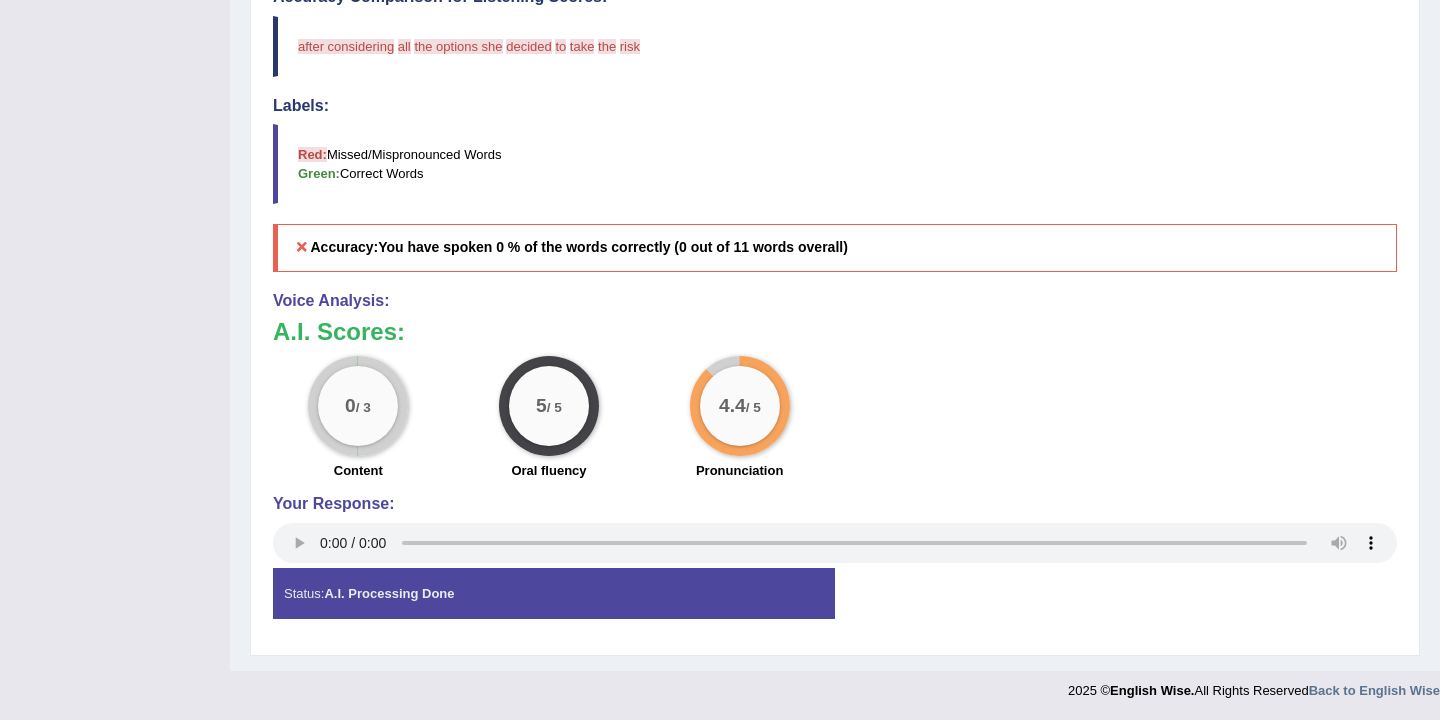 scroll, scrollTop: 0, scrollLeft: 0, axis: both 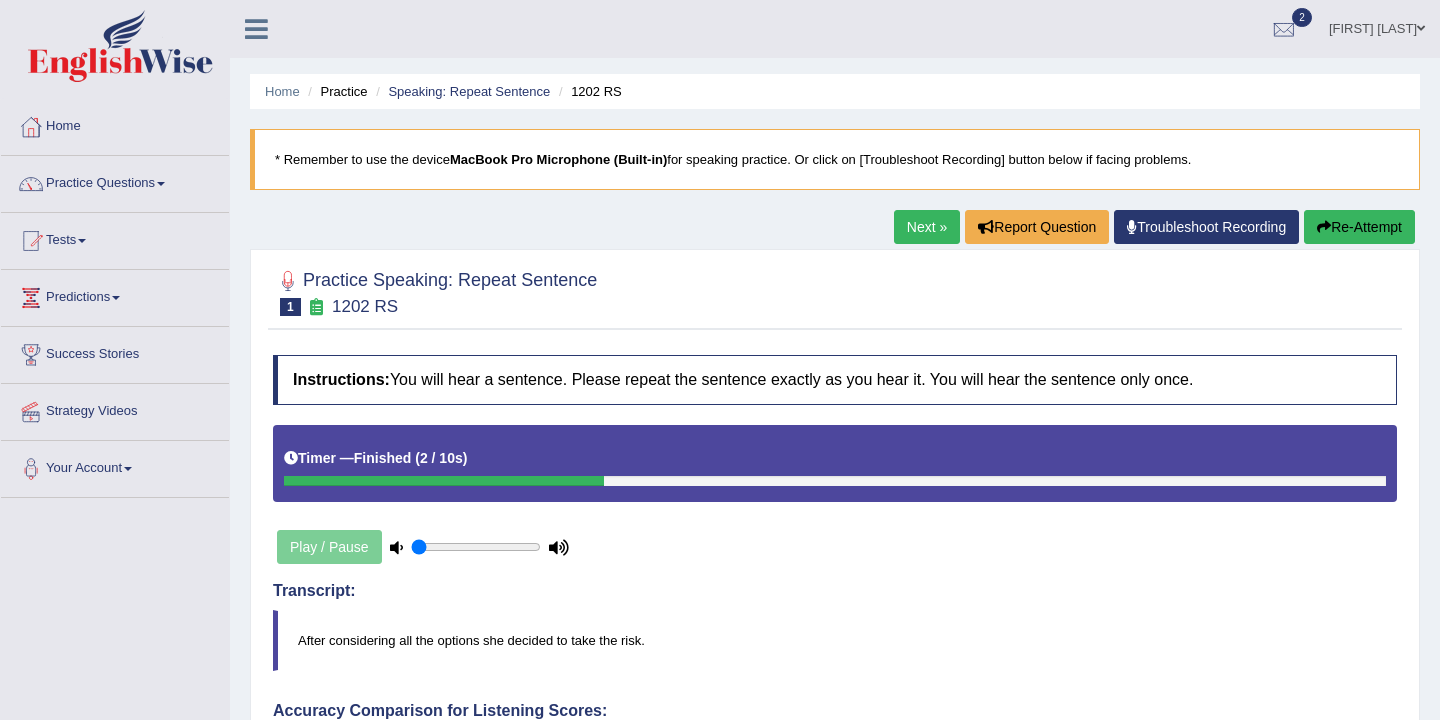click on "Next »" at bounding box center (927, 227) 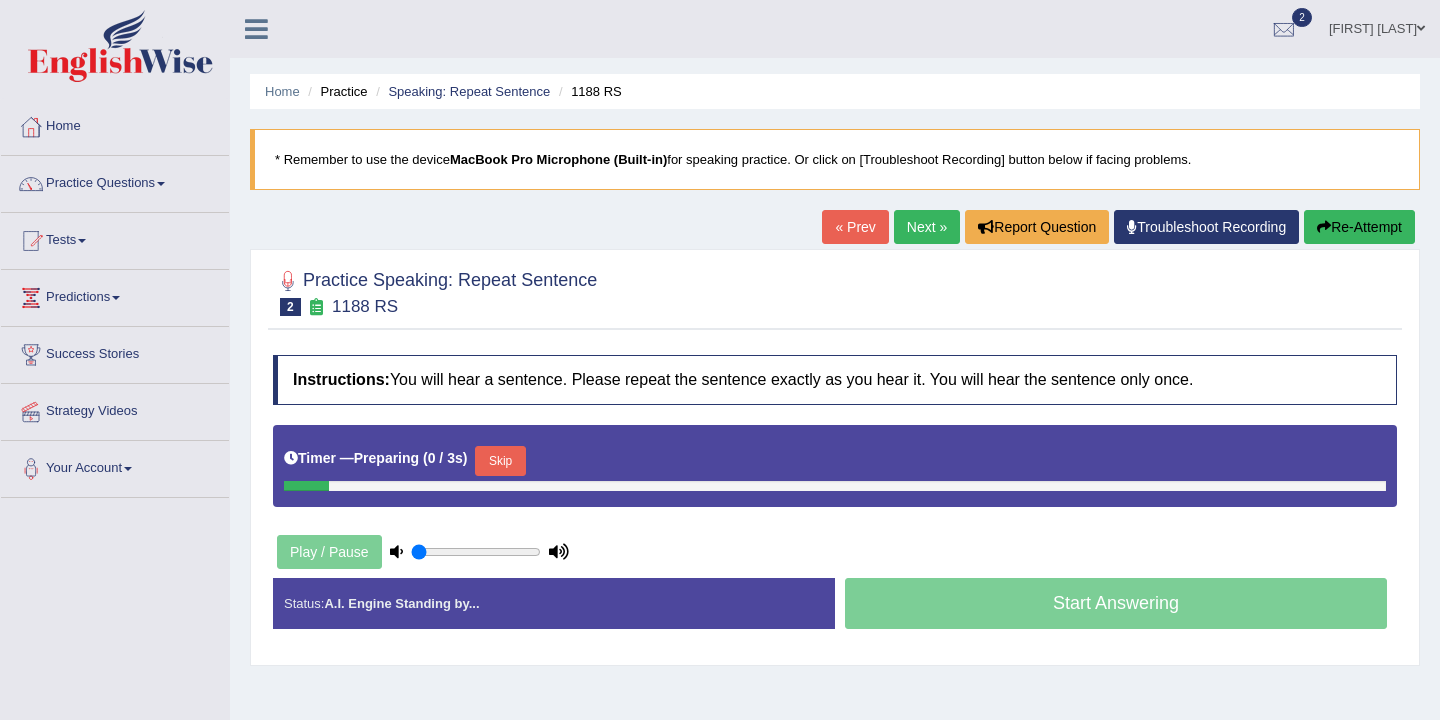 scroll, scrollTop: 0, scrollLeft: 0, axis: both 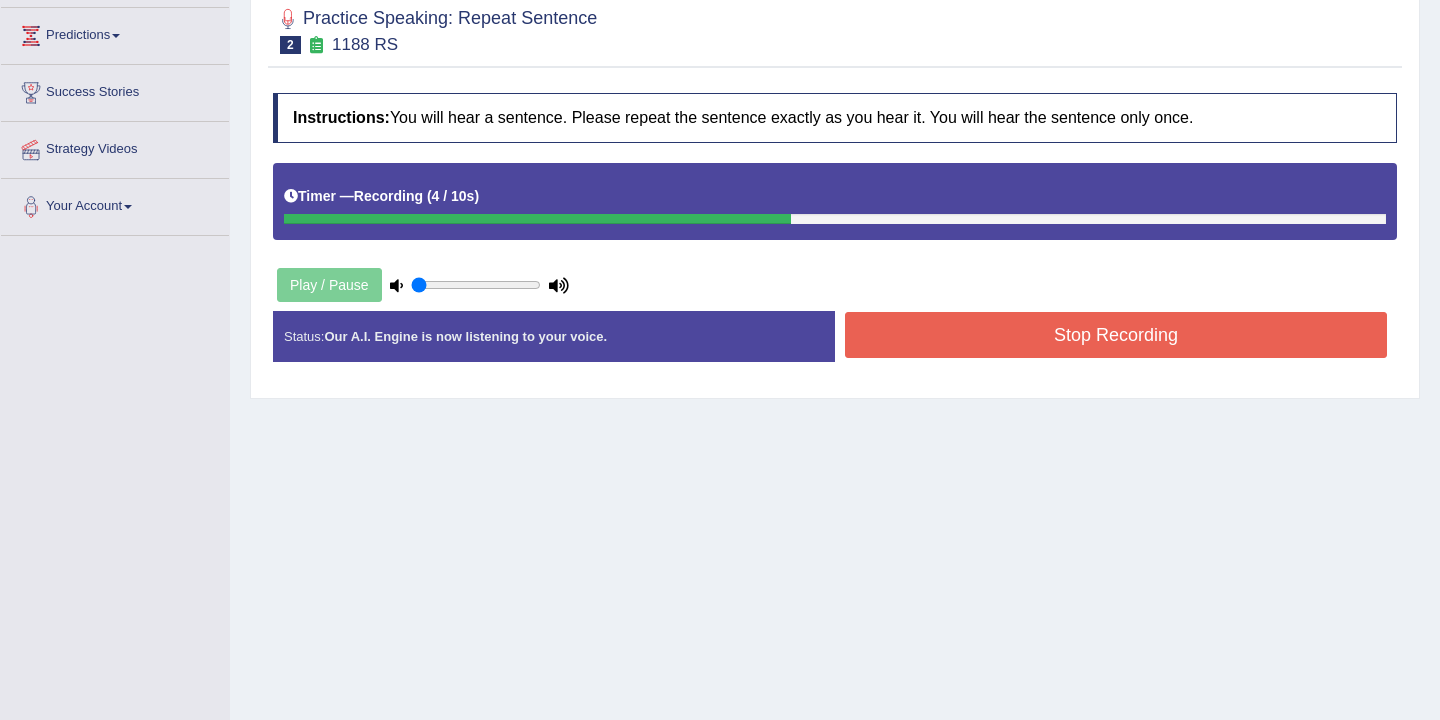 click on "Stop Recording" at bounding box center (1116, 335) 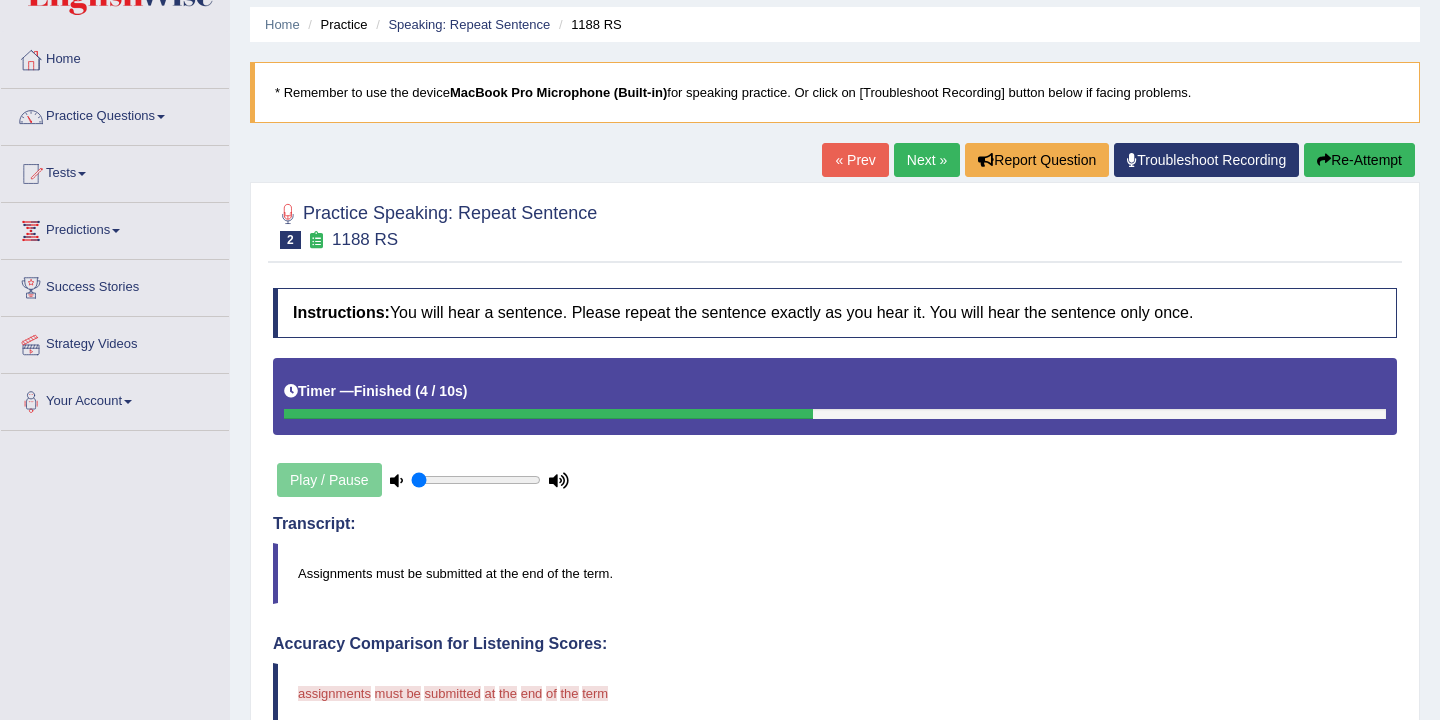 scroll, scrollTop: 0, scrollLeft: 0, axis: both 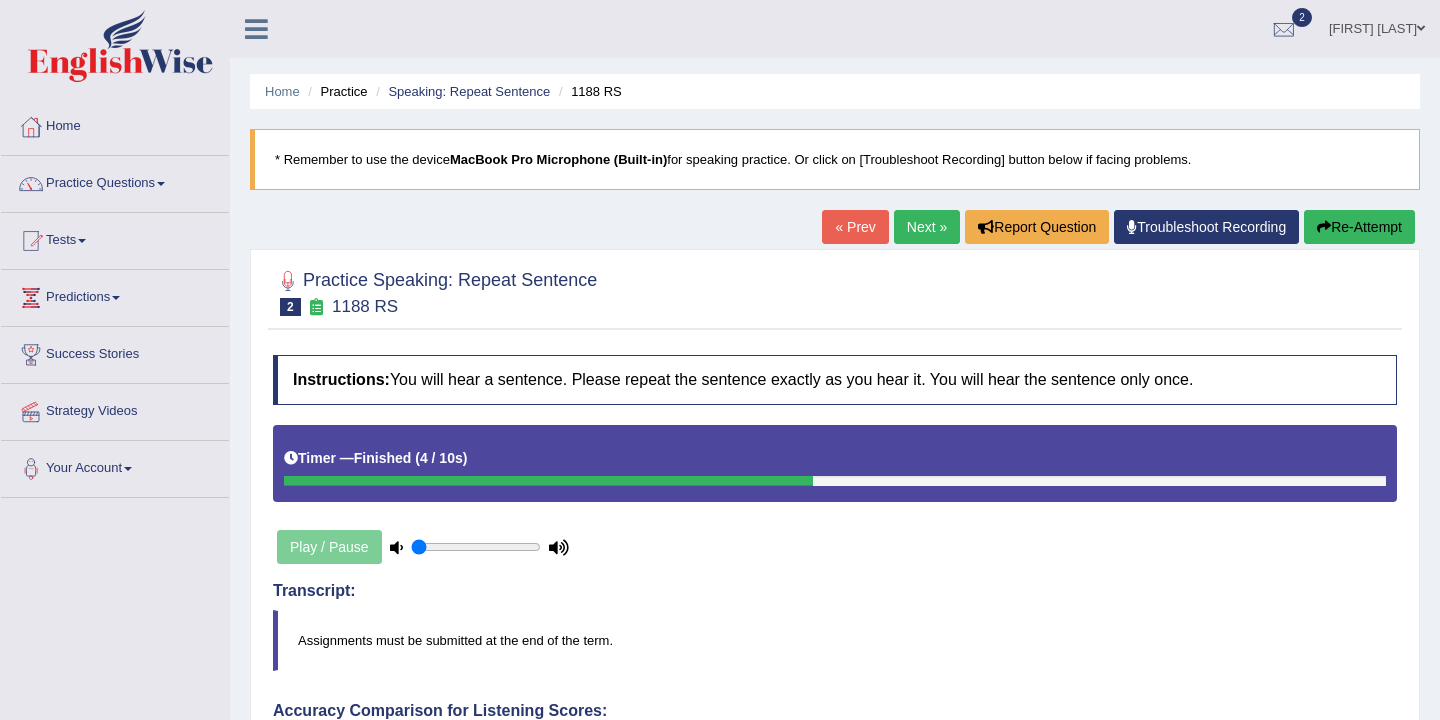 click on "Next »" at bounding box center [927, 227] 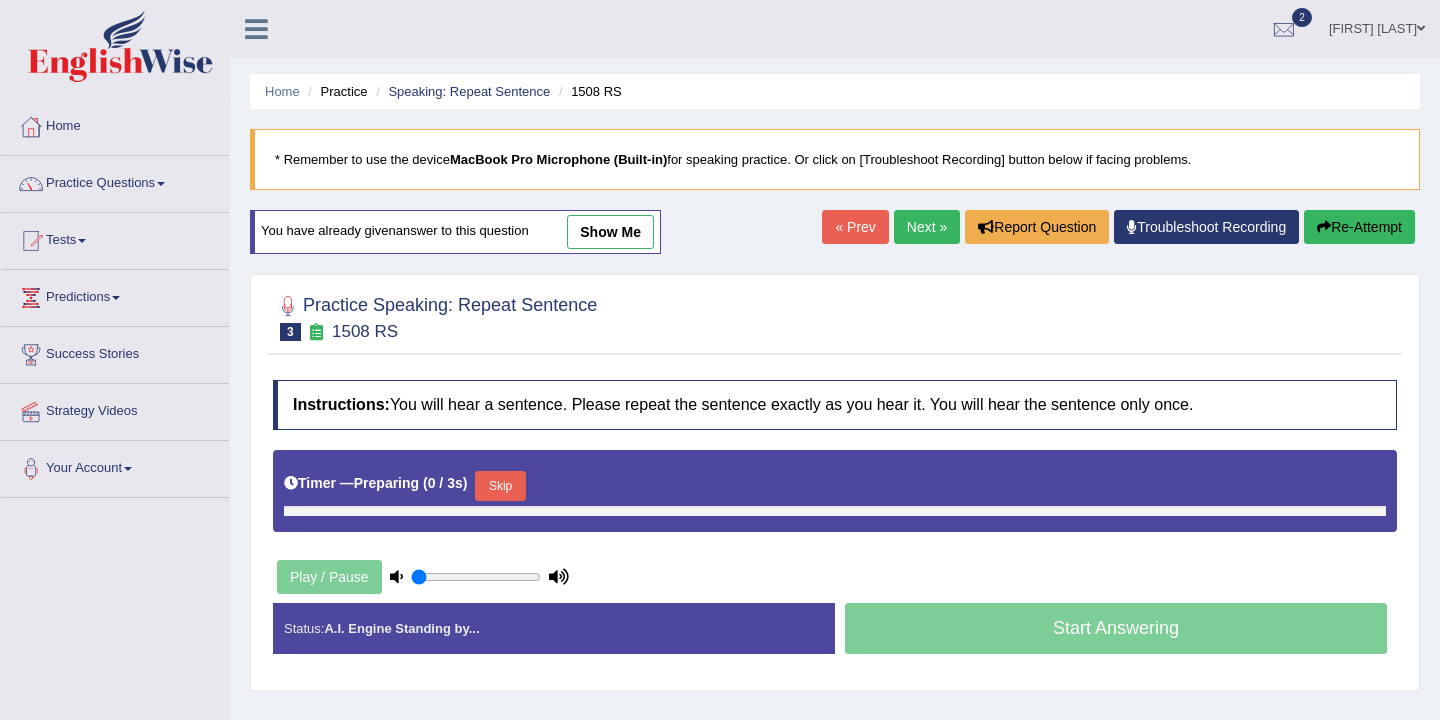 scroll, scrollTop: 0, scrollLeft: 0, axis: both 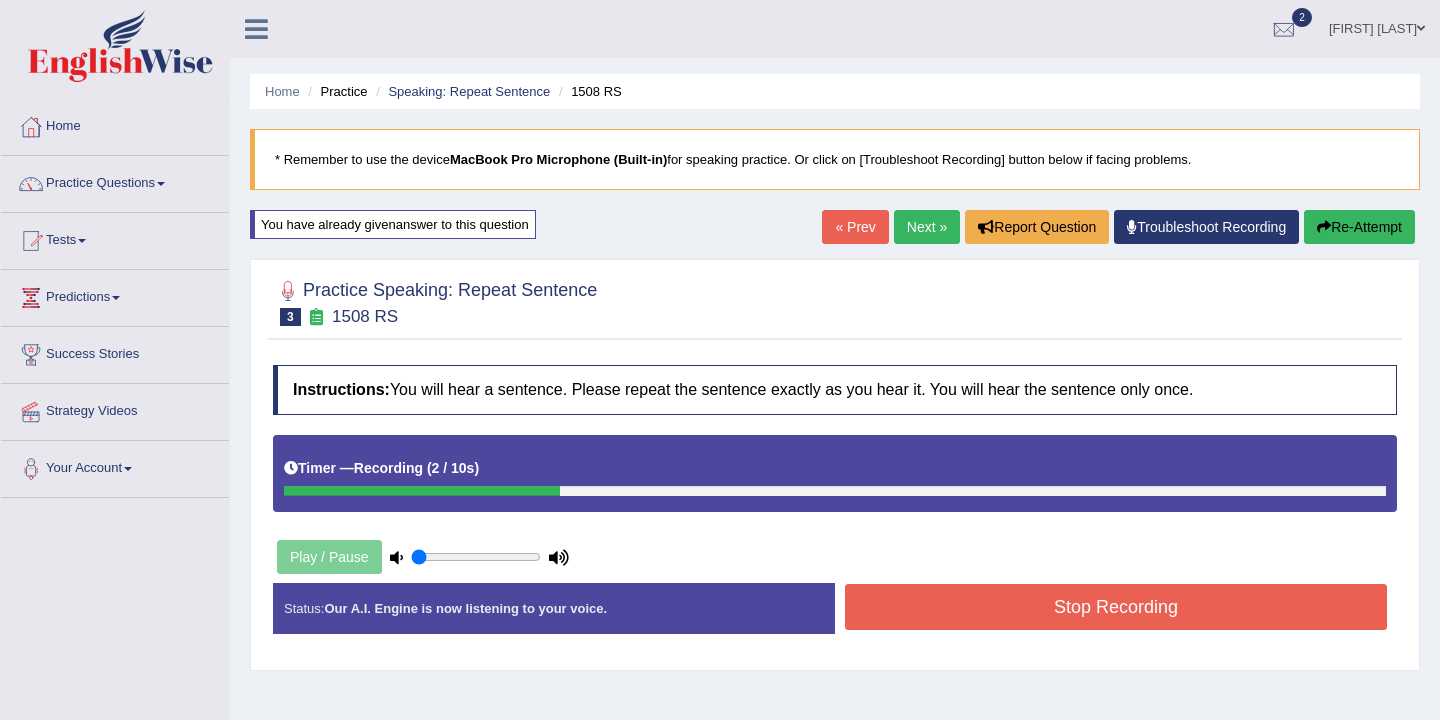 click on "Stop Recording" at bounding box center (1116, 607) 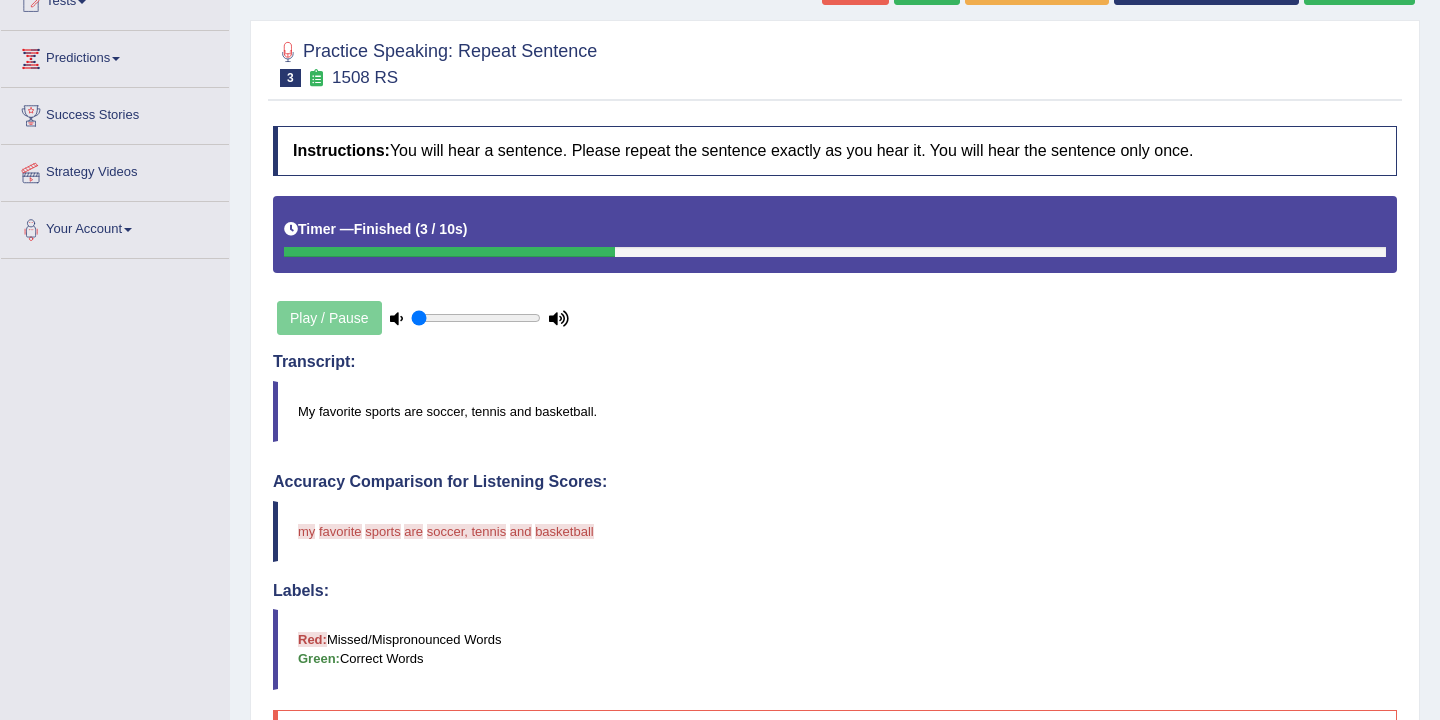 scroll, scrollTop: 0, scrollLeft: 0, axis: both 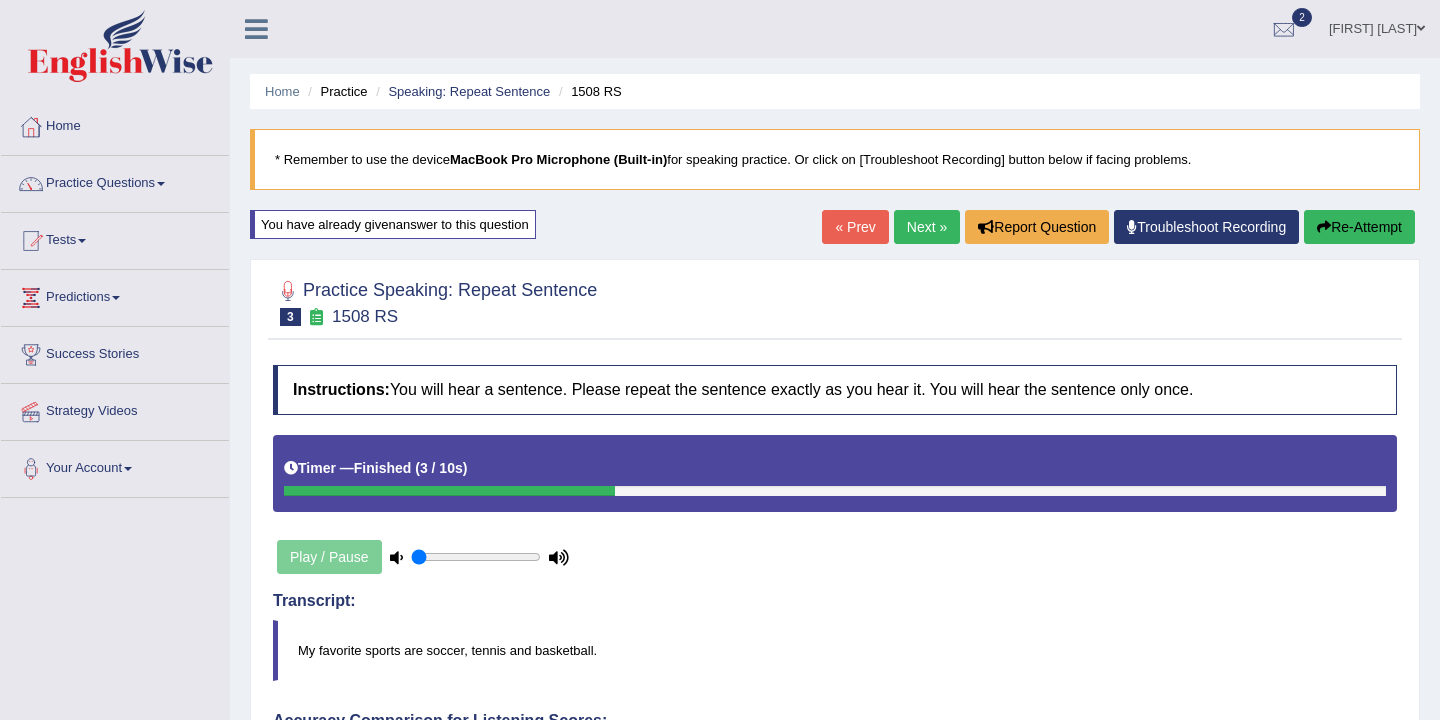click on "Re-Attempt" at bounding box center [1359, 227] 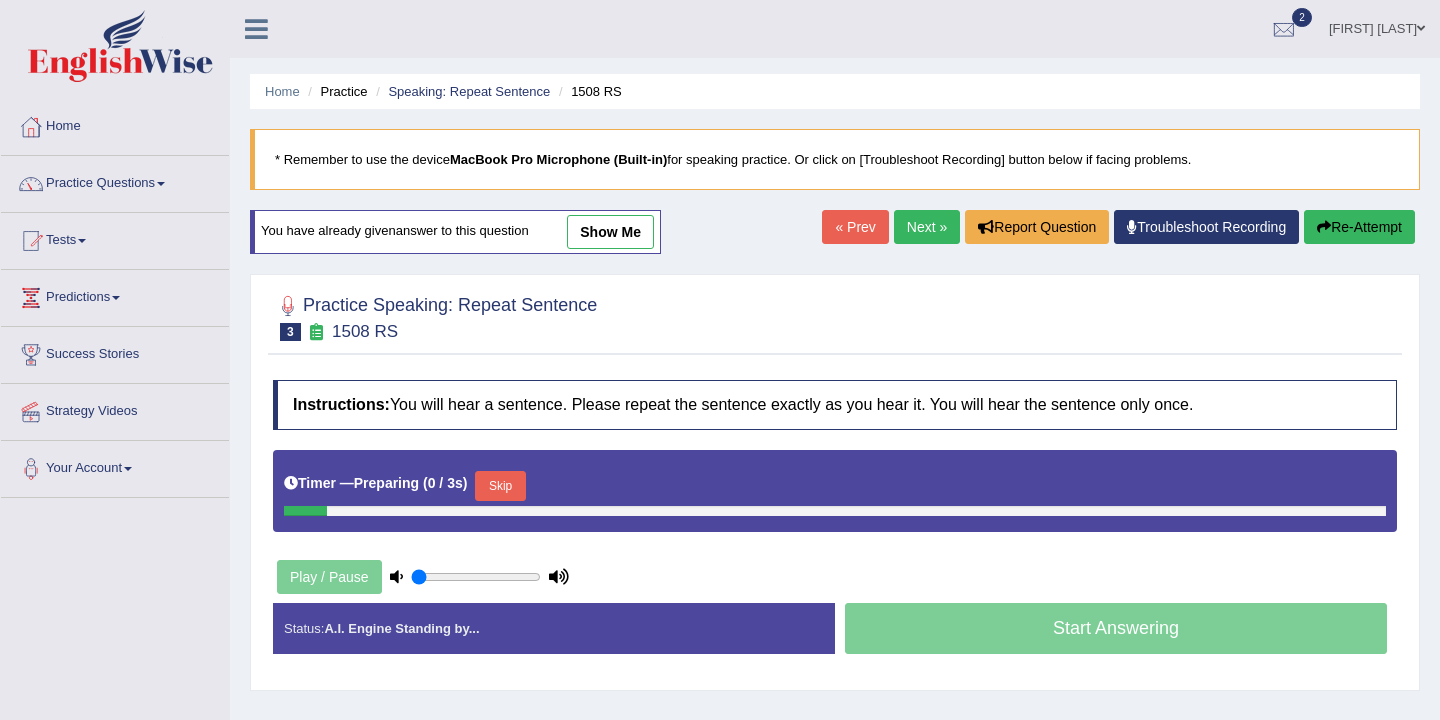 scroll, scrollTop: 0, scrollLeft: 0, axis: both 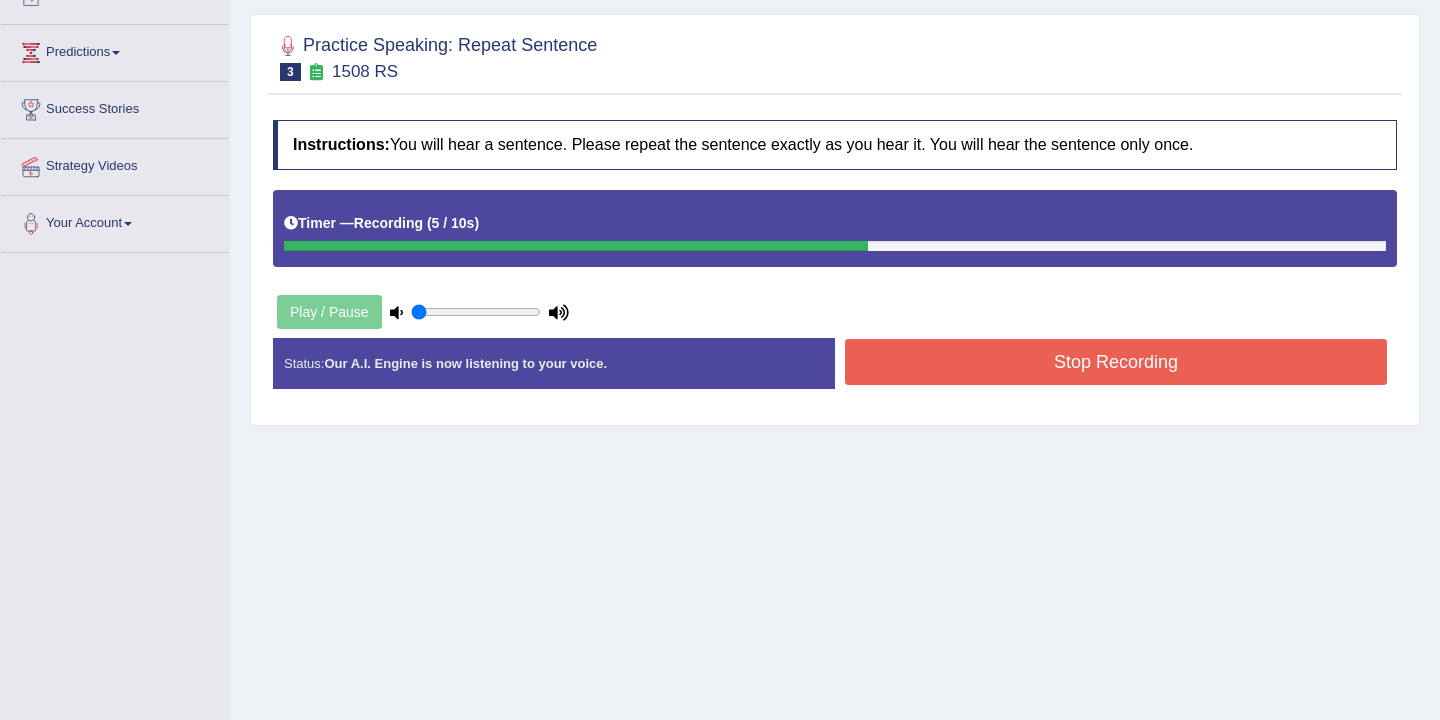 click on "Stop Recording" at bounding box center [1116, 362] 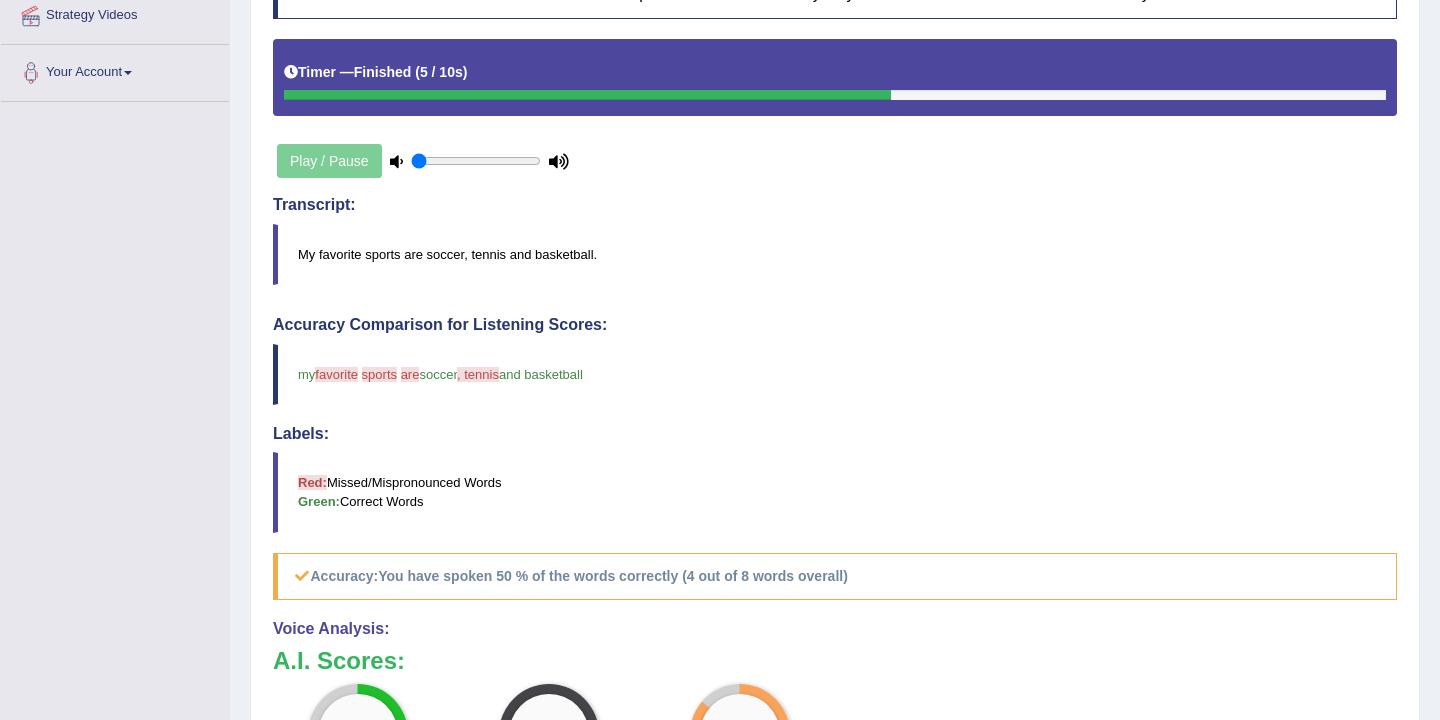 scroll, scrollTop: 0, scrollLeft: 0, axis: both 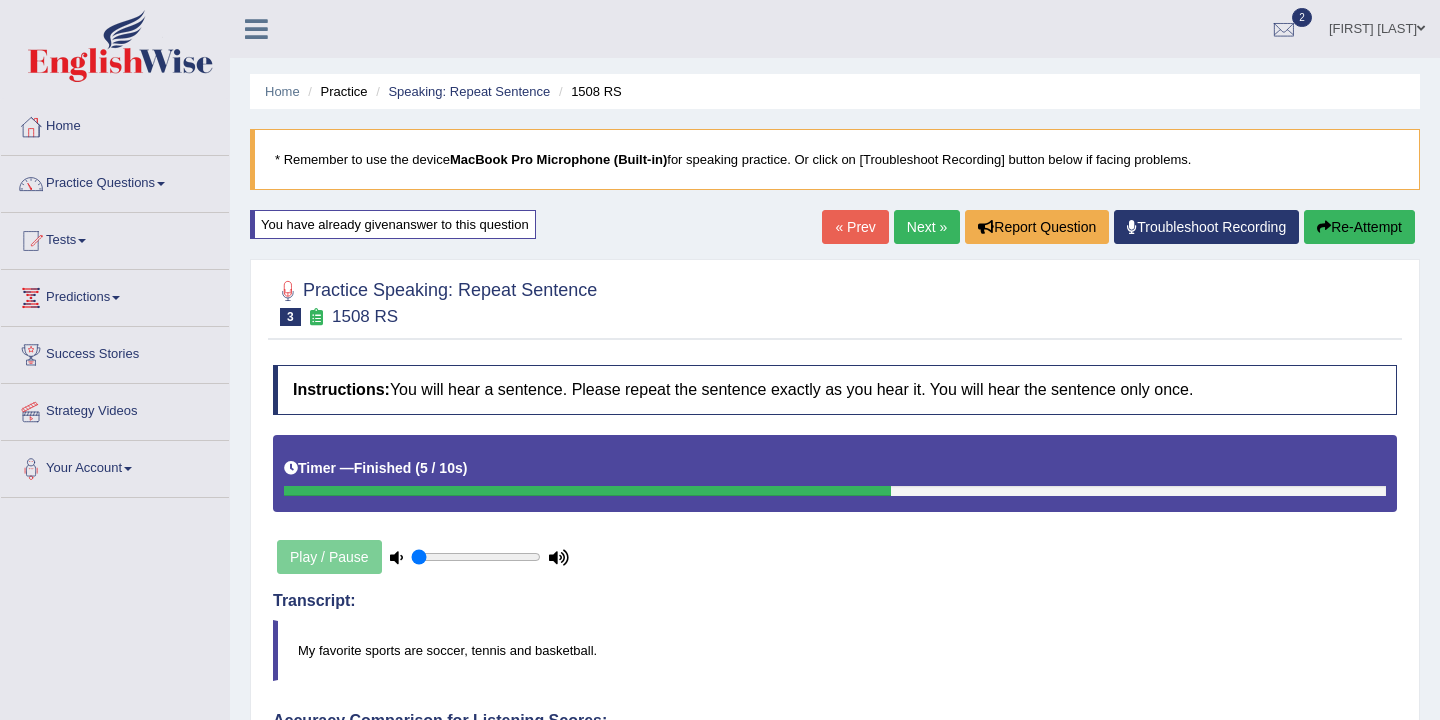 click on "Next »" at bounding box center [927, 227] 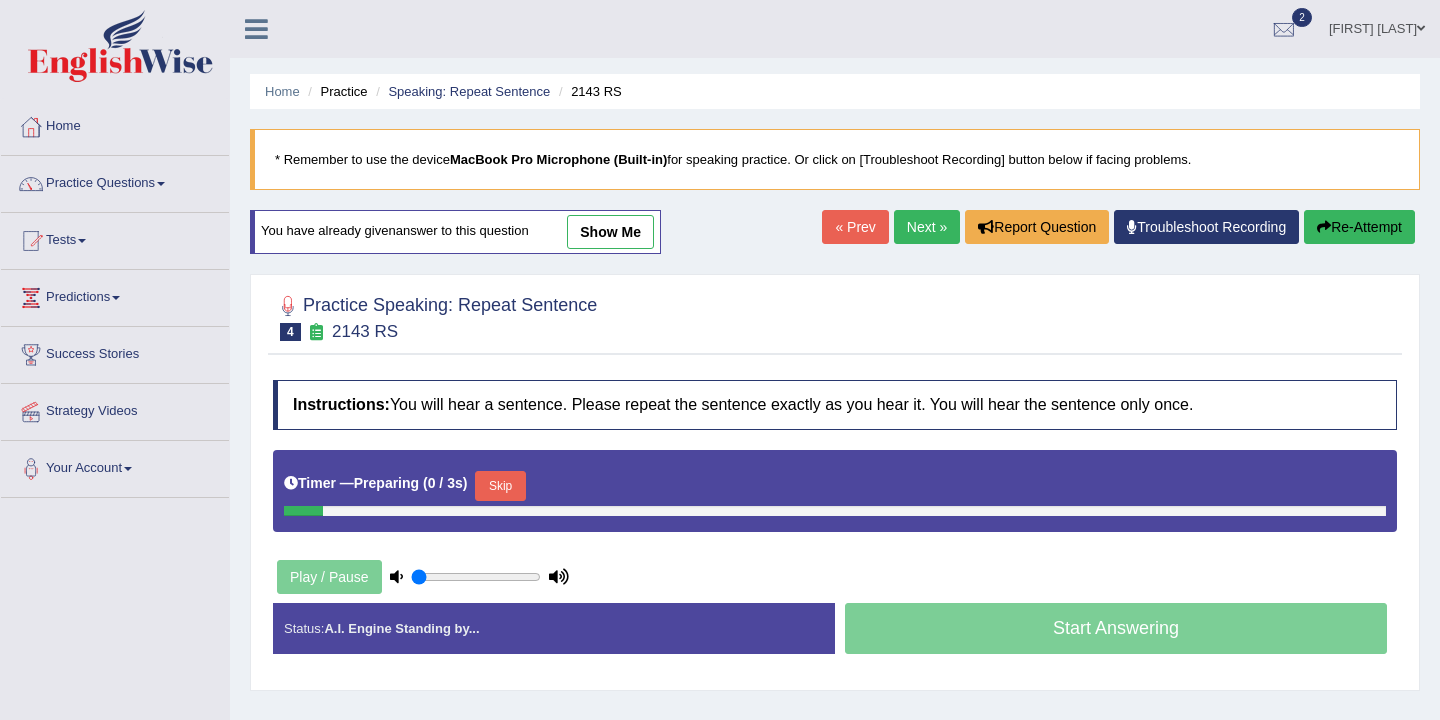 scroll, scrollTop: 171, scrollLeft: 0, axis: vertical 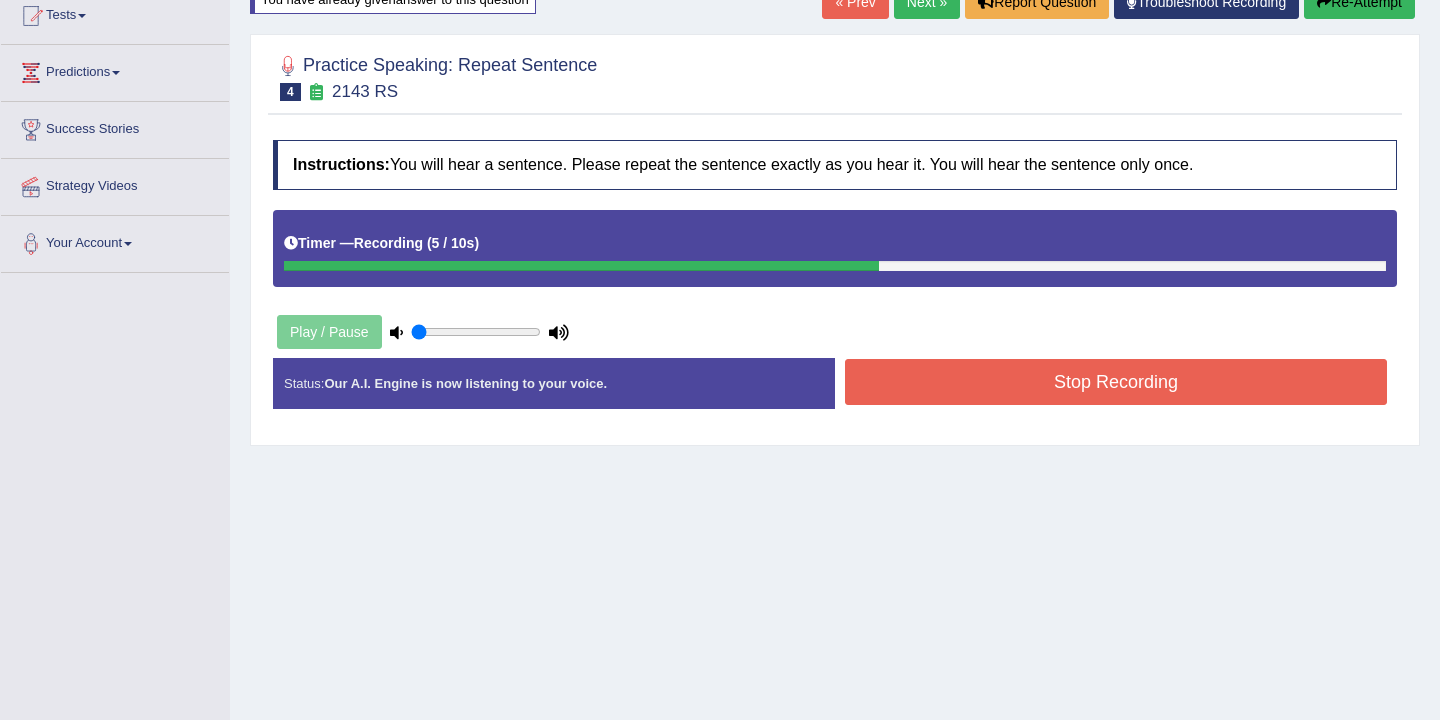 click on "Stop Recording" at bounding box center [1116, 382] 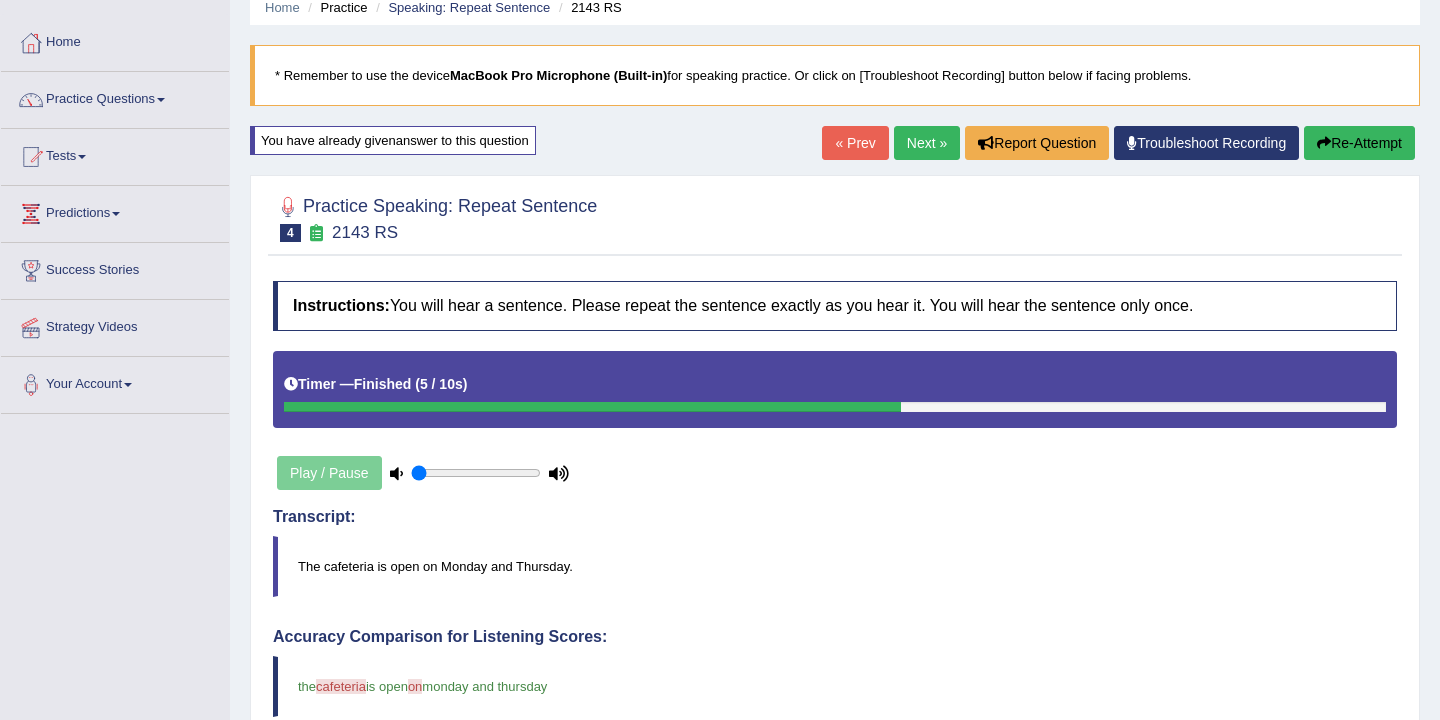 scroll, scrollTop: 0, scrollLeft: 0, axis: both 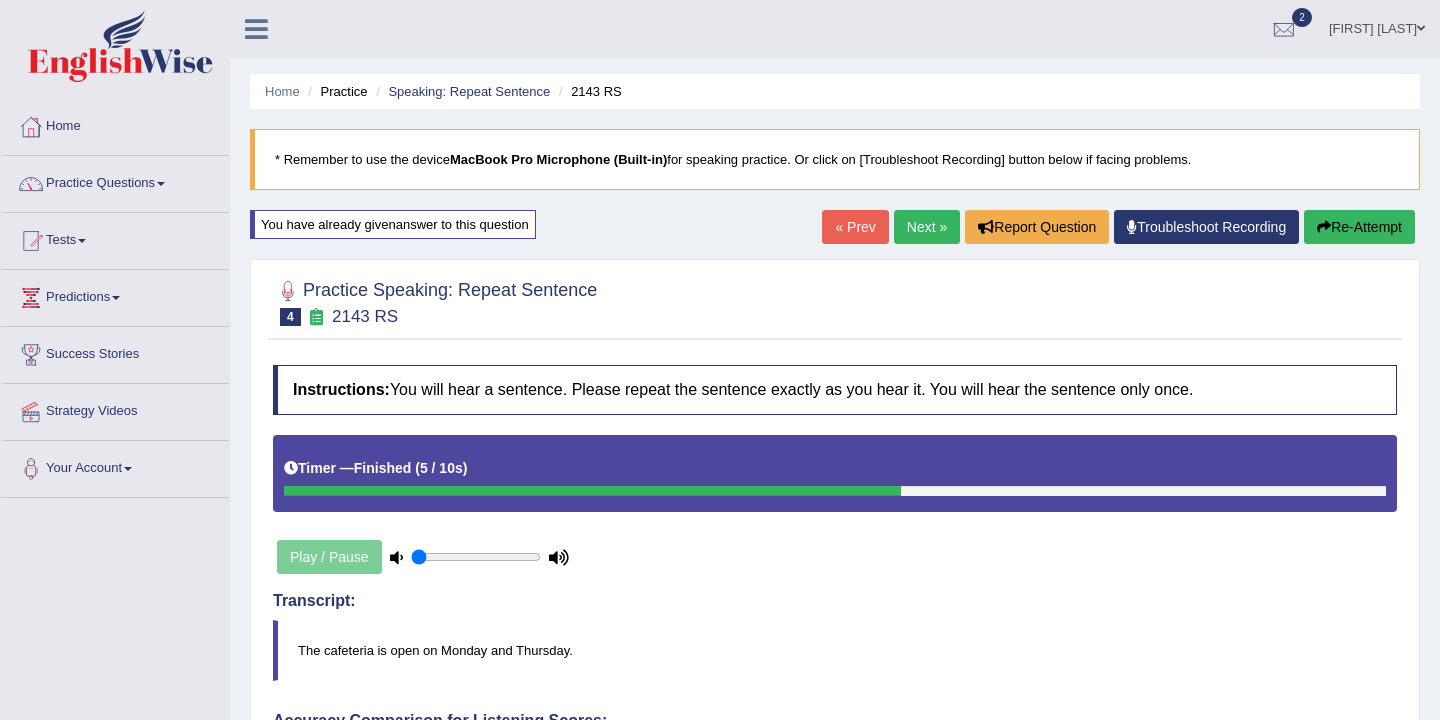 click on "Next »" at bounding box center (927, 227) 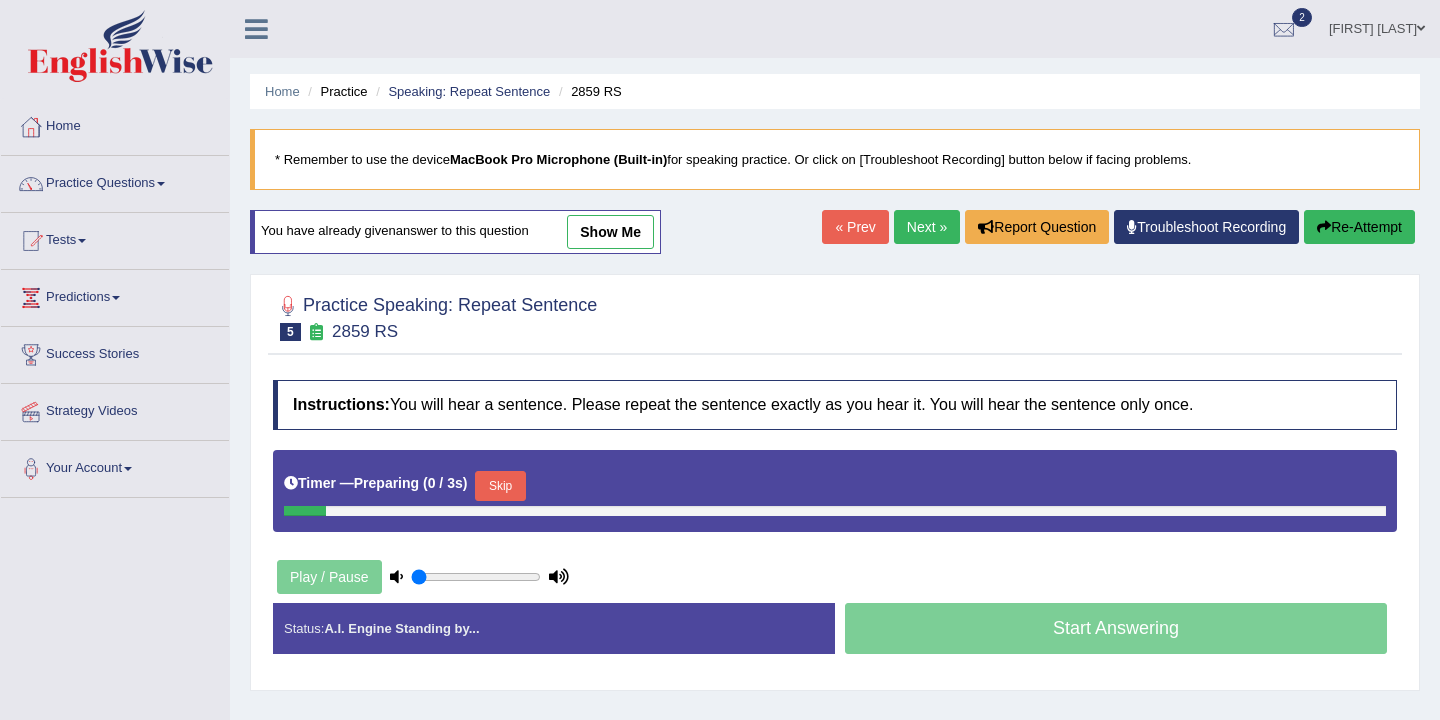 scroll, scrollTop: 0, scrollLeft: 0, axis: both 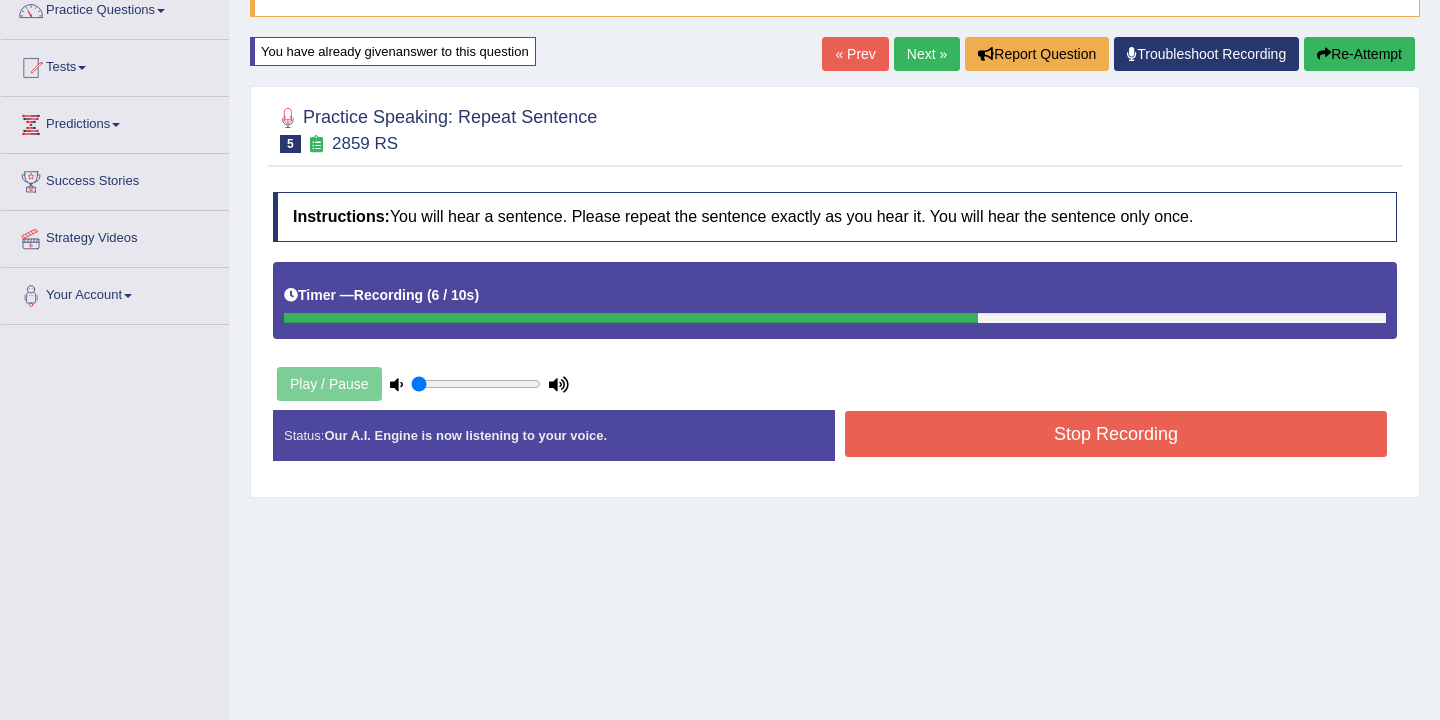 click on "Stop Recording" at bounding box center (1116, 434) 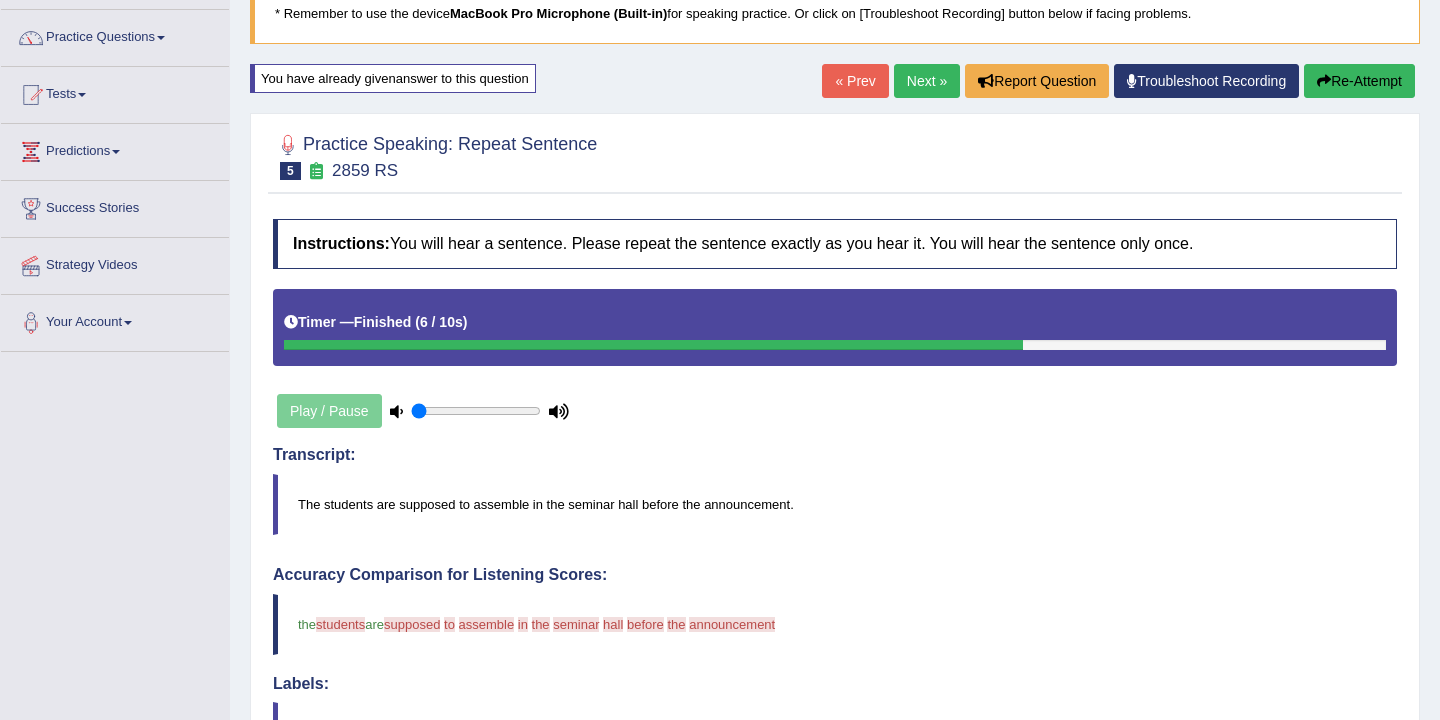 scroll, scrollTop: 0, scrollLeft: 0, axis: both 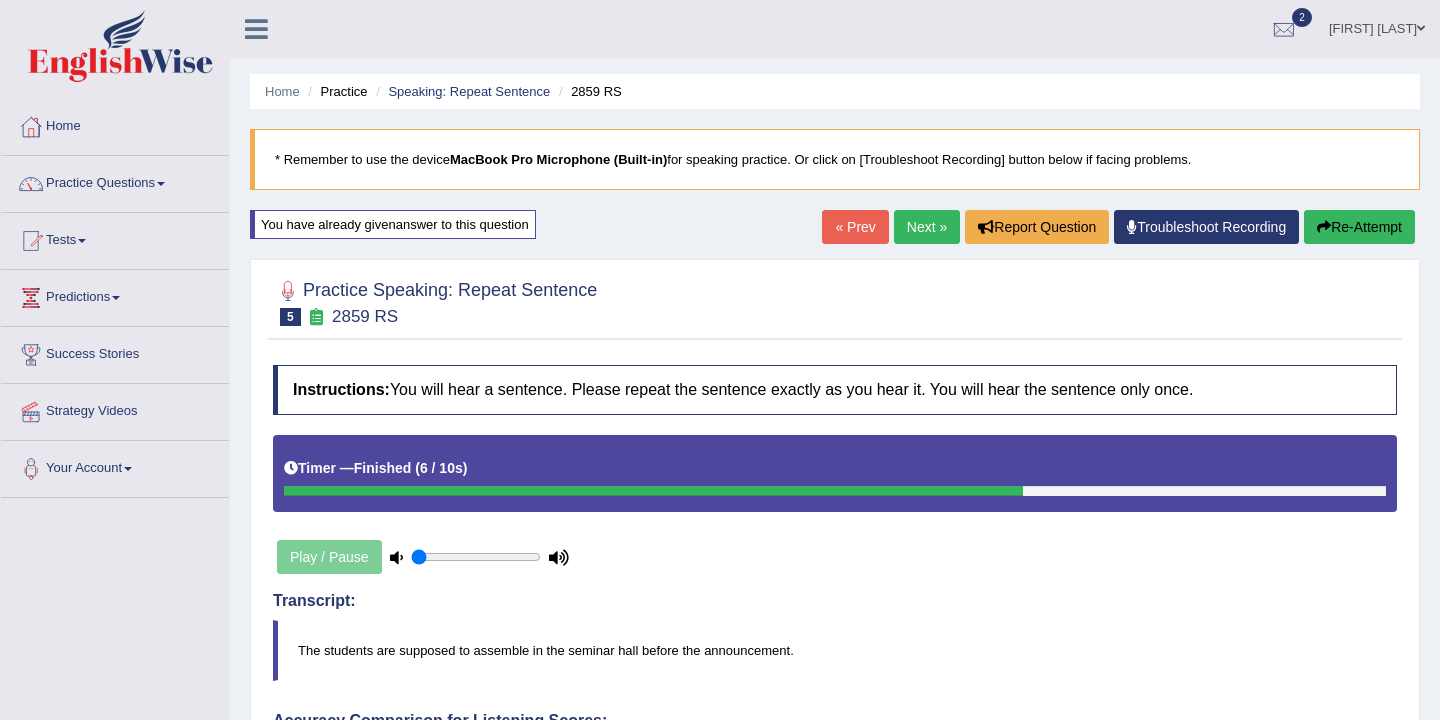 click on "Next »" at bounding box center (927, 227) 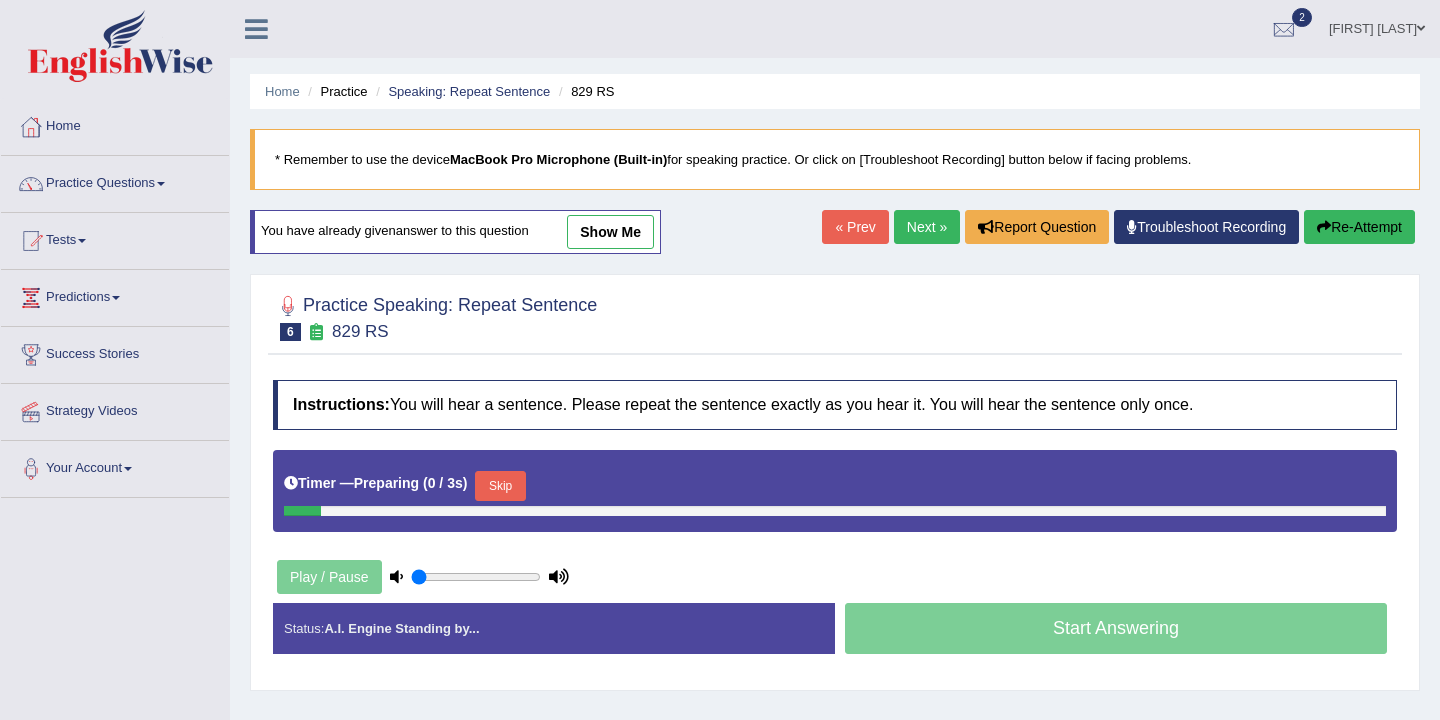 scroll, scrollTop: 0, scrollLeft: 0, axis: both 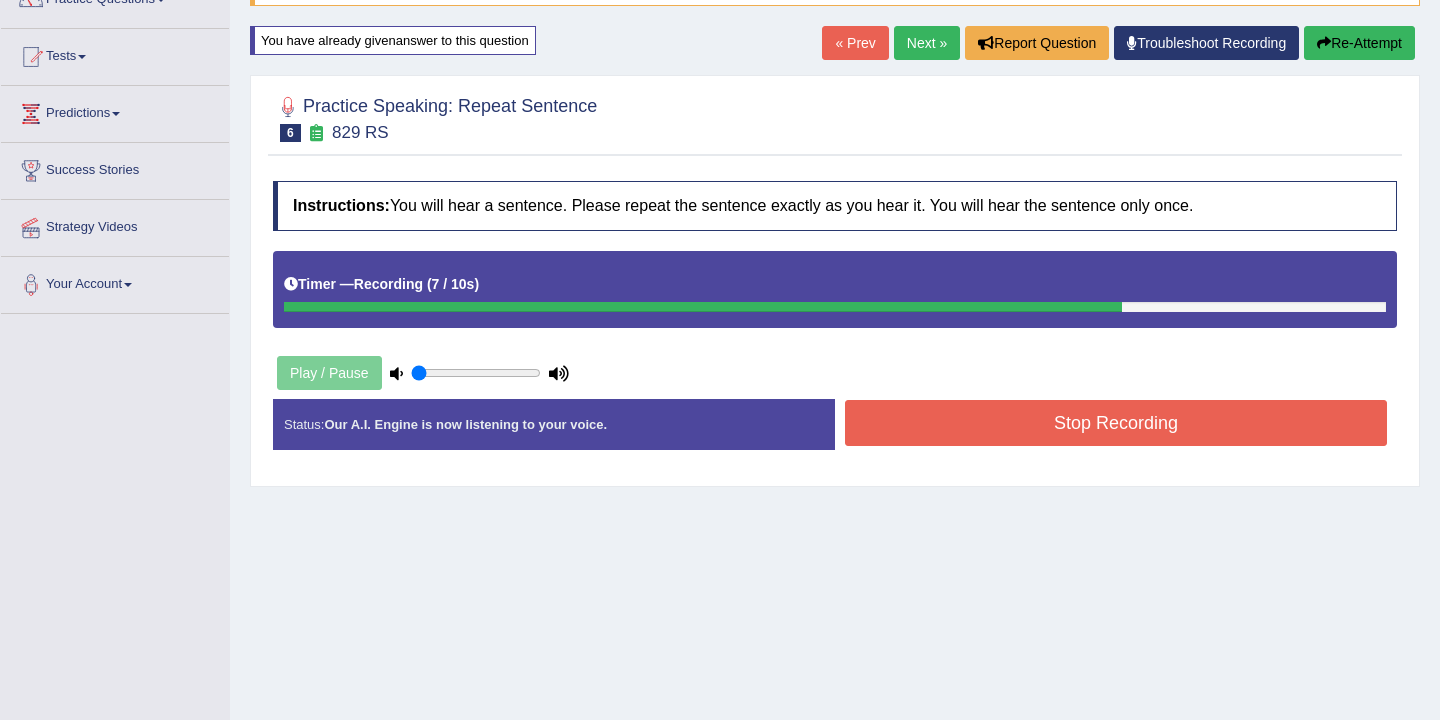 click on "Stop Recording" at bounding box center (1116, 423) 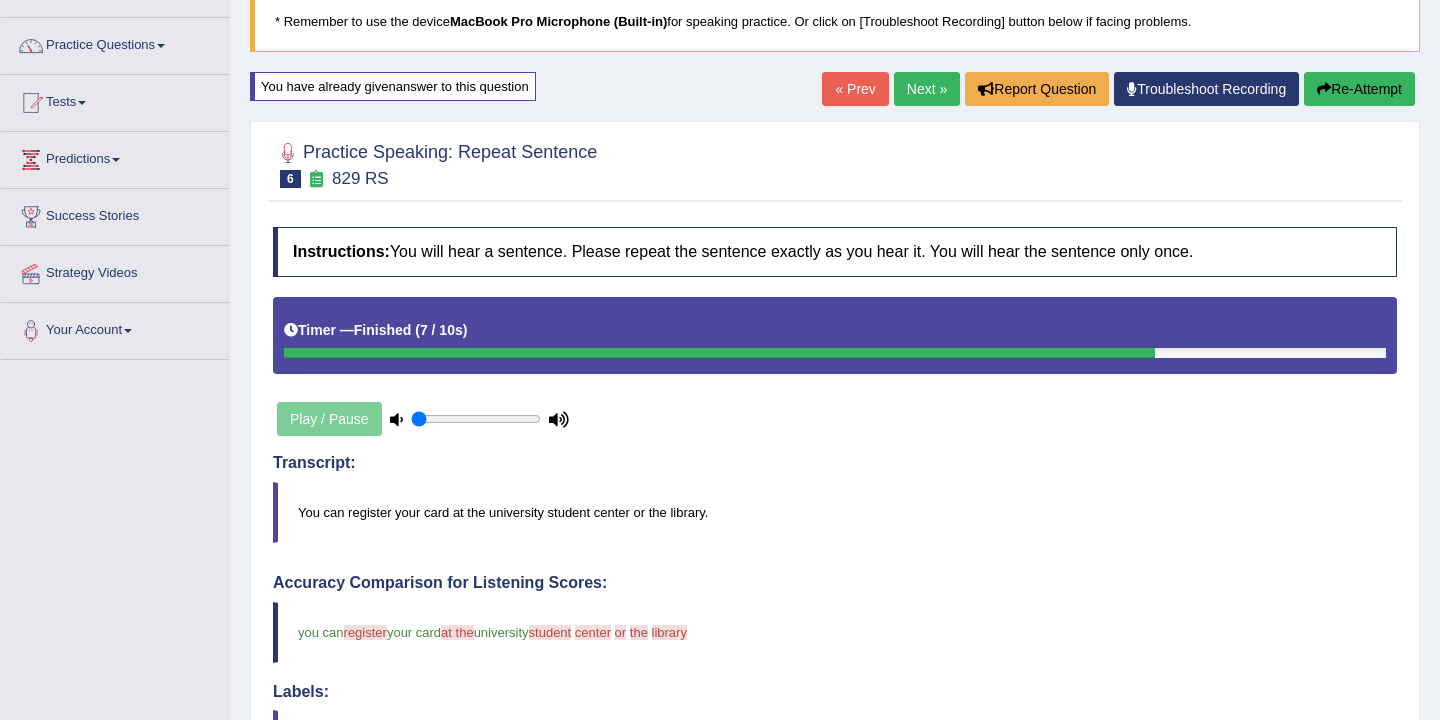 scroll, scrollTop: 0, scrollLeft: 0, axis: both 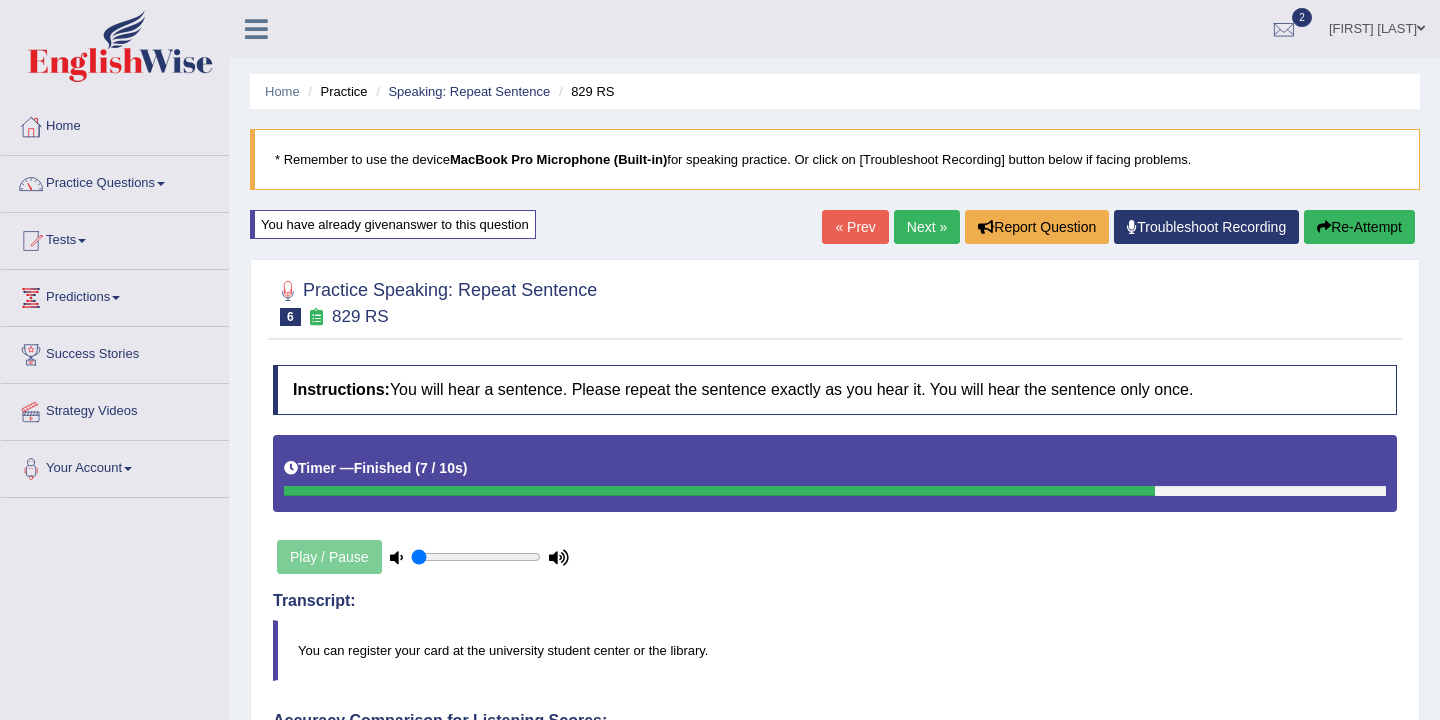 click on "Next »" at bounding box center (927, 227) 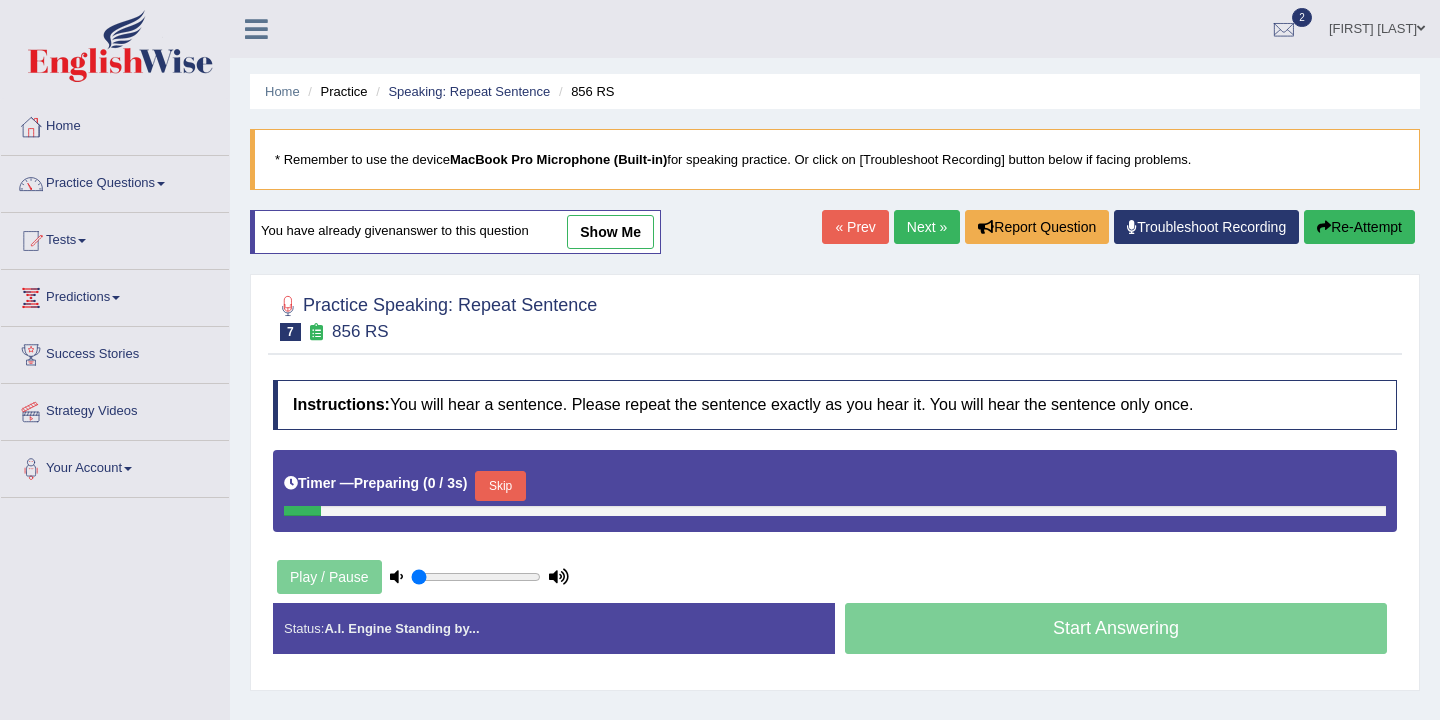 scroll, scrollTop: 0, scrollLeft: 0, axis: both 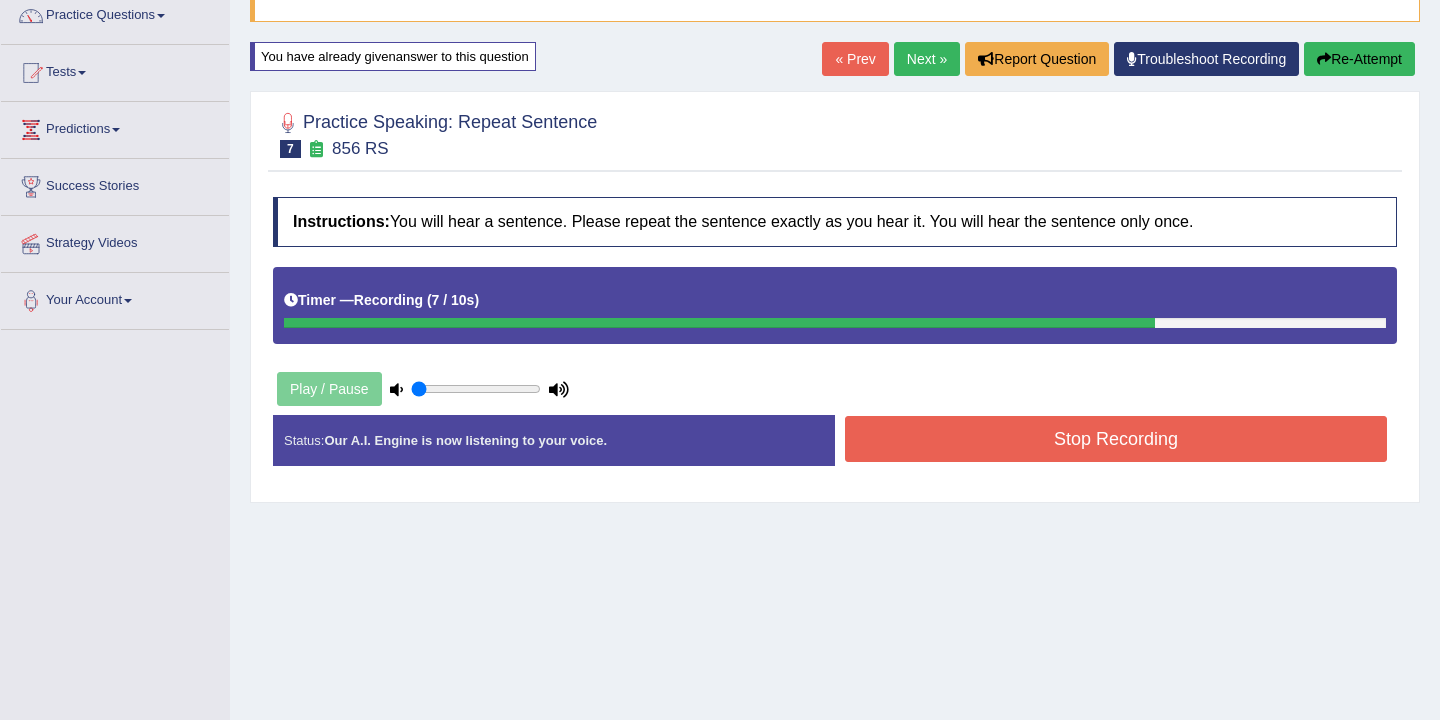click on "Stop Recording" at bounding box center [1116, 439] 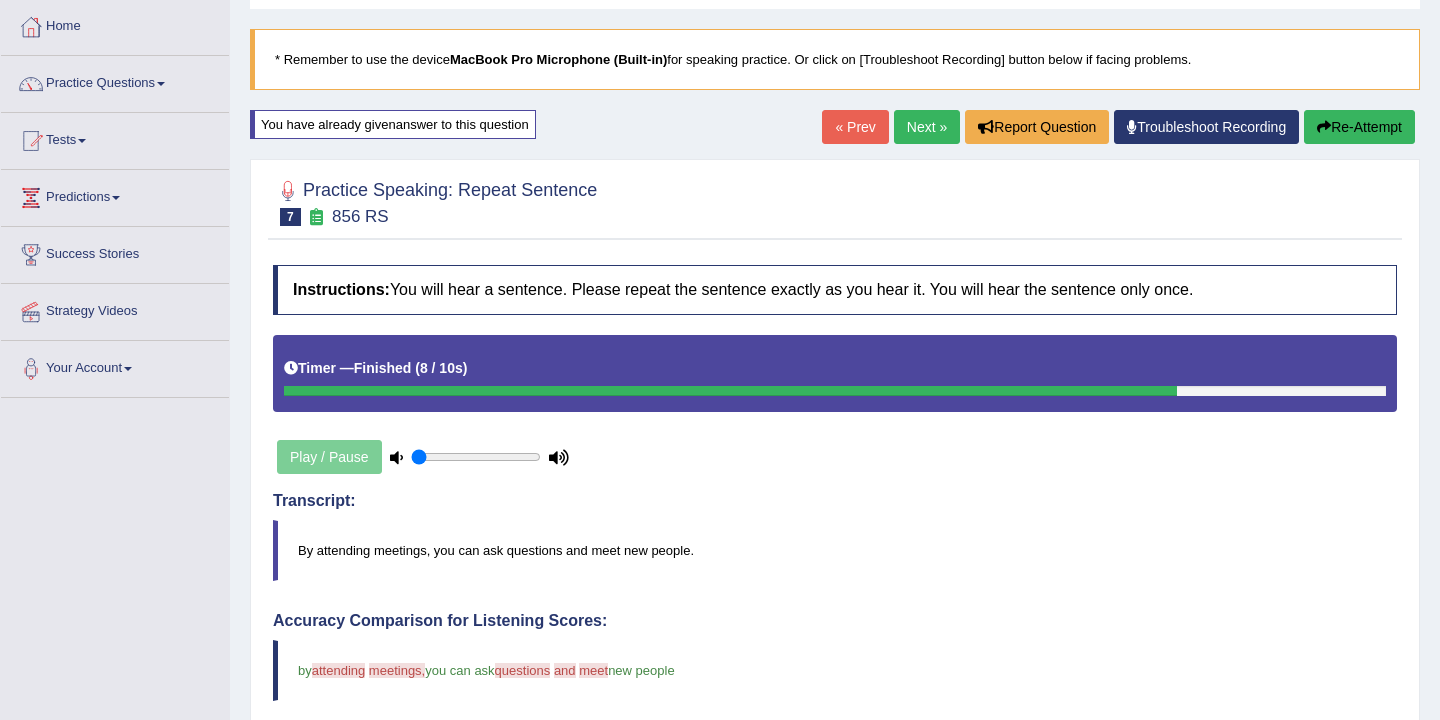 scroll, scrollTop: 0, scrollLeft: 0, axis: both 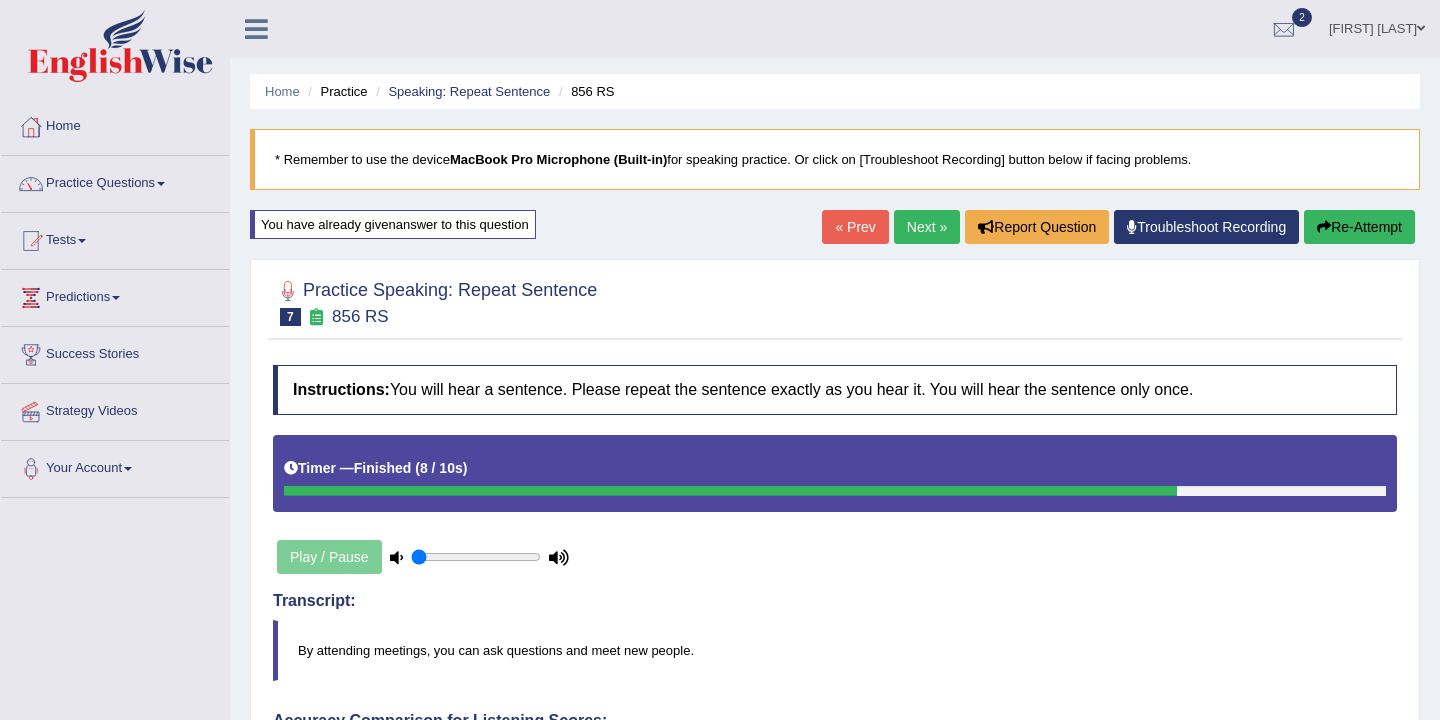 click on "Next »" at bounding box center (927, 227) 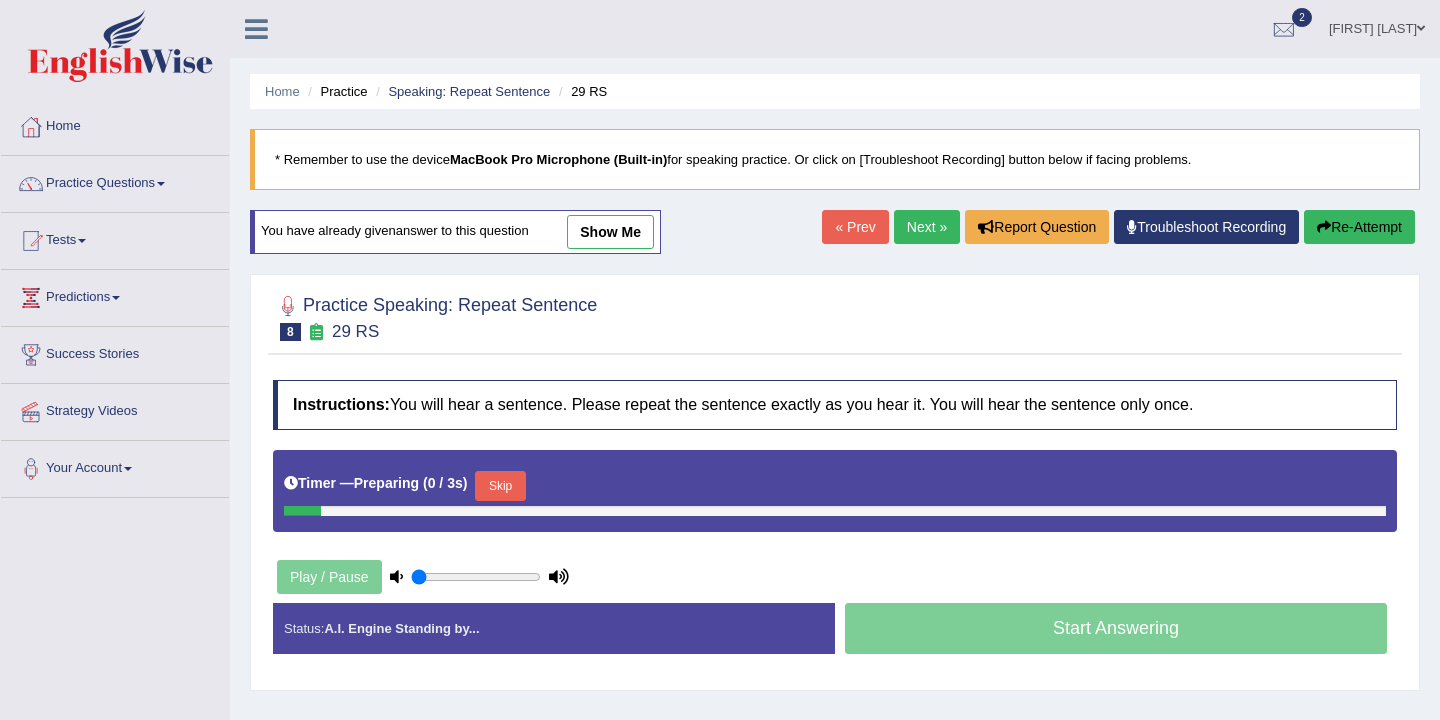 scroll, scrollTop: 0, scrollLeft: 0, axis: both 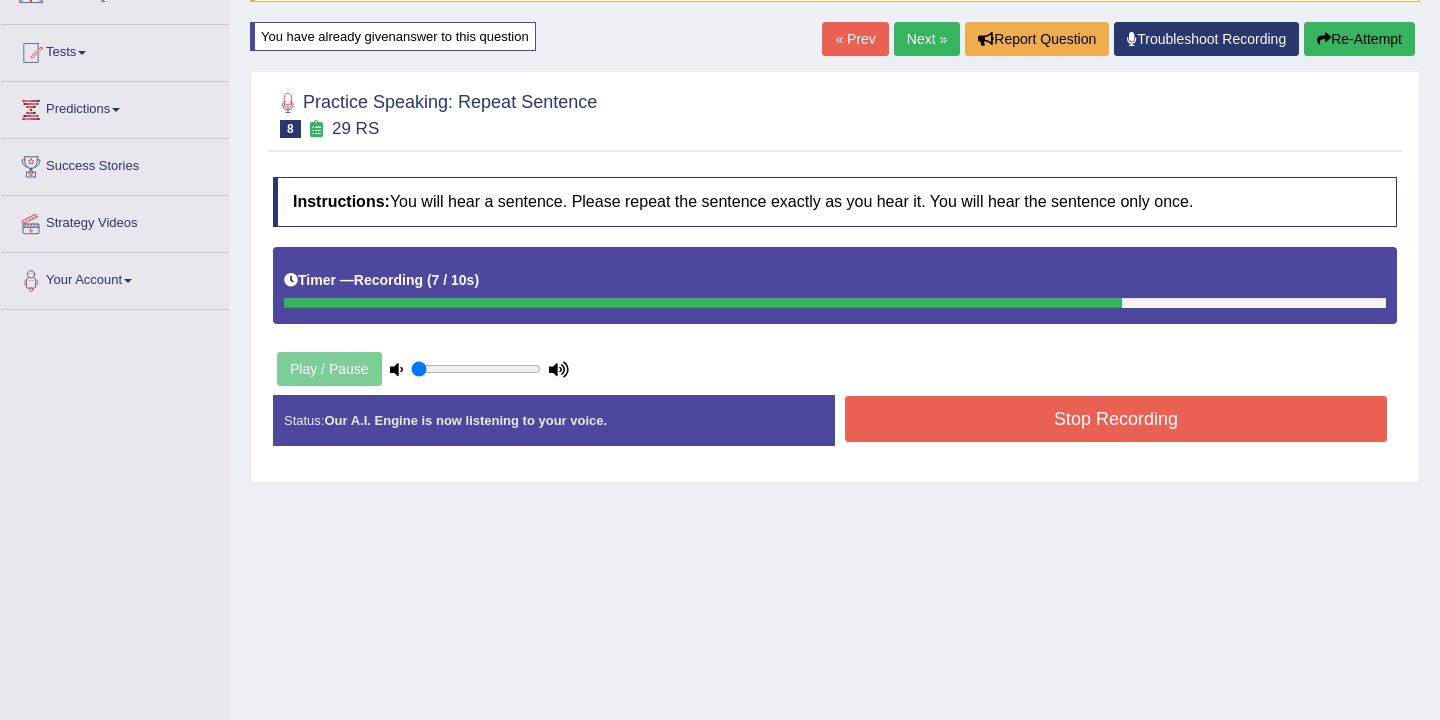 click on "Stop Recording" at bounding box center (1116, 419) 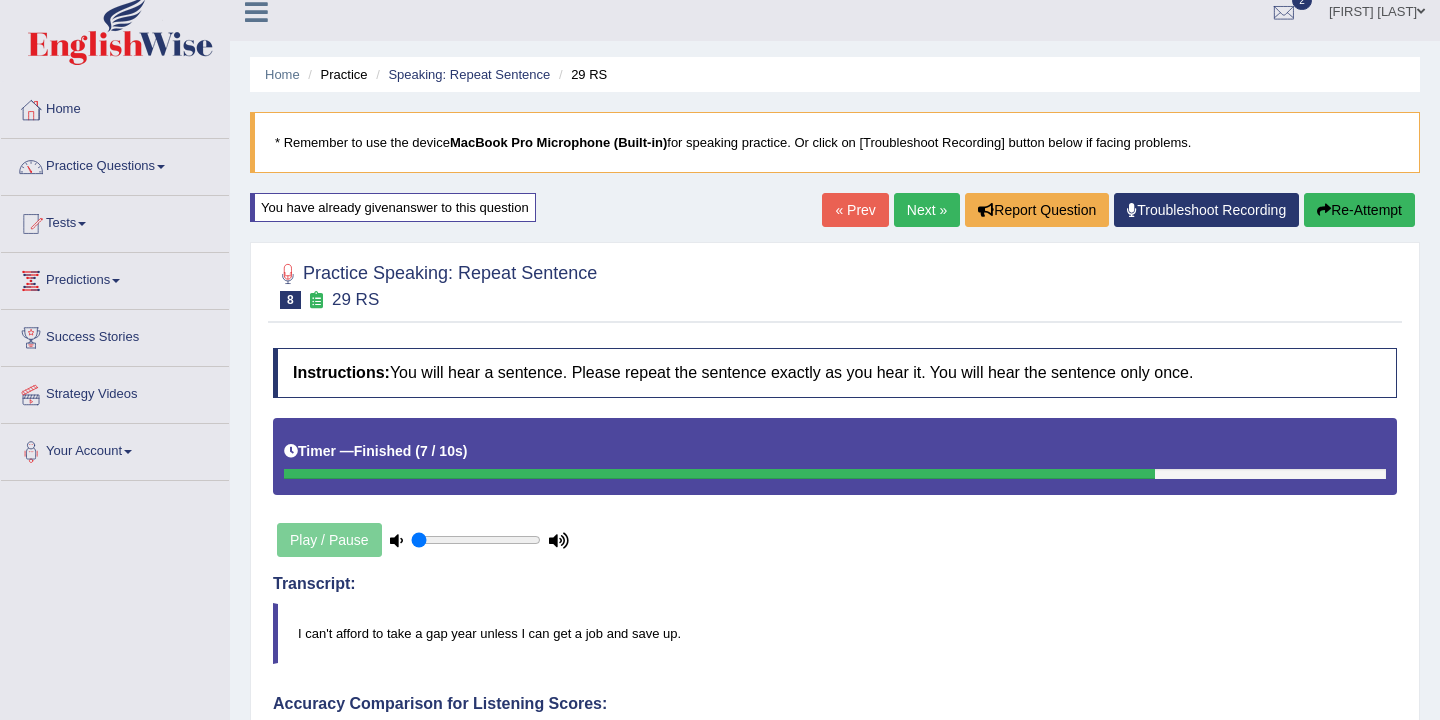 scroll, scrollTop: 13, scrollLeft: 0, axis: vertical 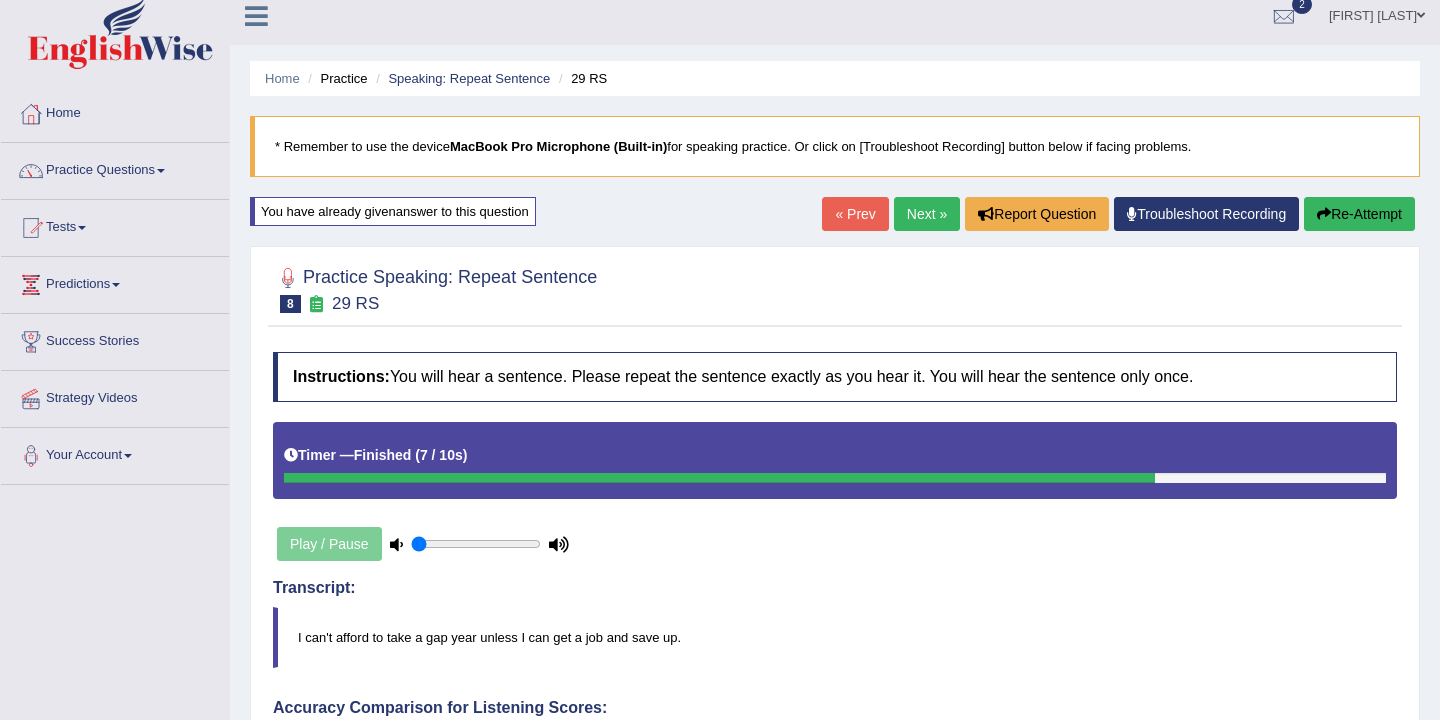 click on "Next »" at bounding box center [927, 214] 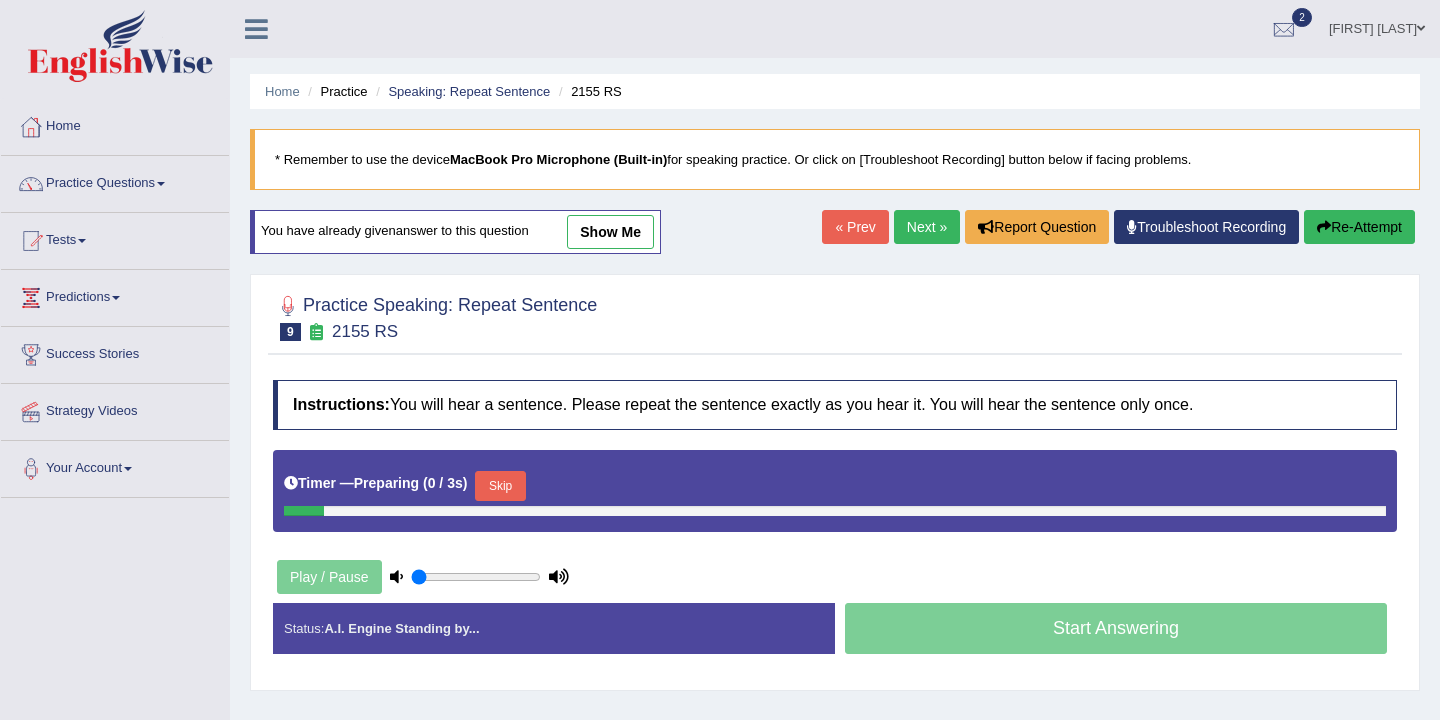 scroll, scrollTop: 0, scrollLeft: 0, axis: both 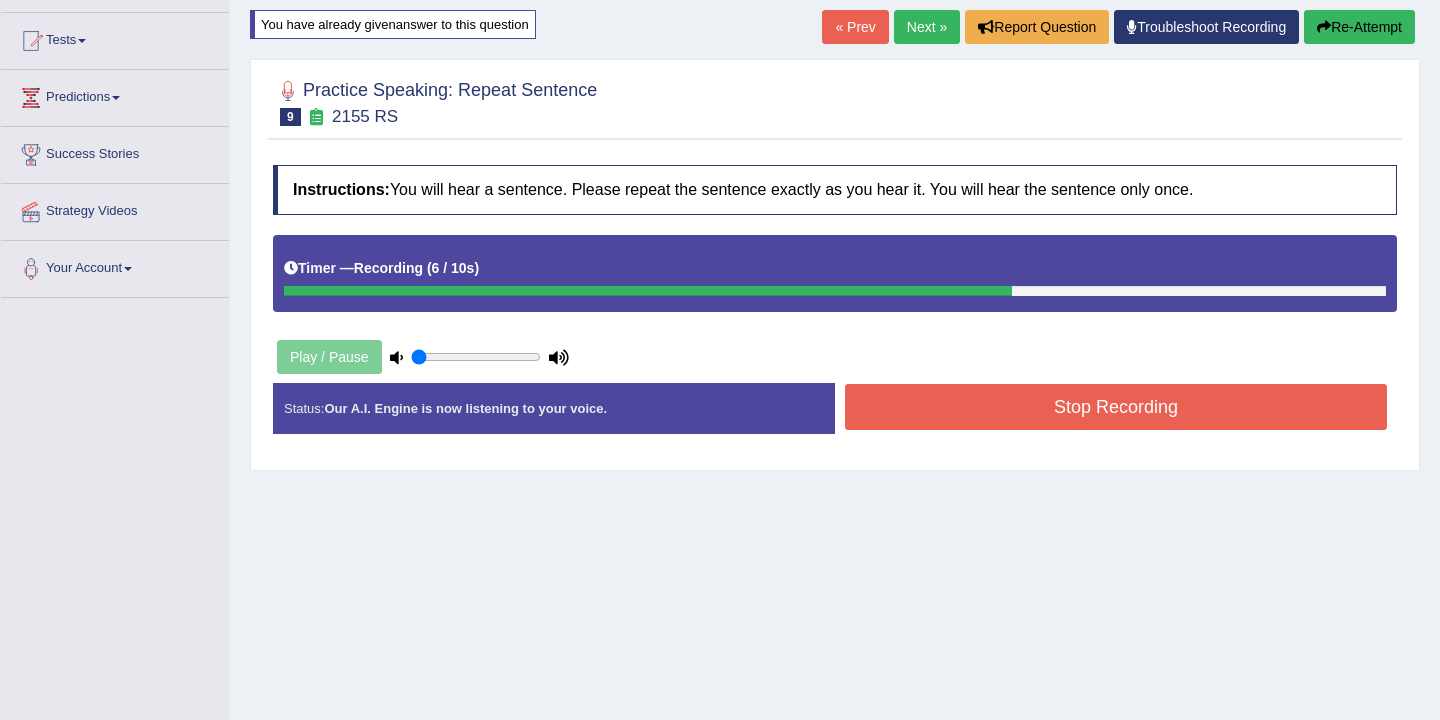 click on "Stop Recording" at bounding box center (1116, 407) 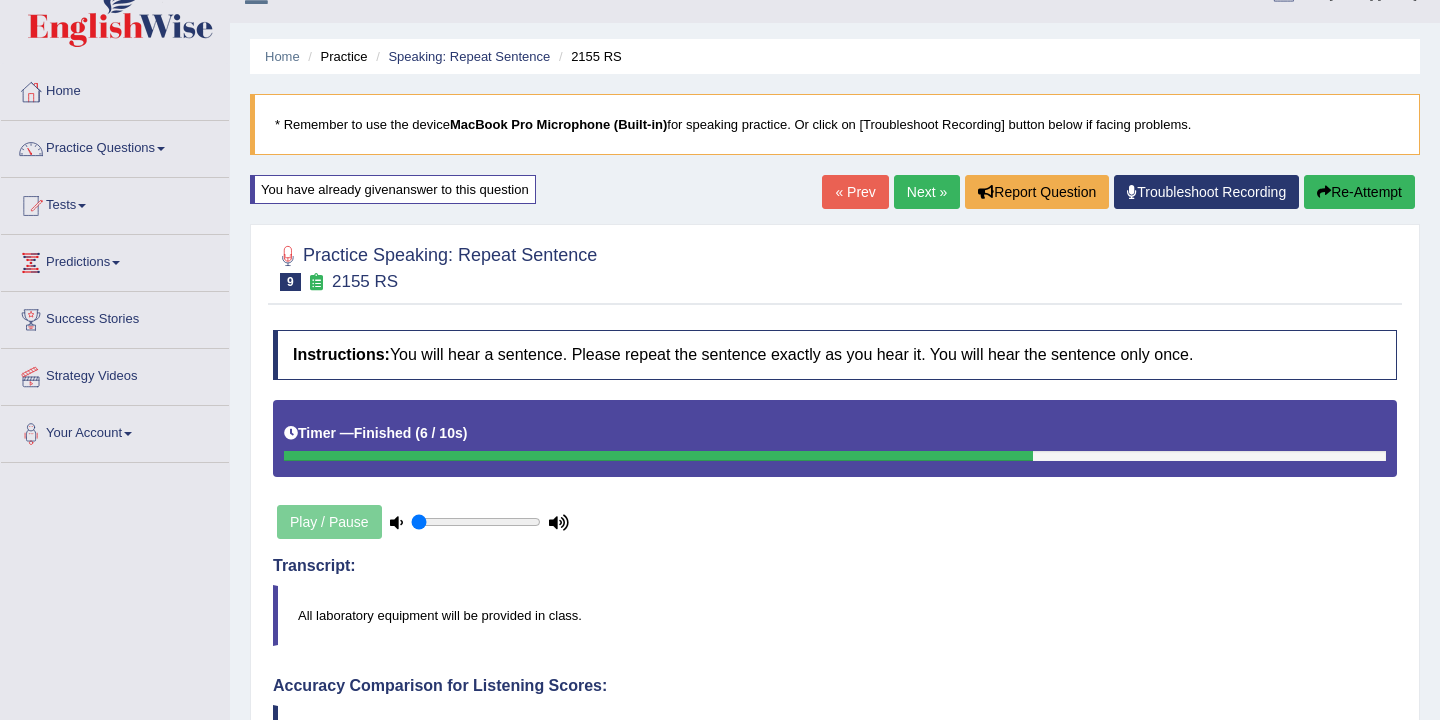 scroll, scrollTop: 0, scrollLeft: 0, axis: both 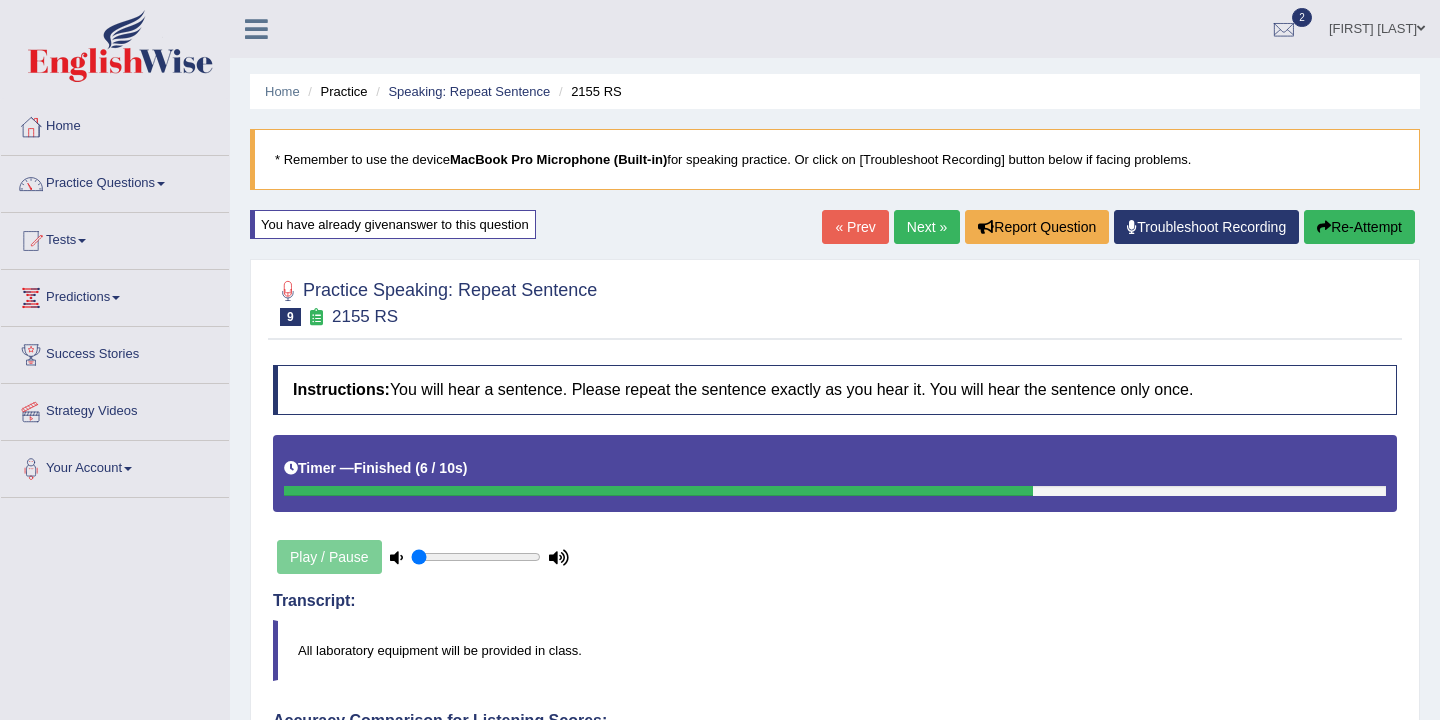 click on "Re-Attempt" at bounding box center (1359, 227) 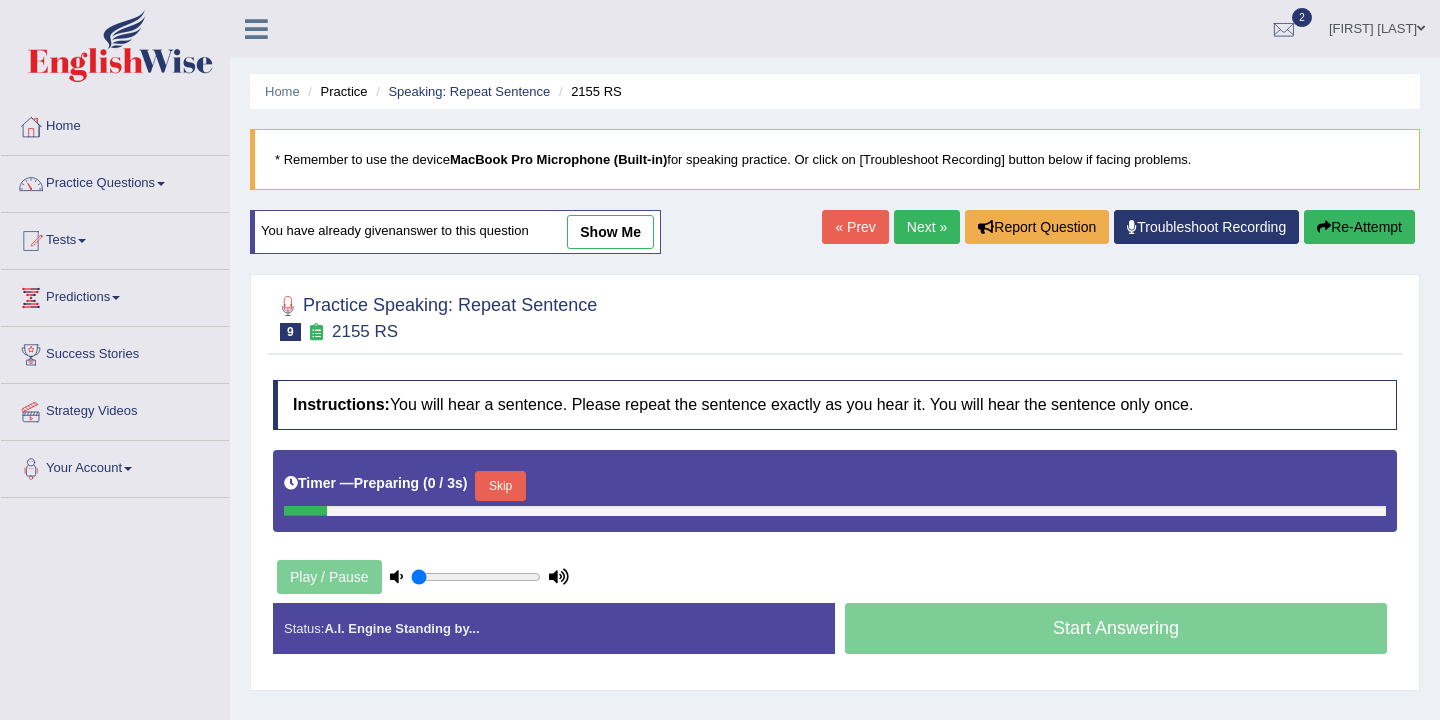 scroll, scrollTop: 0, scrollLeft: 0, axis: both 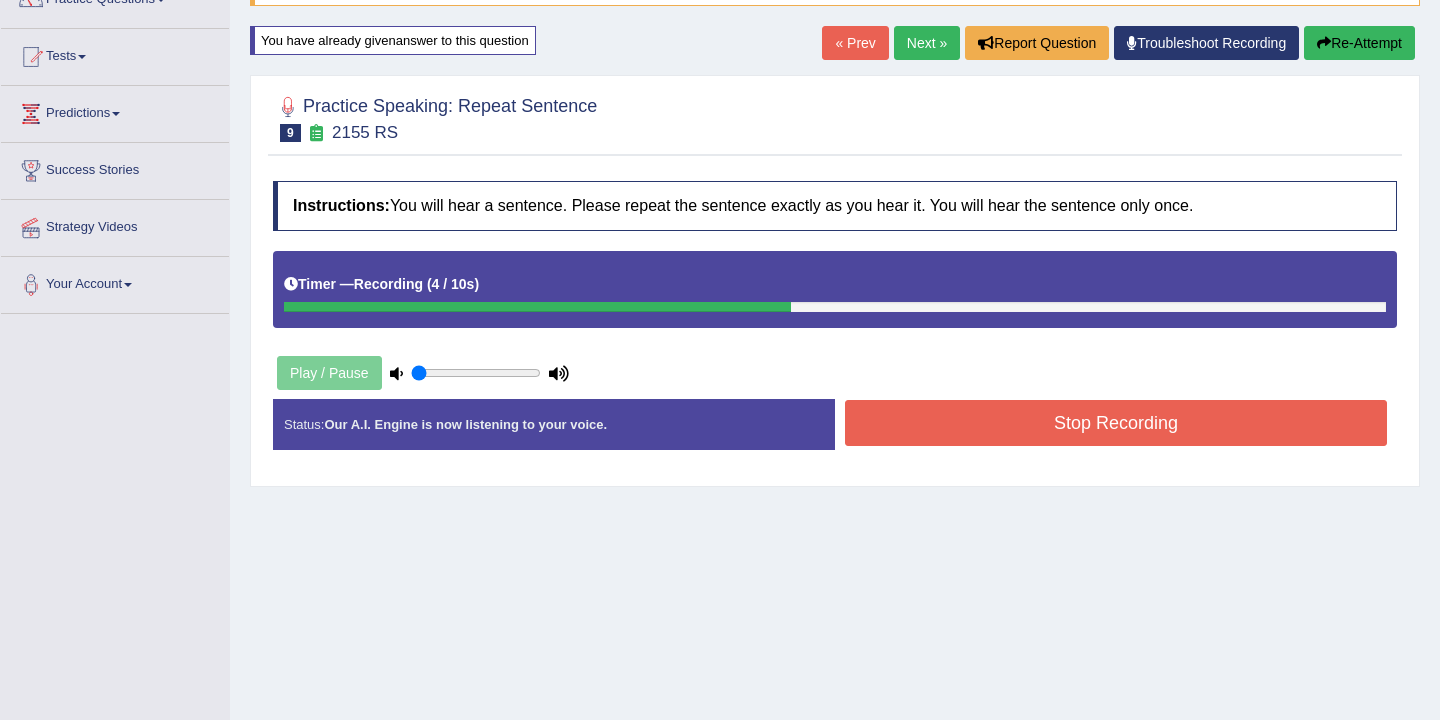 click on "Stop Recording" at bounding box center (1116, 423) 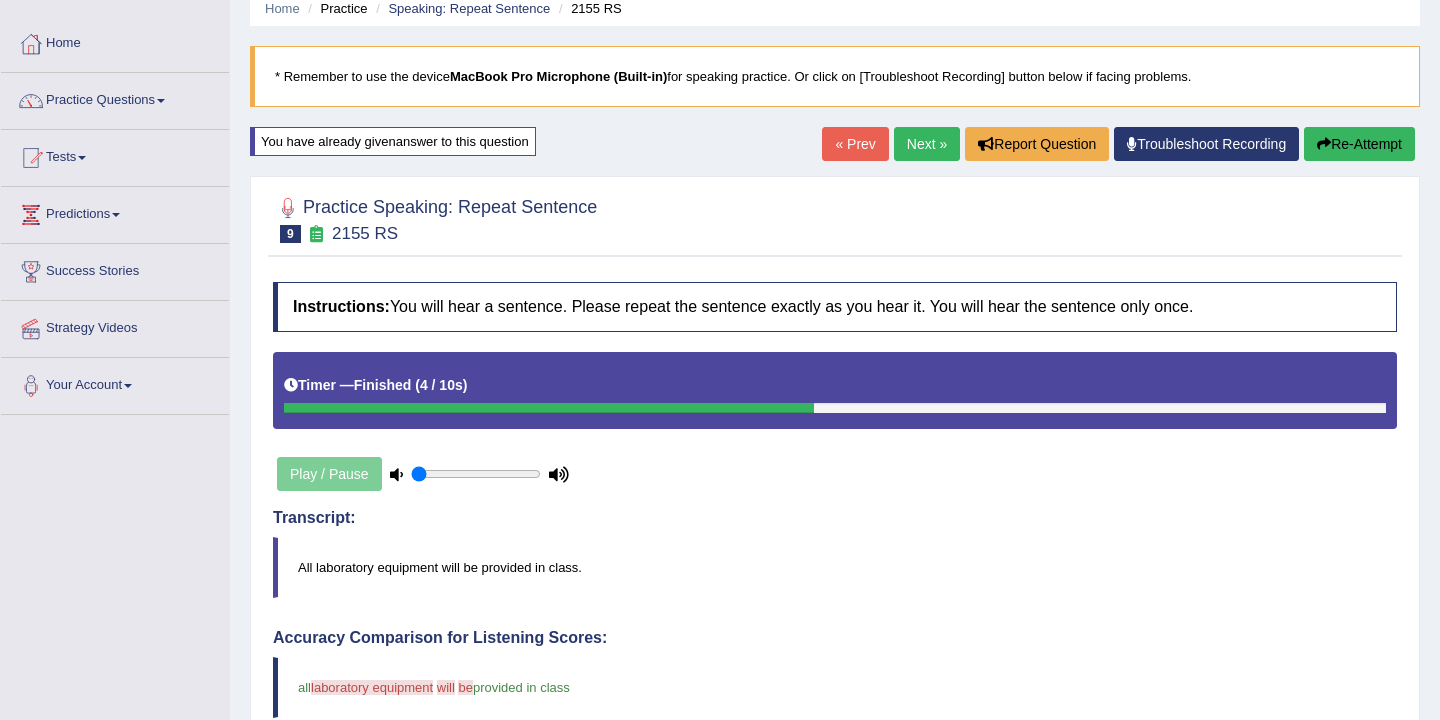 scroll, scrollTop: 0, scrollLeft: 0, axis: both 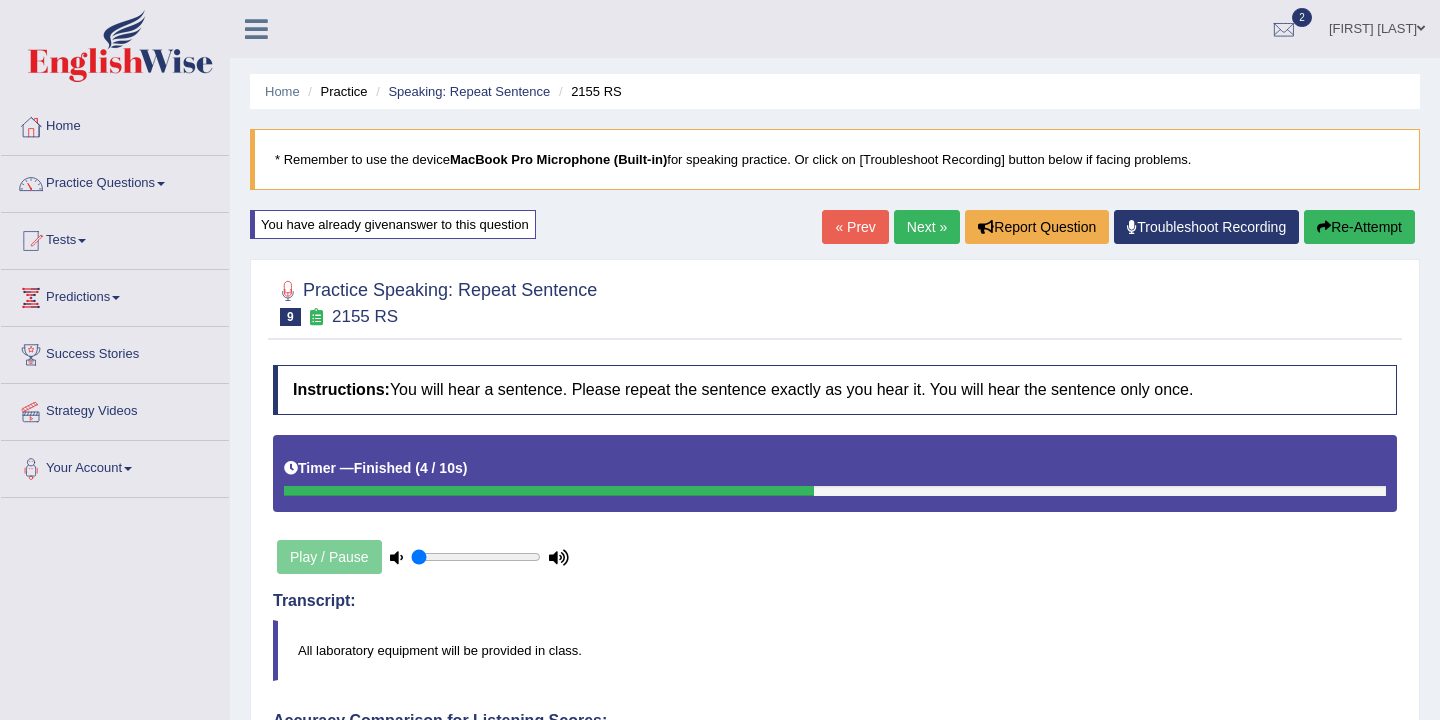click on "Re-Attempt" at bounding box center [1359, 227] 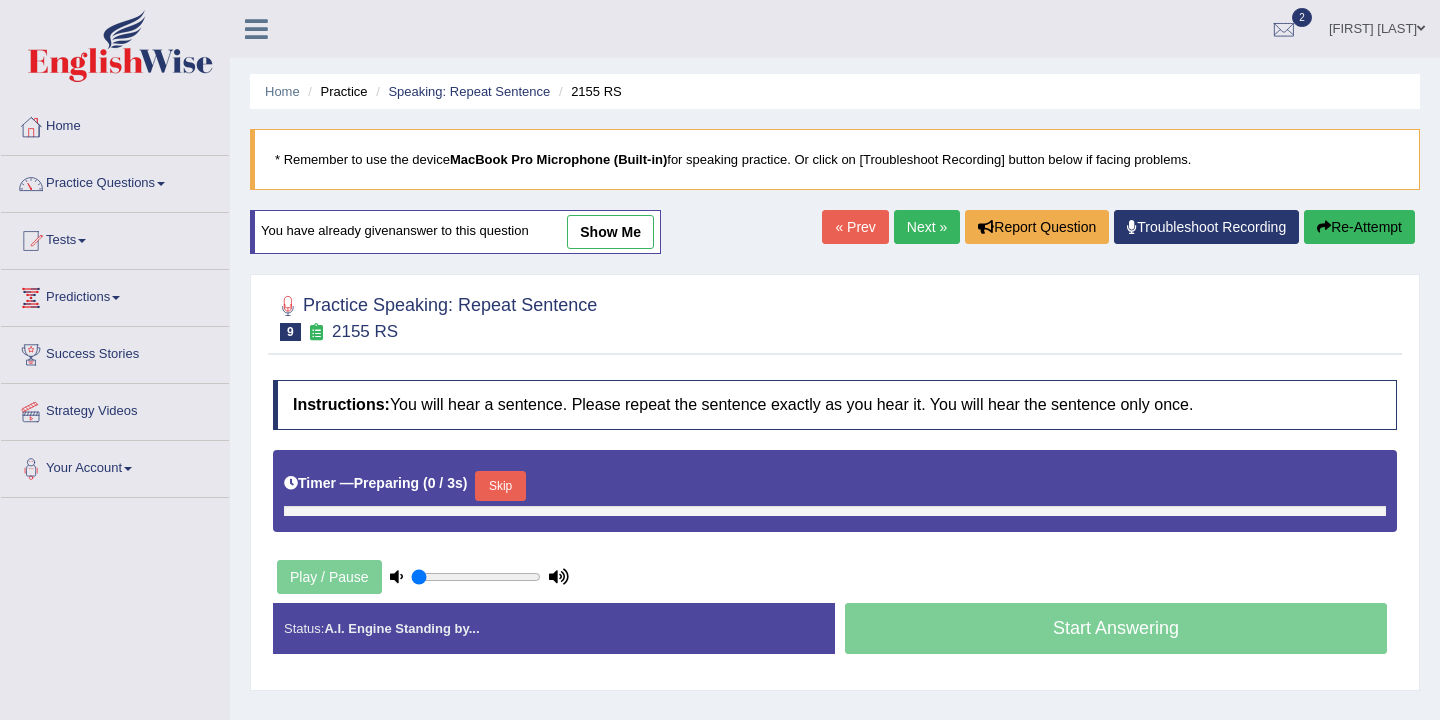 scroll, scrollTop: 0, scrollLeft: 0, axis: both 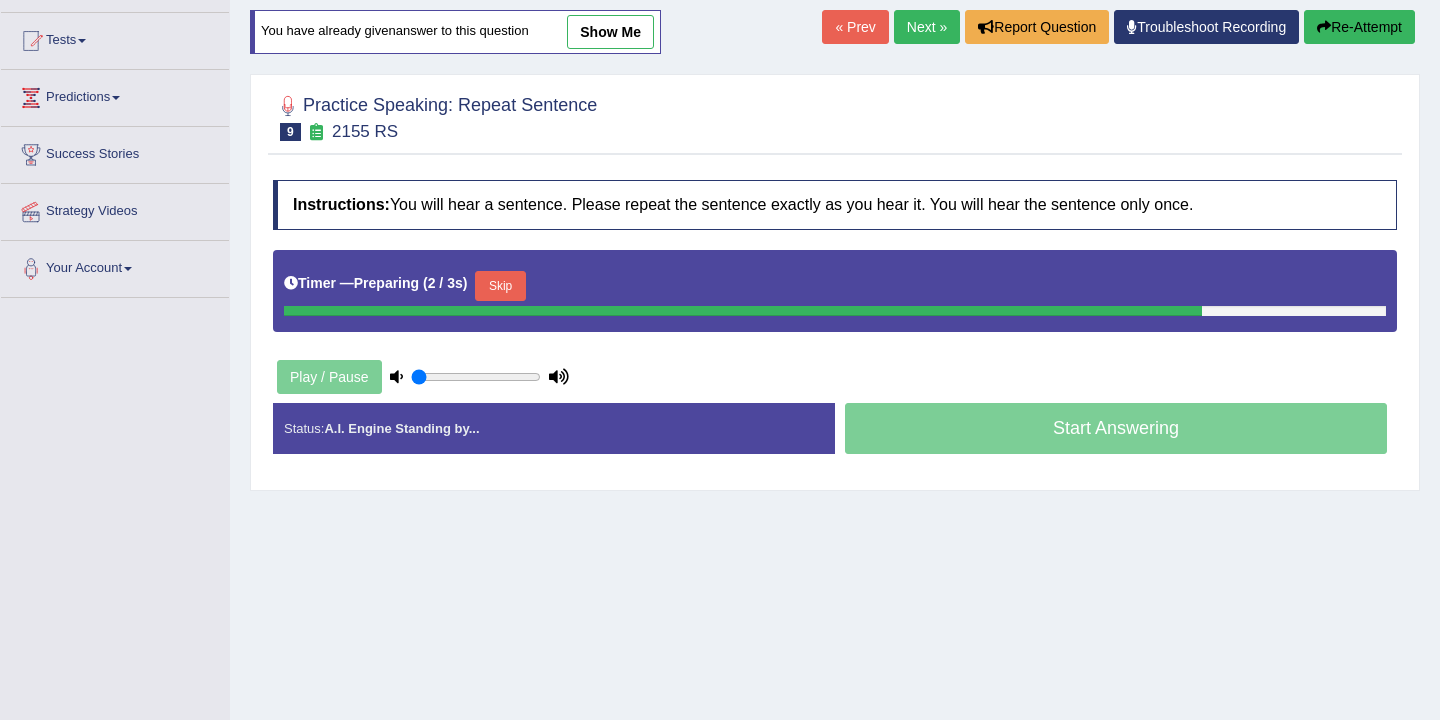 click on "Skip" at bounding box center [500, 286] 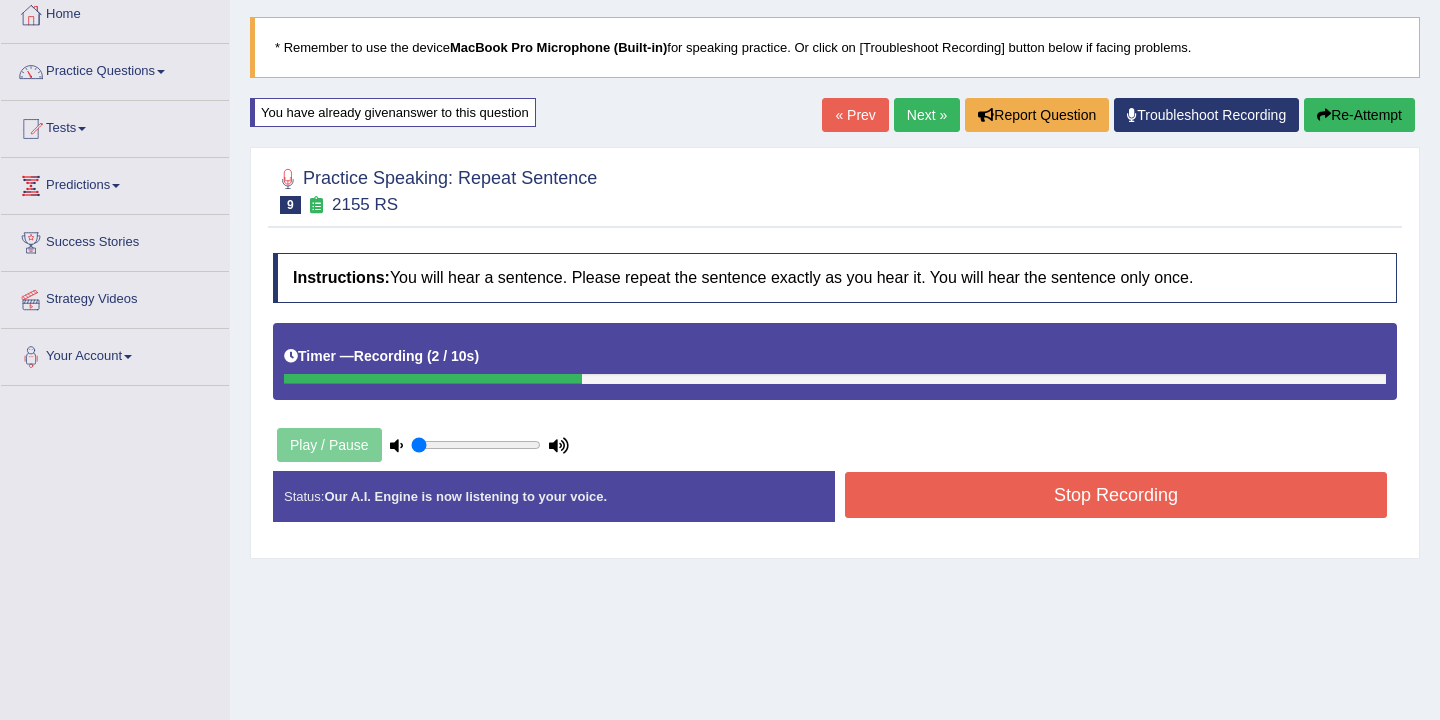 scroll, scrollTop: 106, scrollLeft: 0, axis: vertical 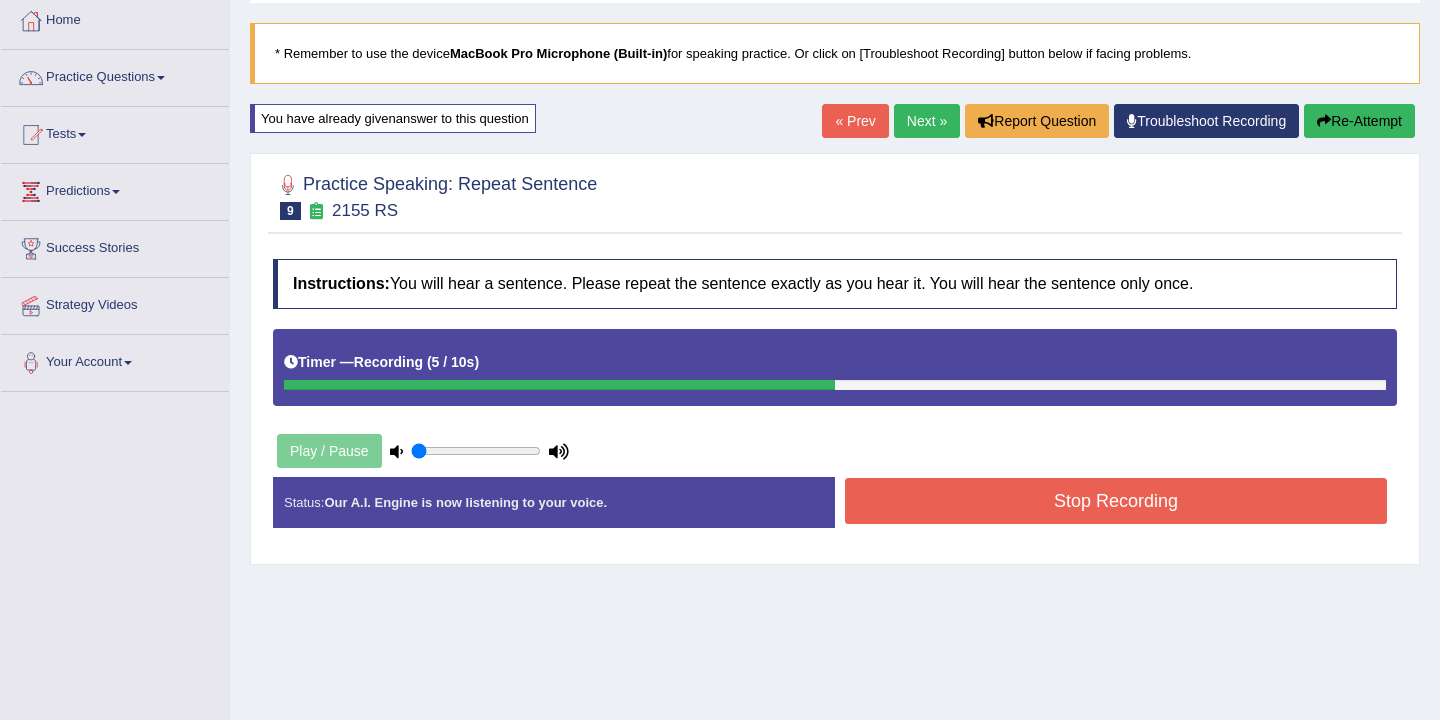 click on "Stop Recording" at bounding box center (1116, 501) 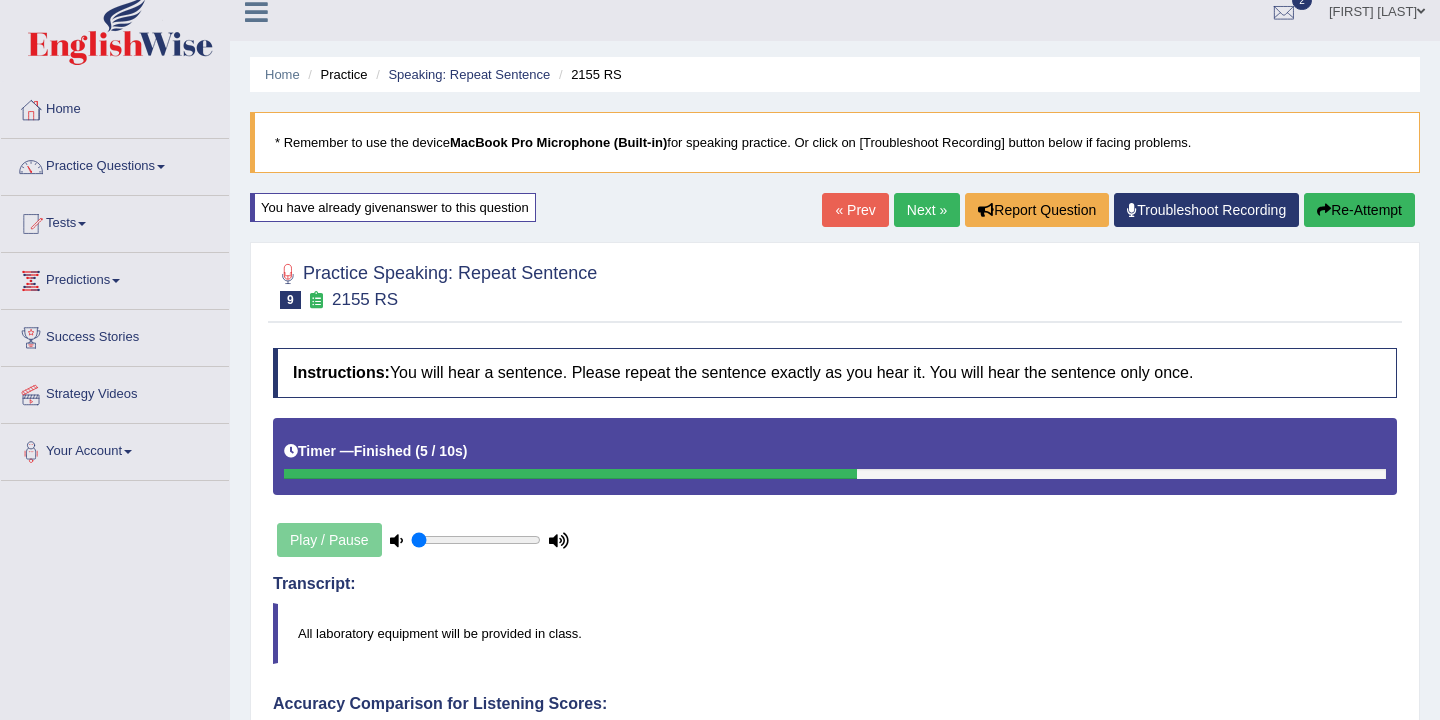 scroll, scrollTop: 0, scrollLeft: 0, axis: both 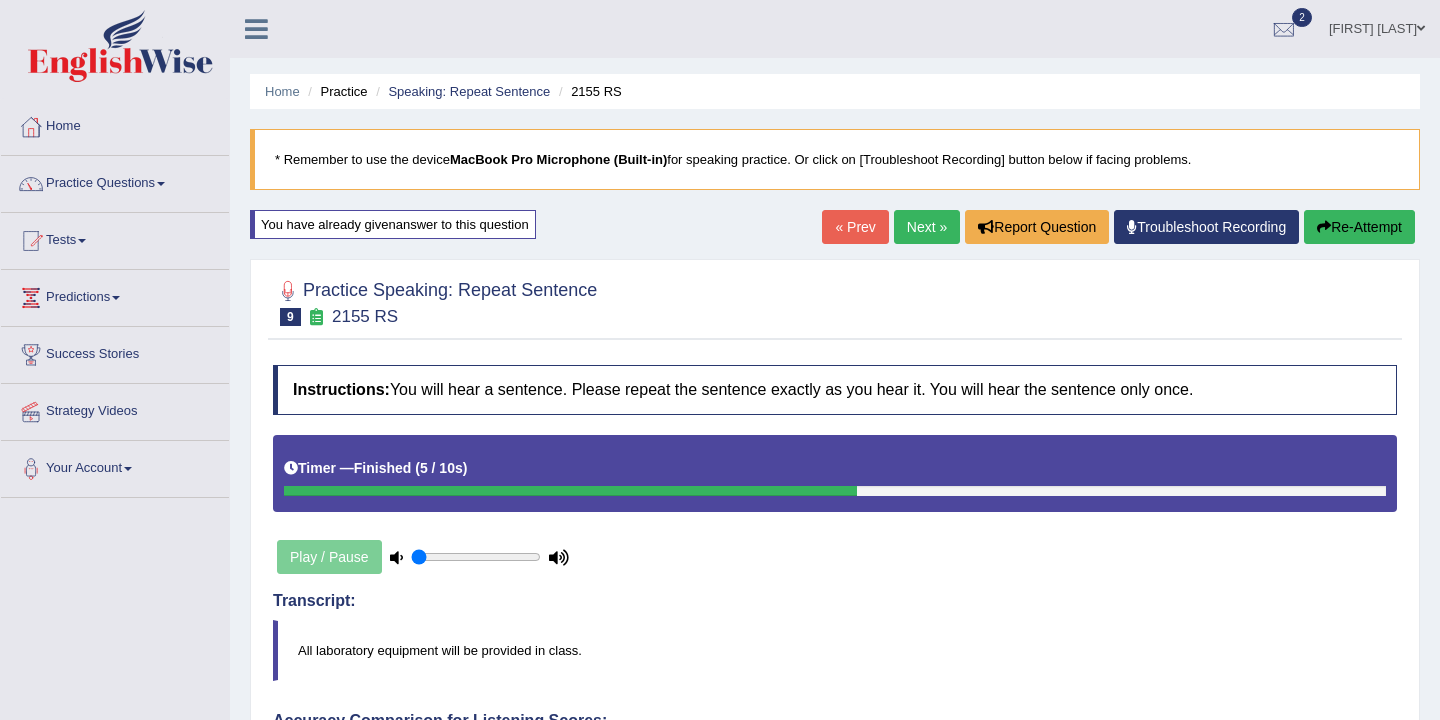 click on "Next »" at bounding box center [927, 227] 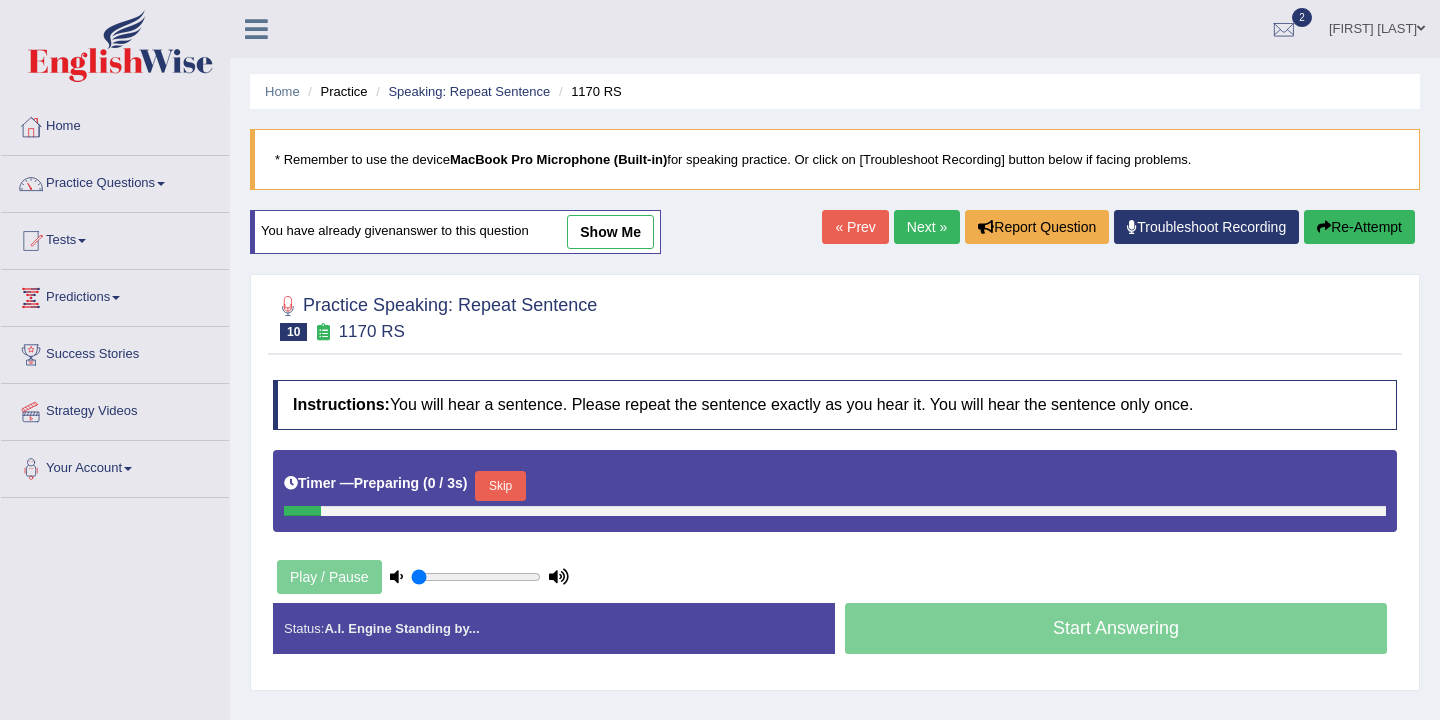 scroll, scrollTop: 0, scrollLeft: 0, axis: both 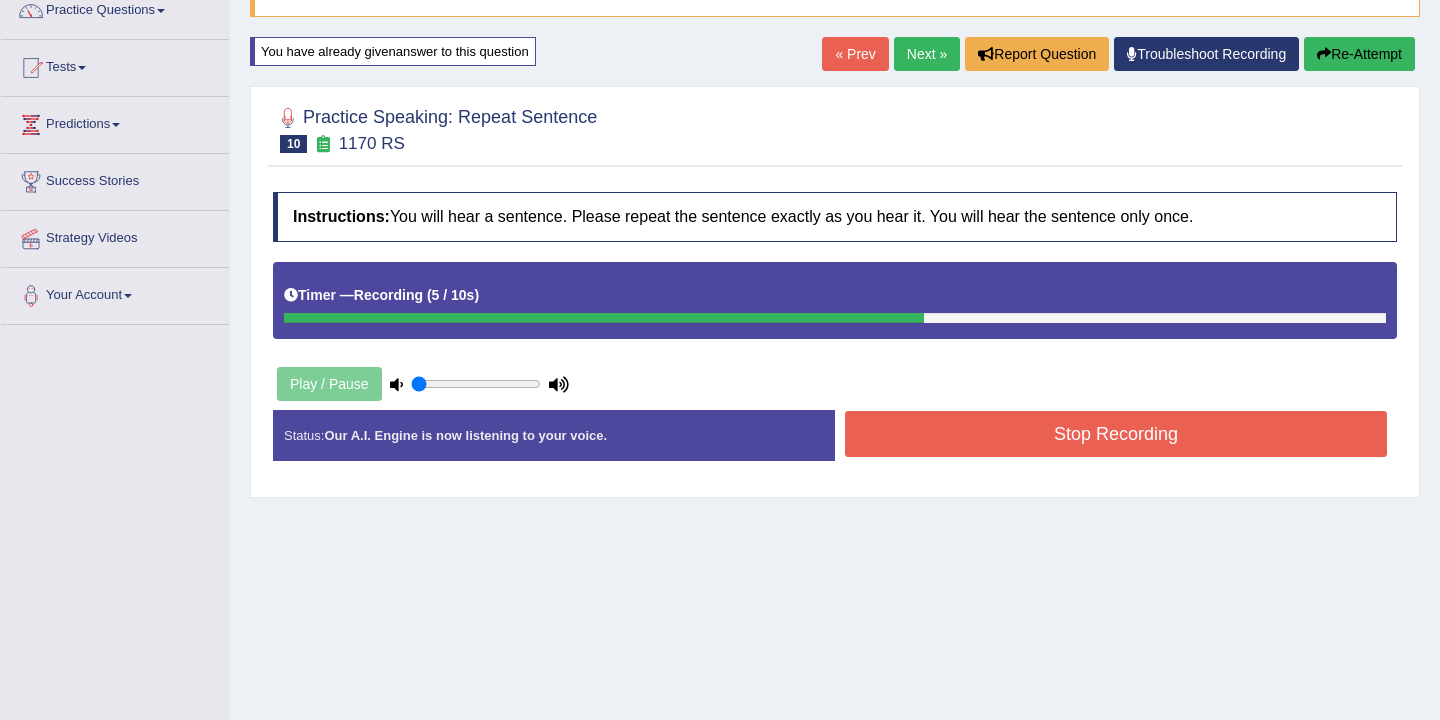 click on "Stop Recording" at bounding box center [1116, 434] 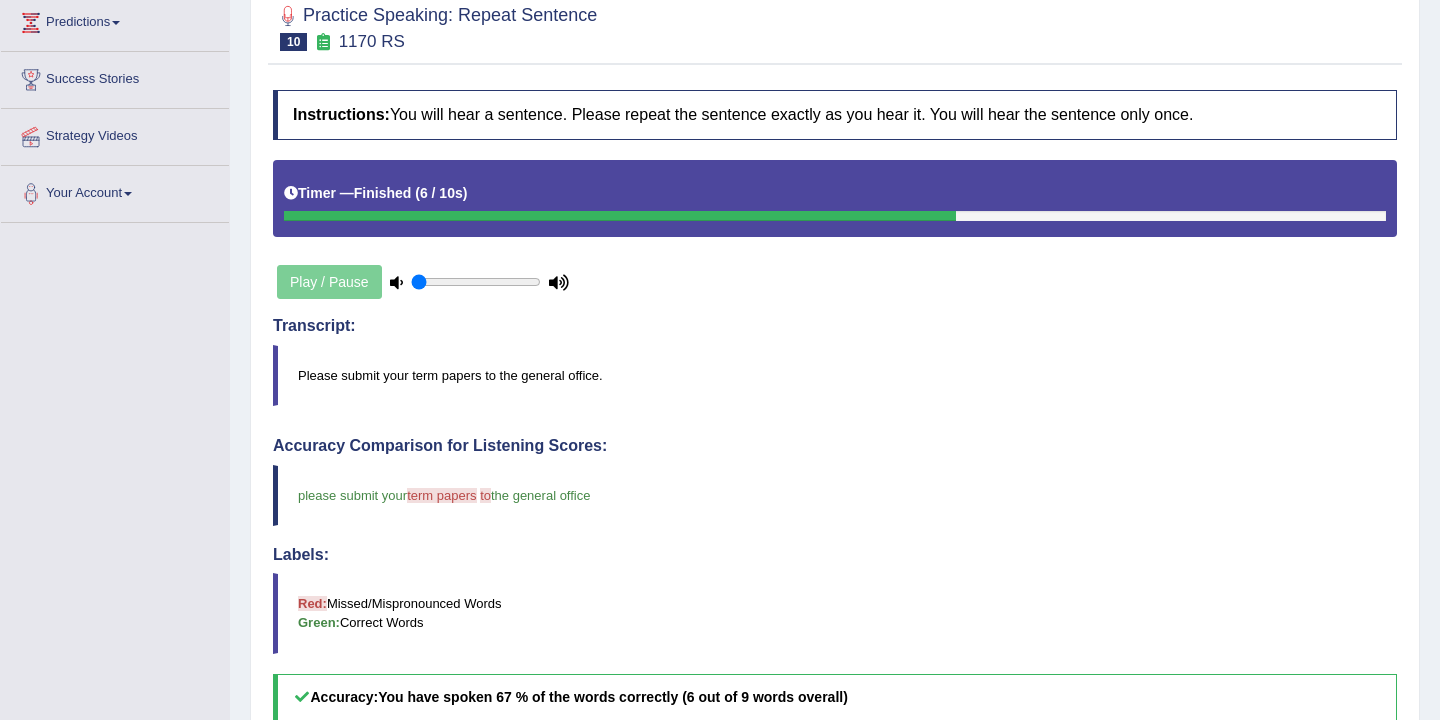 scroll, scrollTop: 0, scrollLeft: 0, axis: both 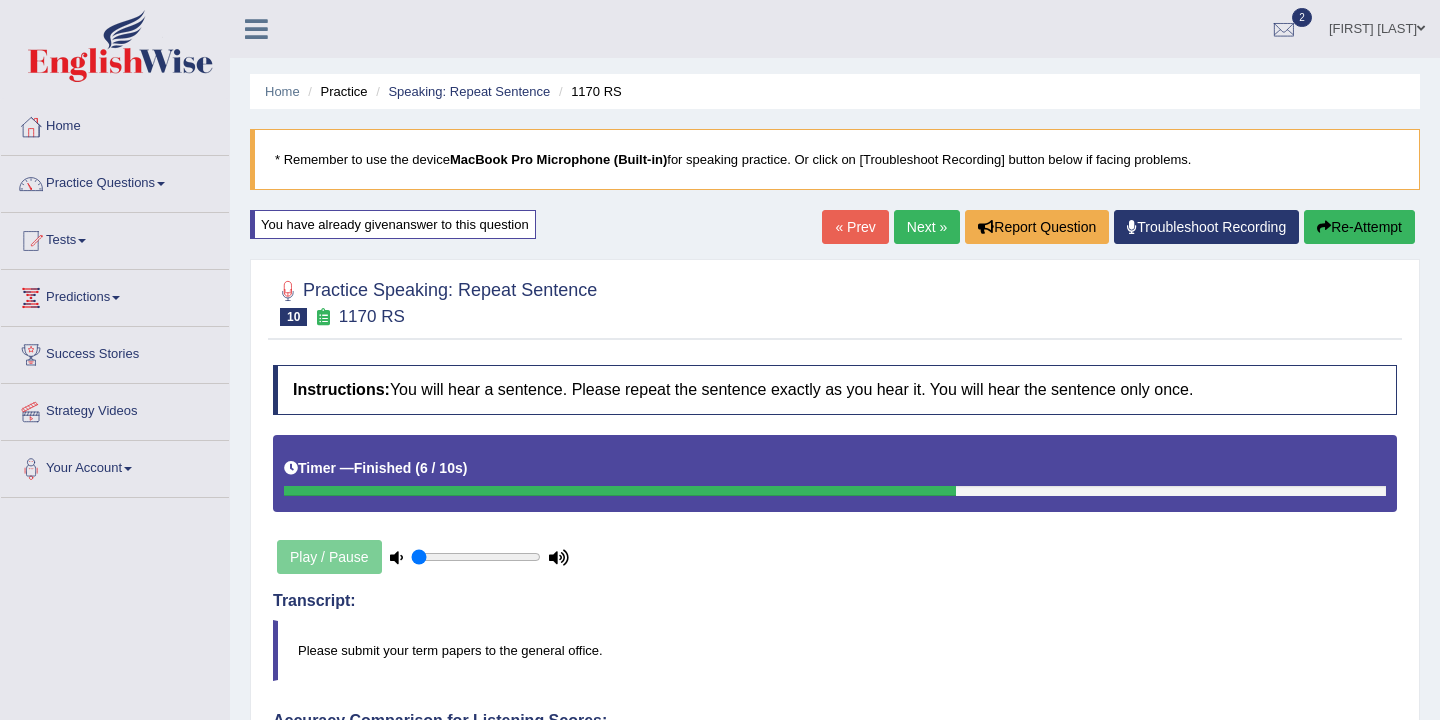 click on "Next »" at bounding box center (927, 227) 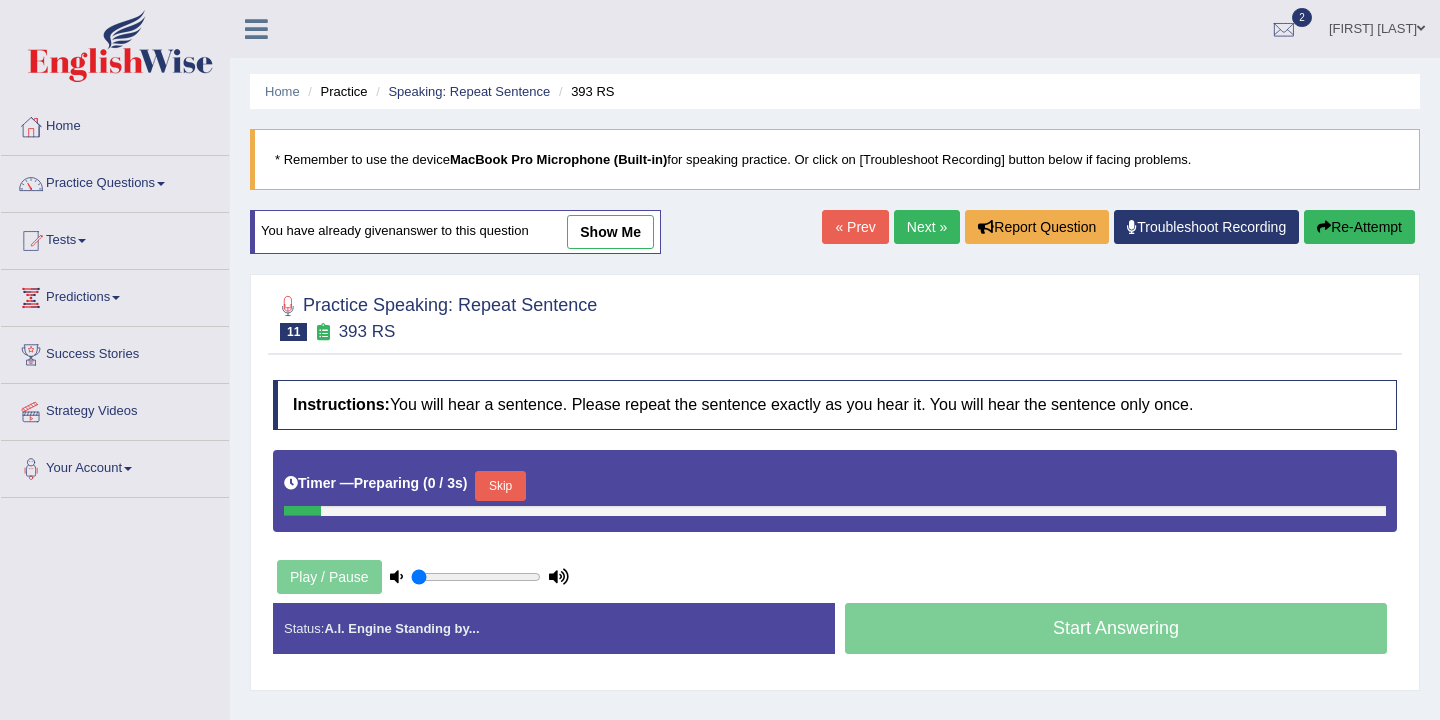 scroll, scrollTop: 0, scrollLeft: 0, axis: both 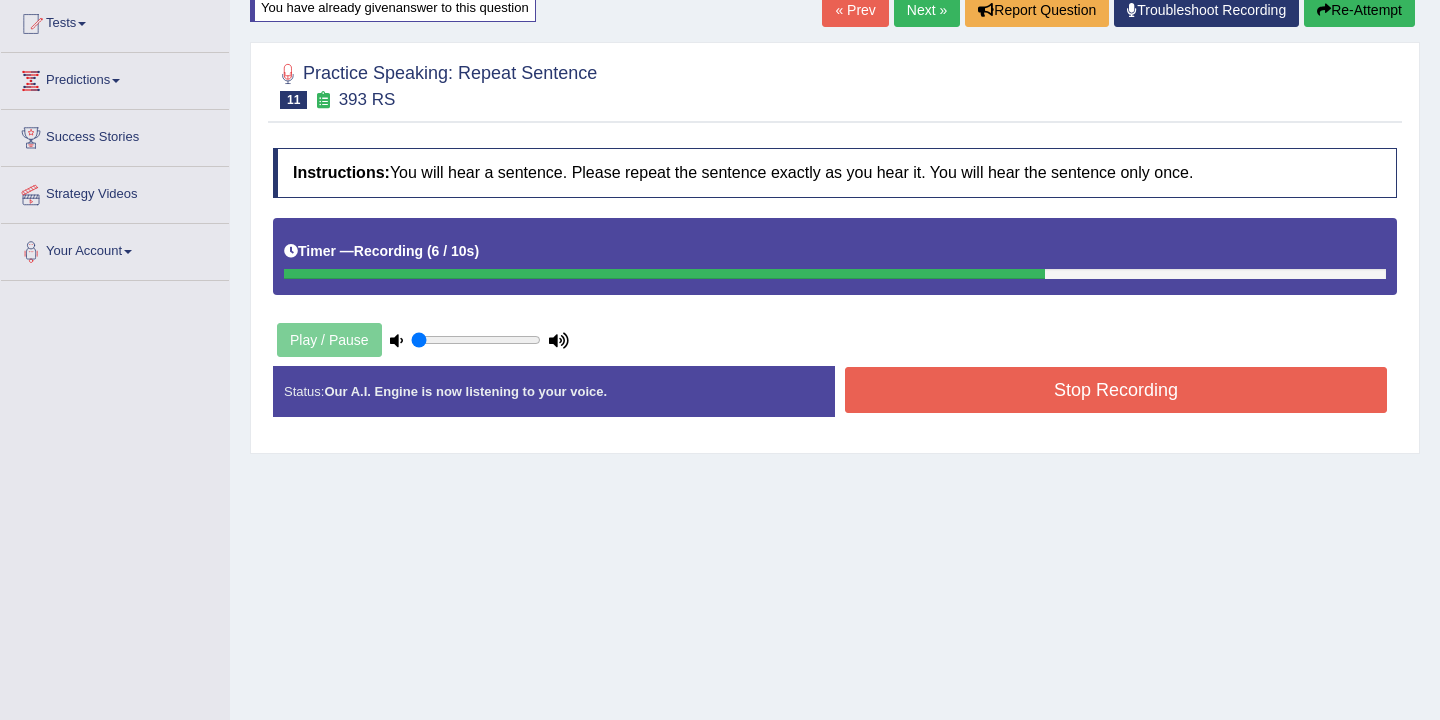 click on "Stop Recording" at bounding box center (1116, 390) 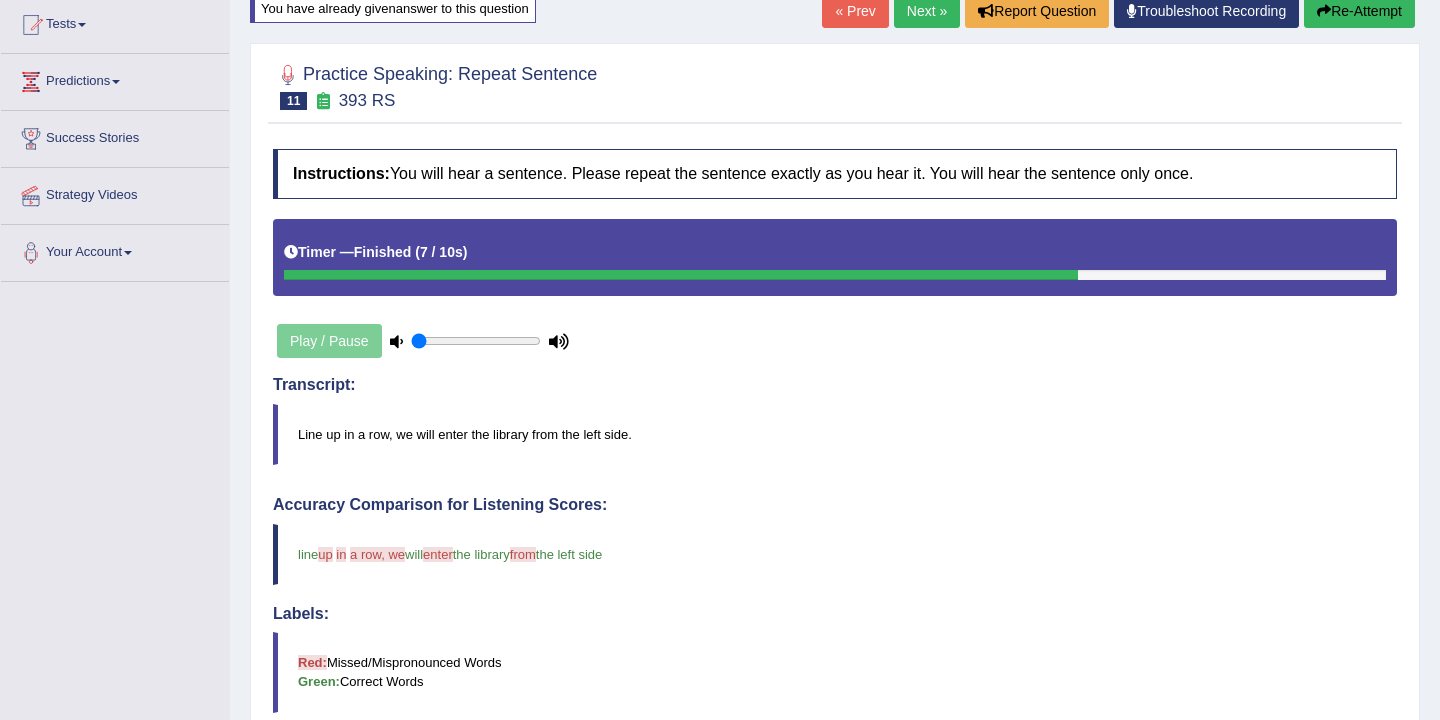 scroll, scrollTop: 0, scrollLeft: 0, axis: both 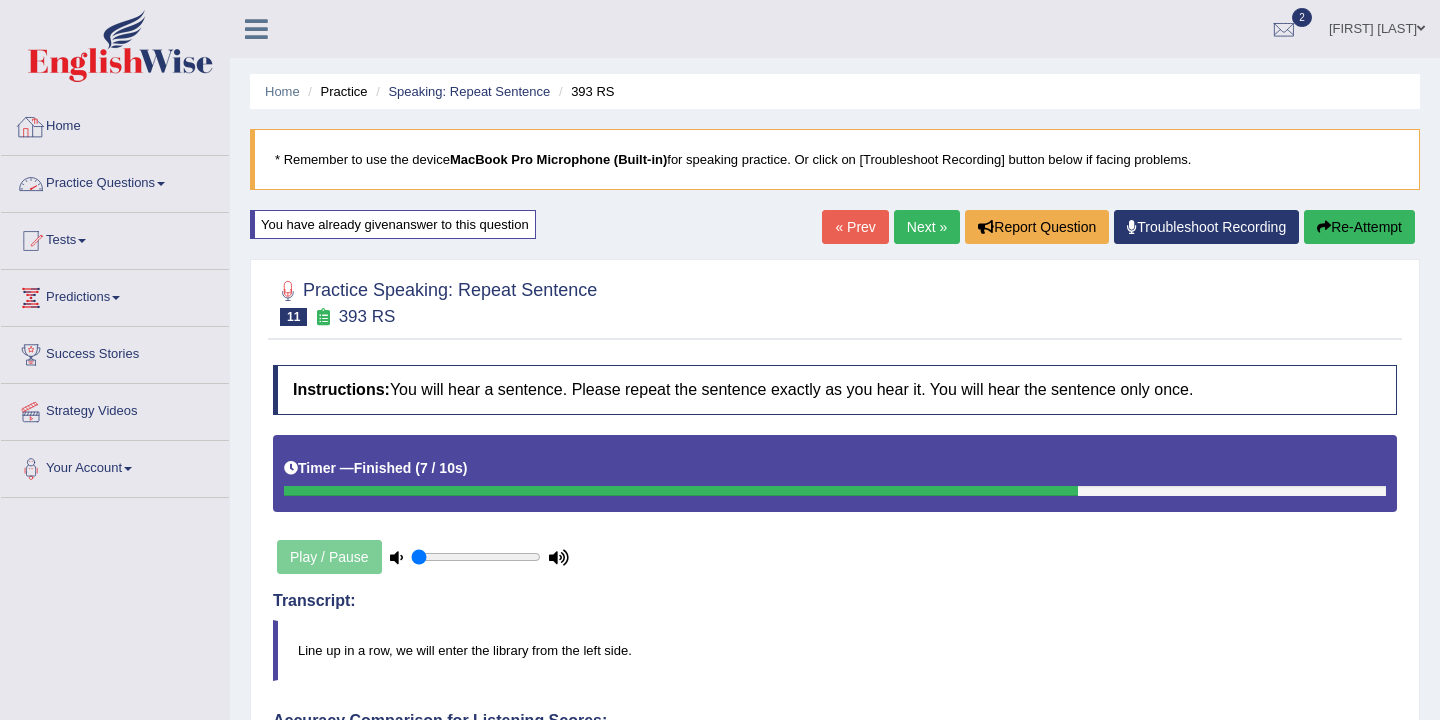 click on "Home" at bounding box center (115, 124) 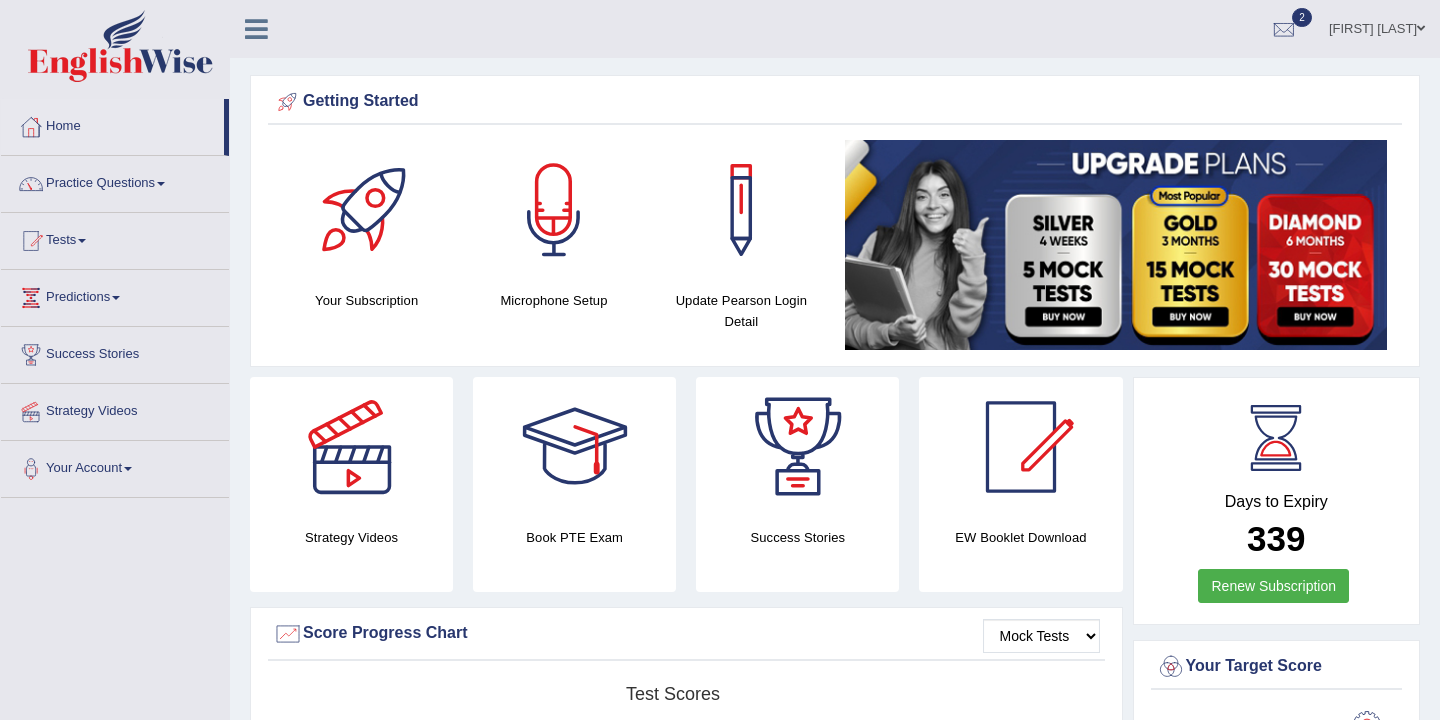 scroll, scrollTop: 0, scrollLeft: 0, axis: both 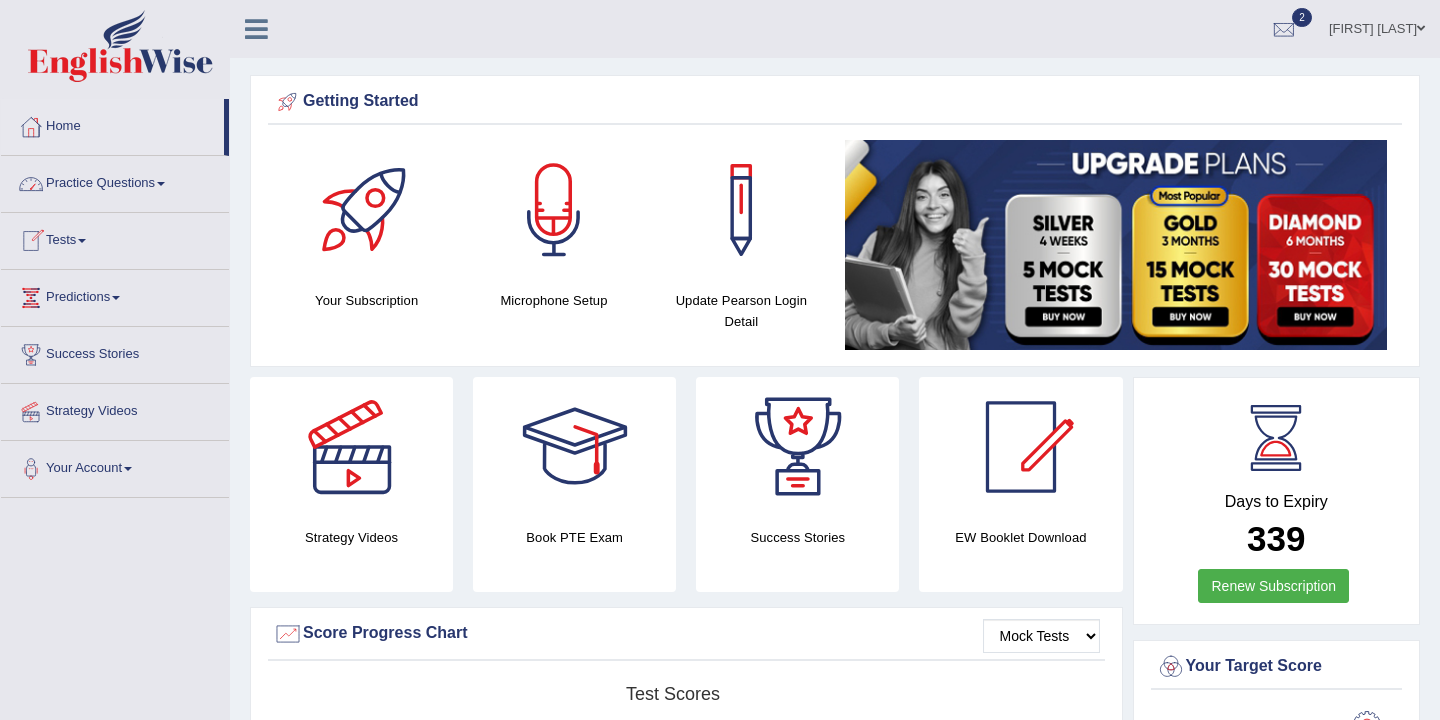 click on "Practice Questions" at bounding box center (115, 181) 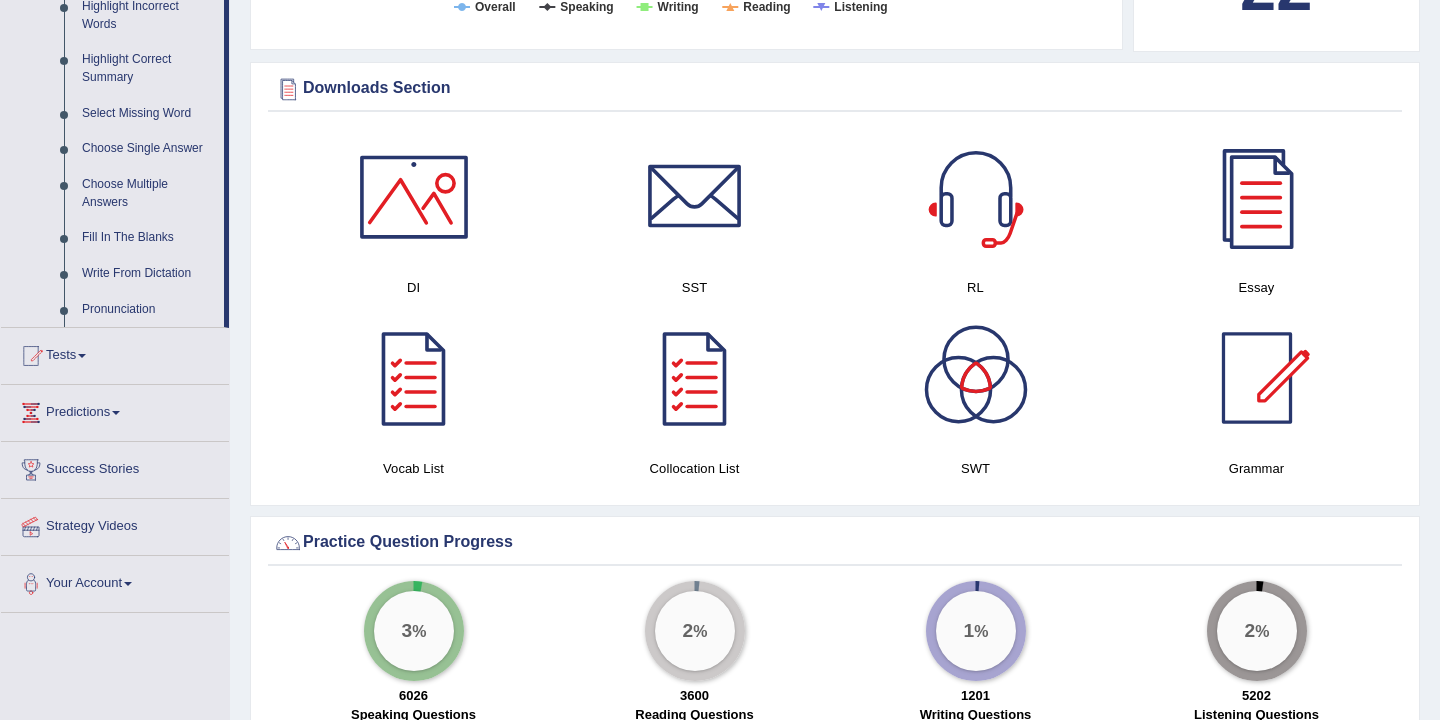 scroll, scrollTop: 952, scrollLeft: 0, axis: vertical 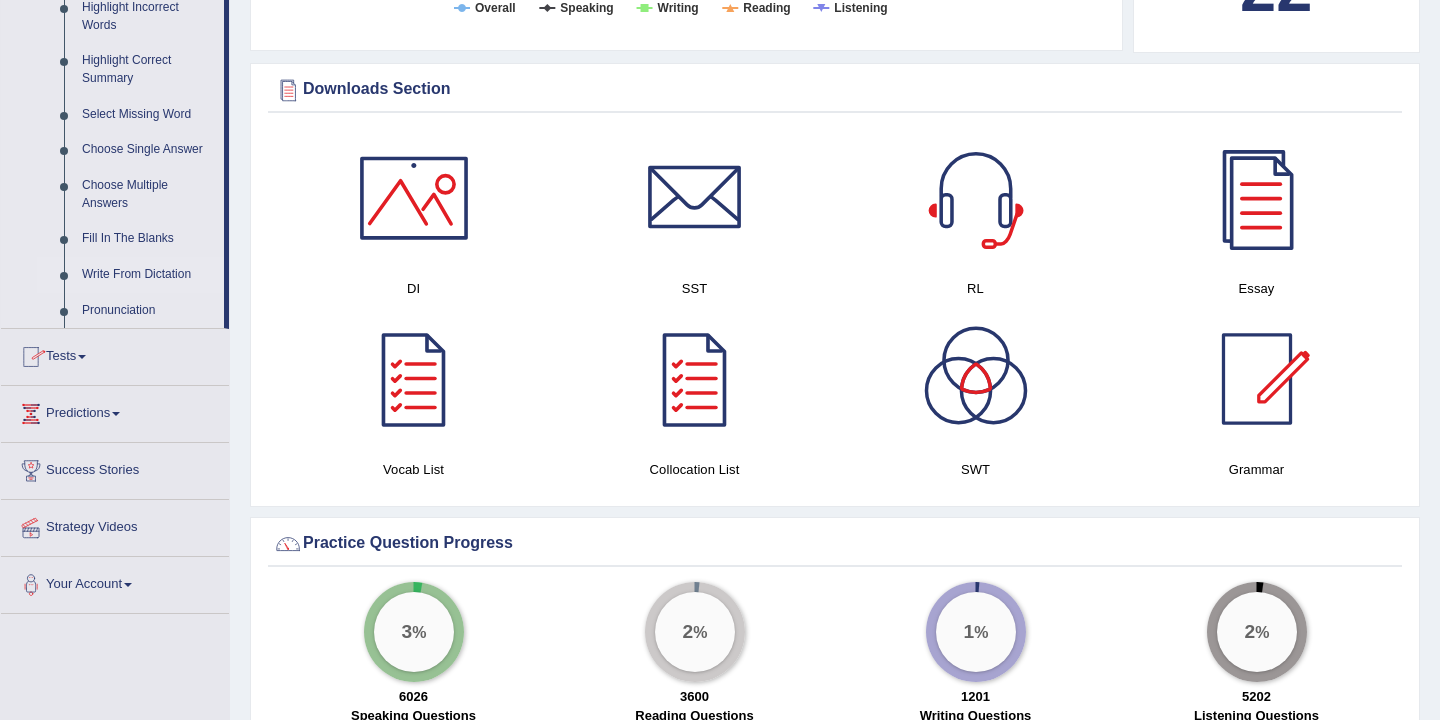 click on "Write From Dictation" at bounding box center [148, 275] 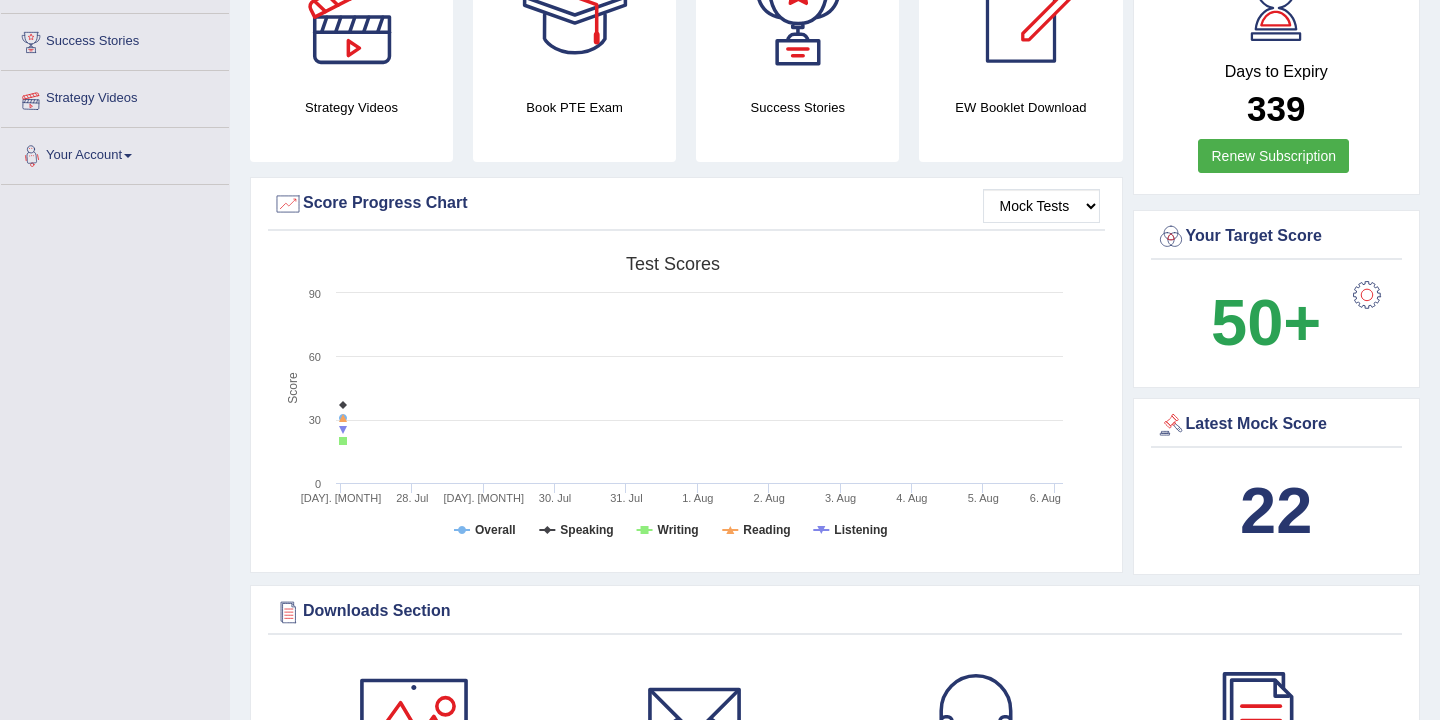 scroll, scrollTop: 286, scrollLeft: 0, axis: vertical 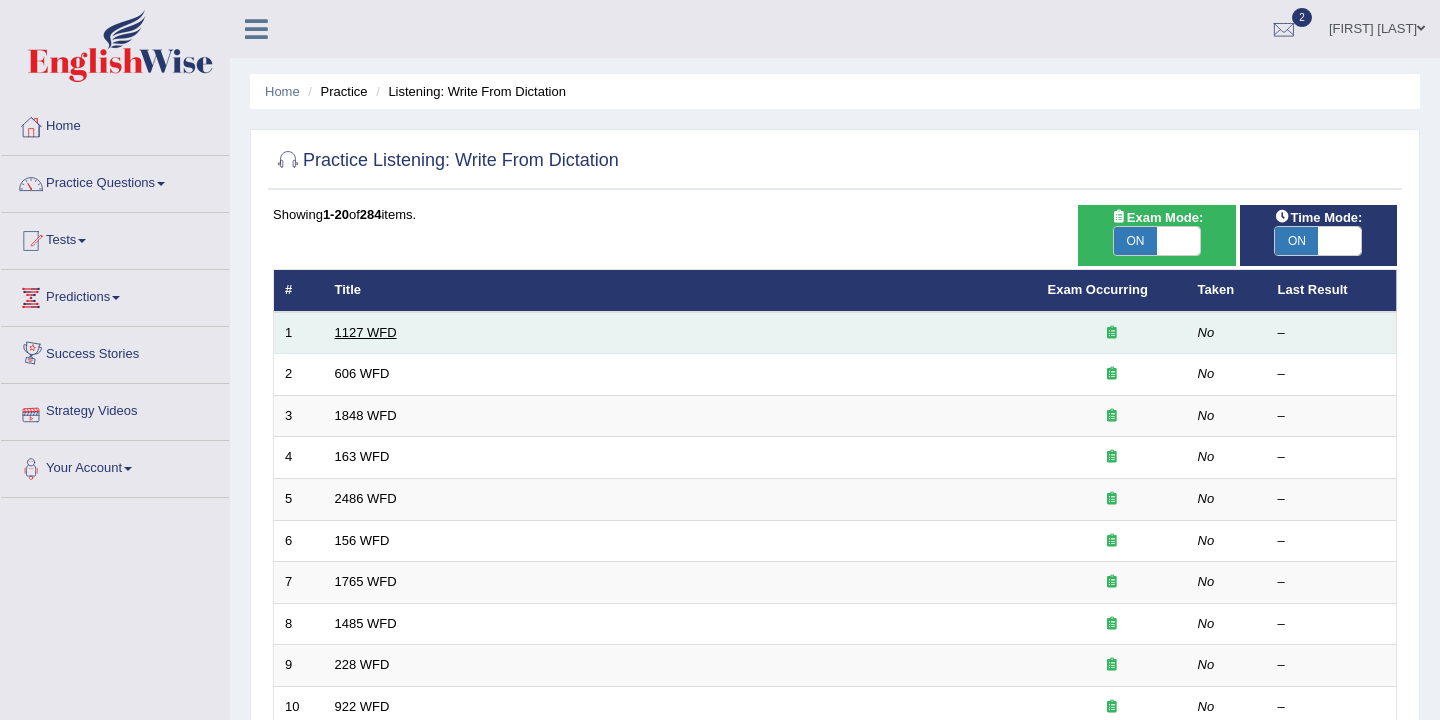 click on "1127 WFD" at bounding box center (366, 332) 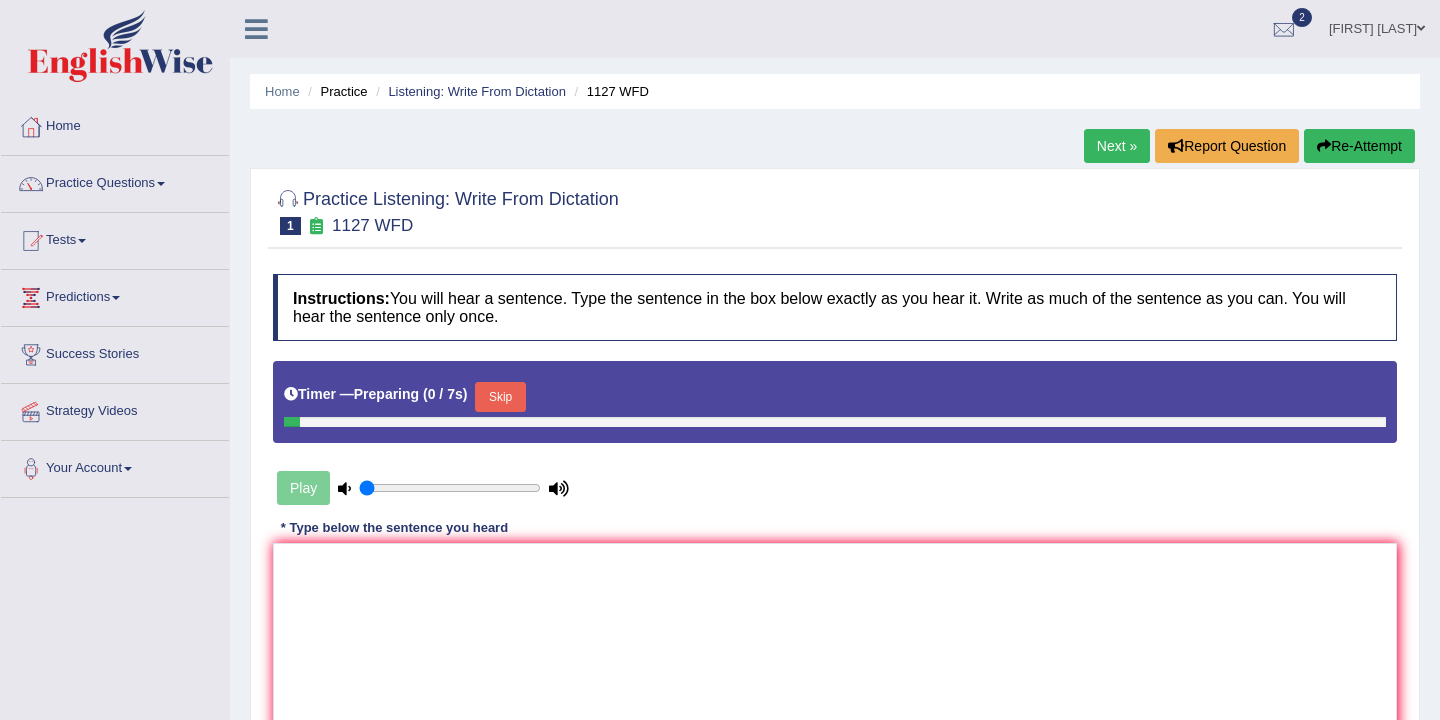 scroll, scrollTop: 0, scrollLeft: 0, axis: both 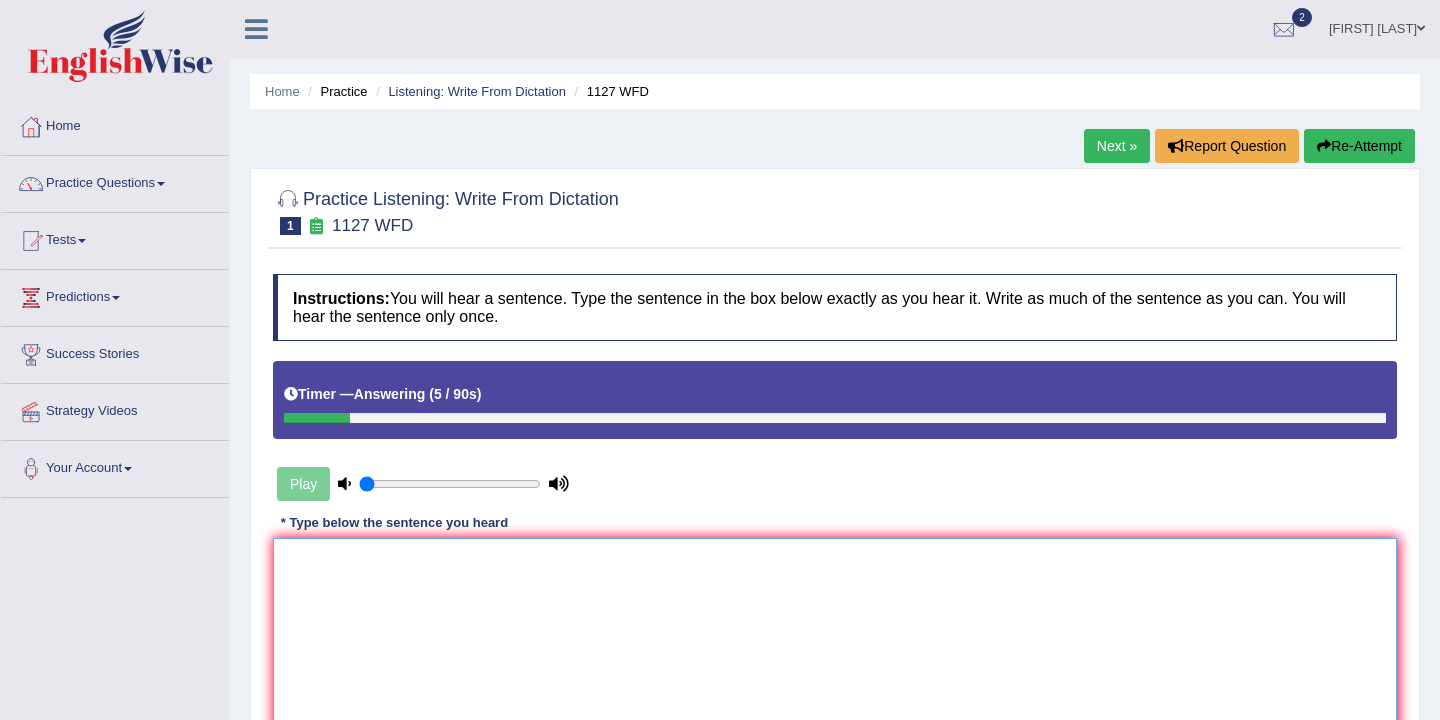 click at bounding box center [835, 635] 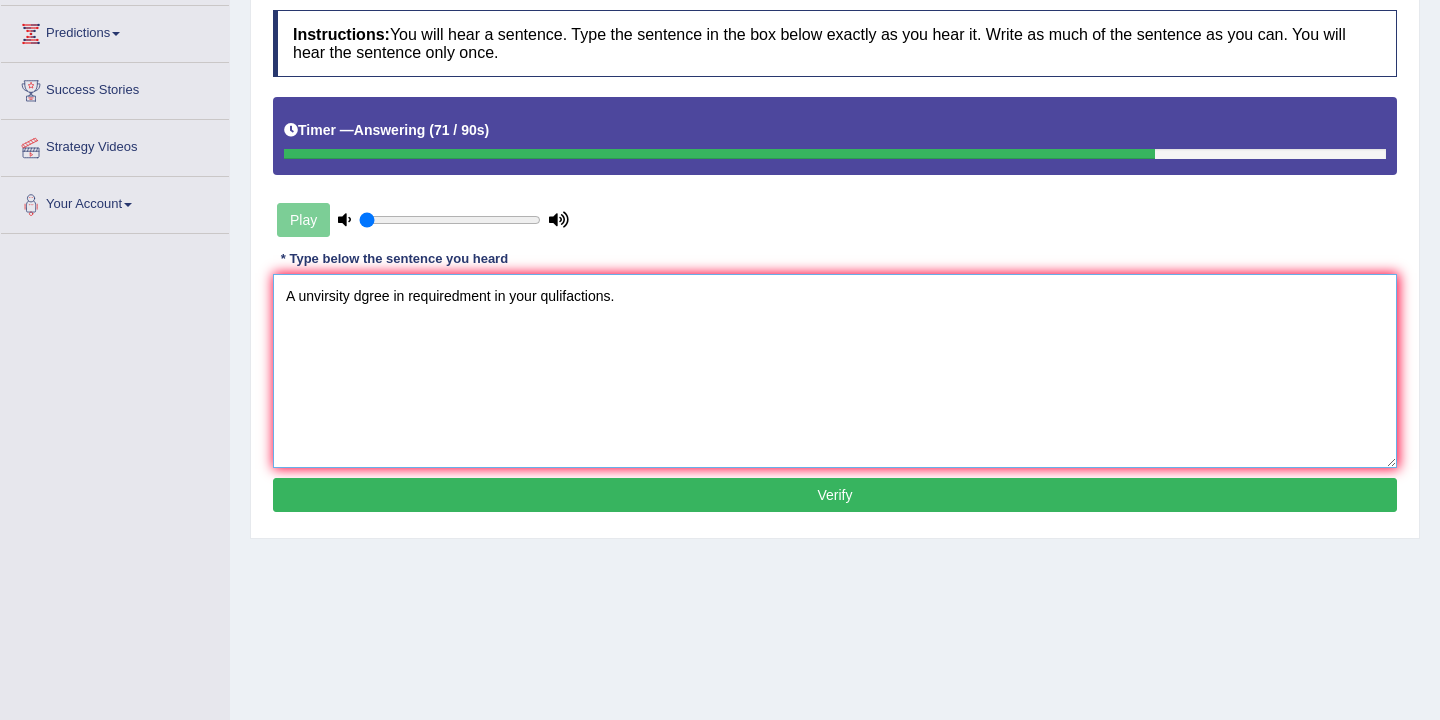 scroll, scrollTop: 298, scrollLeft: 0, axis: vertical 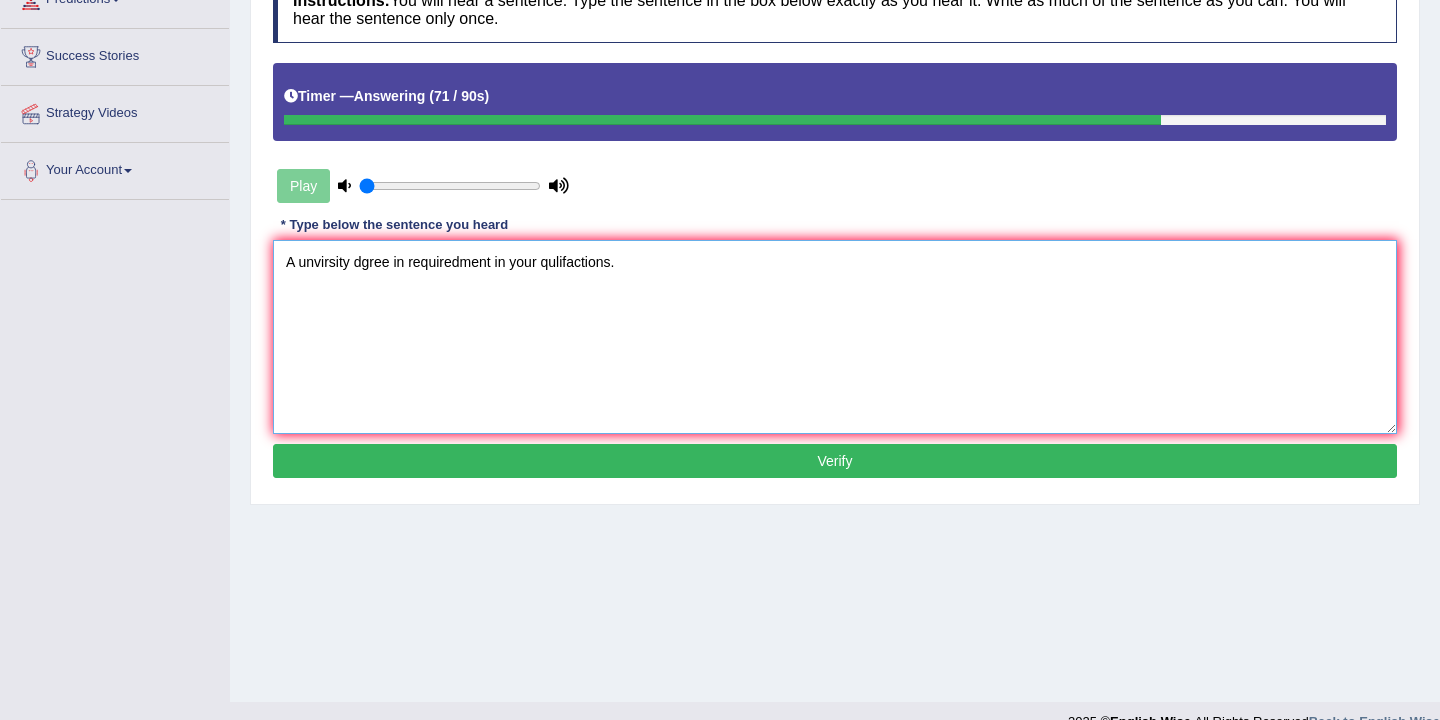 type on "A unvirsity dgree in requiredment in your qulifactions." 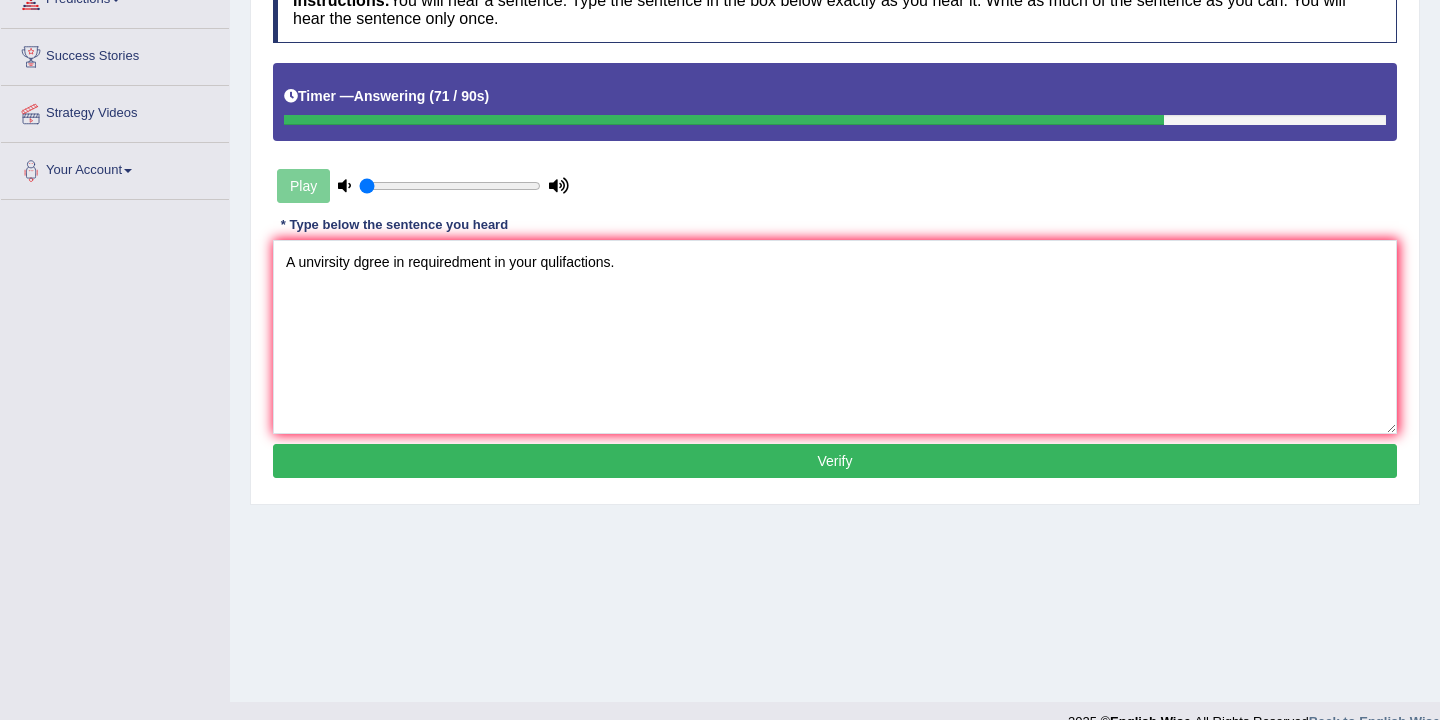click on "Verify" at bounding box center [835, 461] 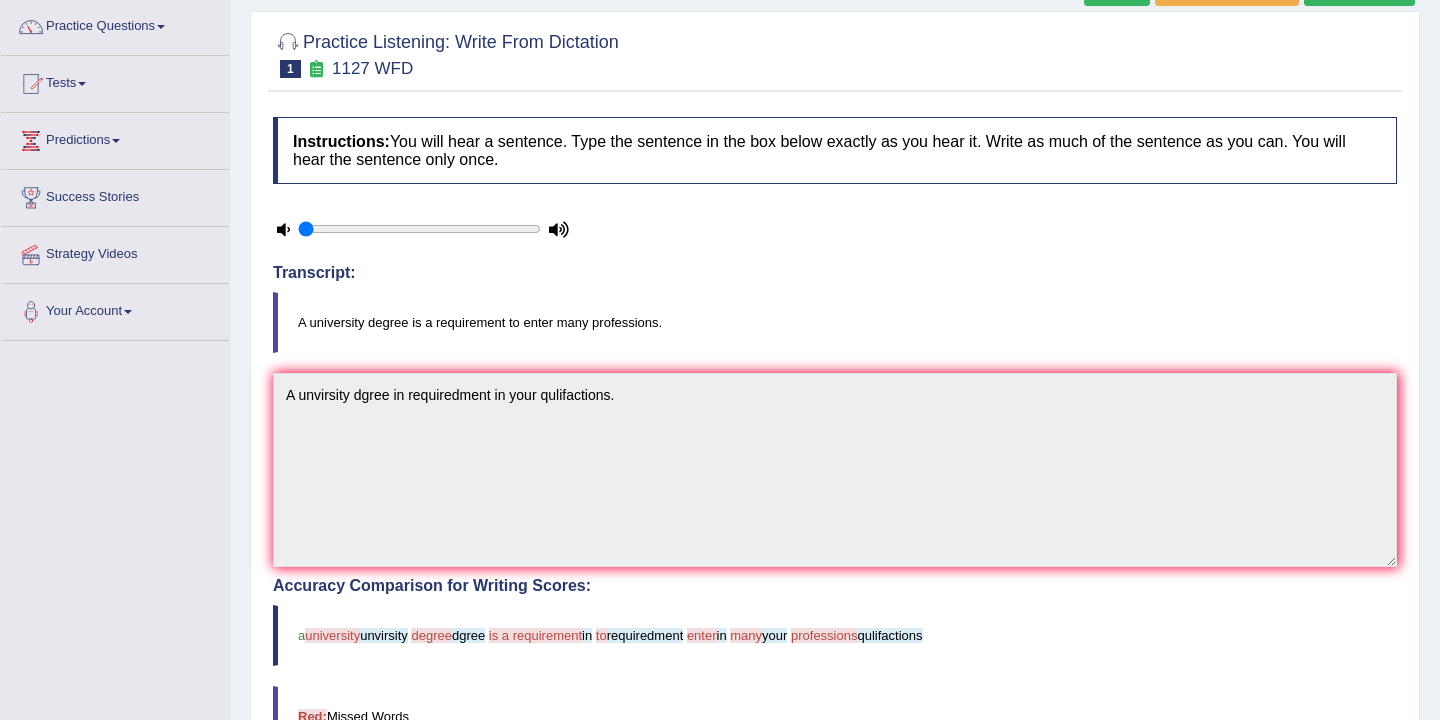 scroll, scrollTop: 0, scrollLeft: 0, axis: both 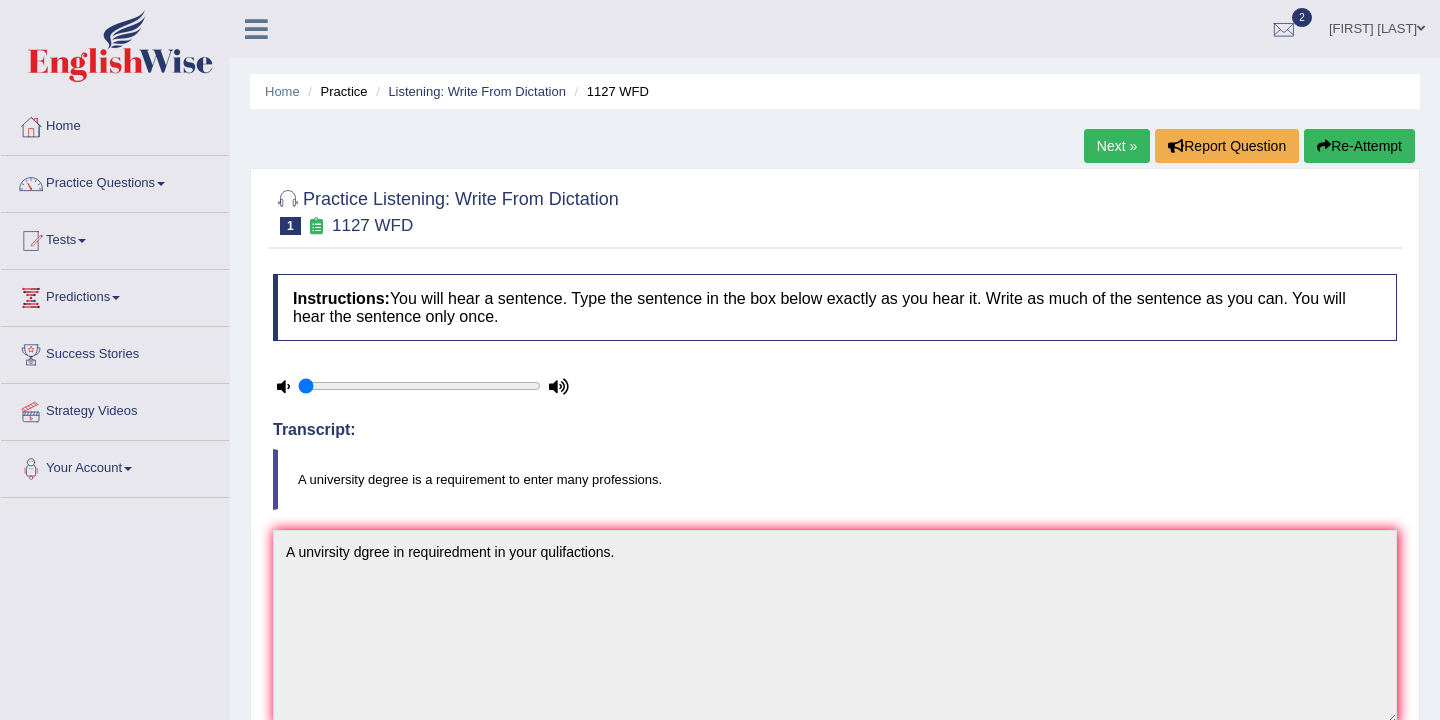click on "Re-Attempt" at bounding box center (1359, 146) 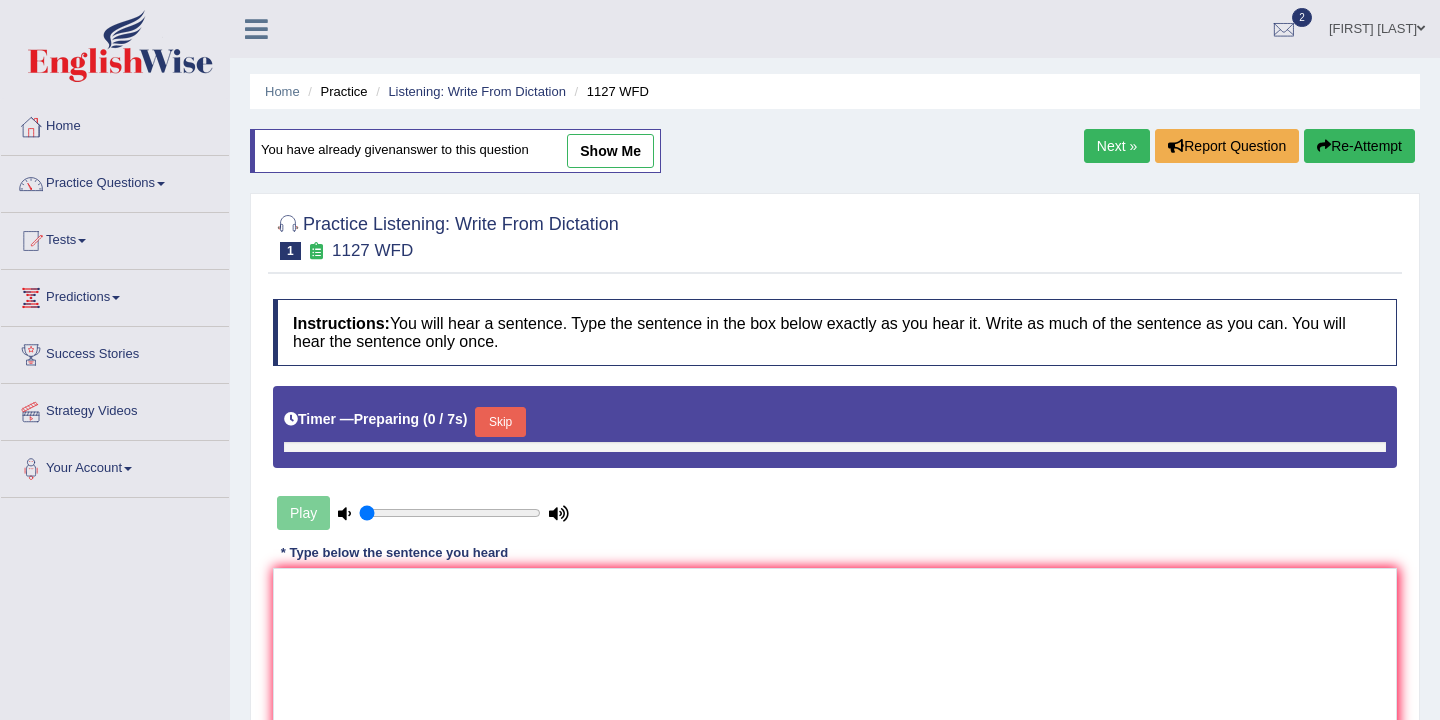 scroll, scrollTop: 0, scrollLeft: 0, axis: both 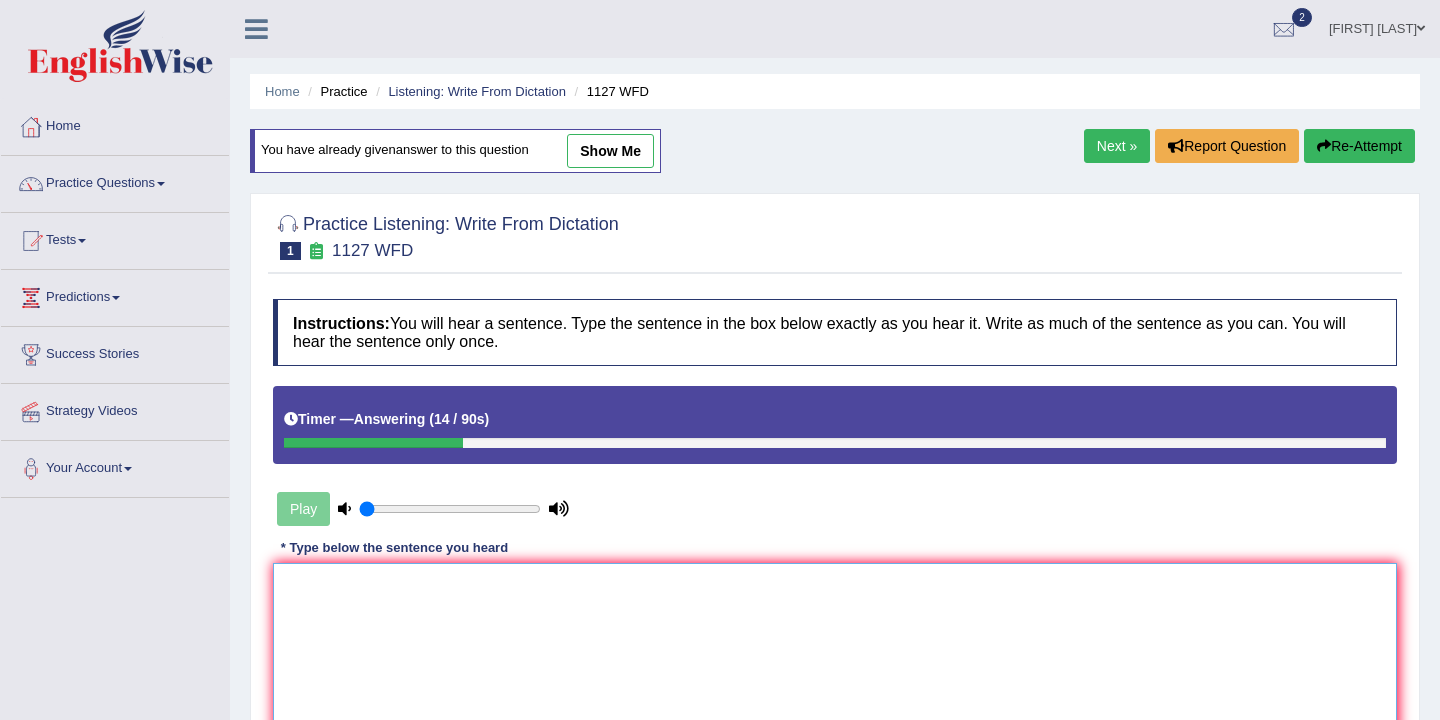 click at bounding box center (835, 660) 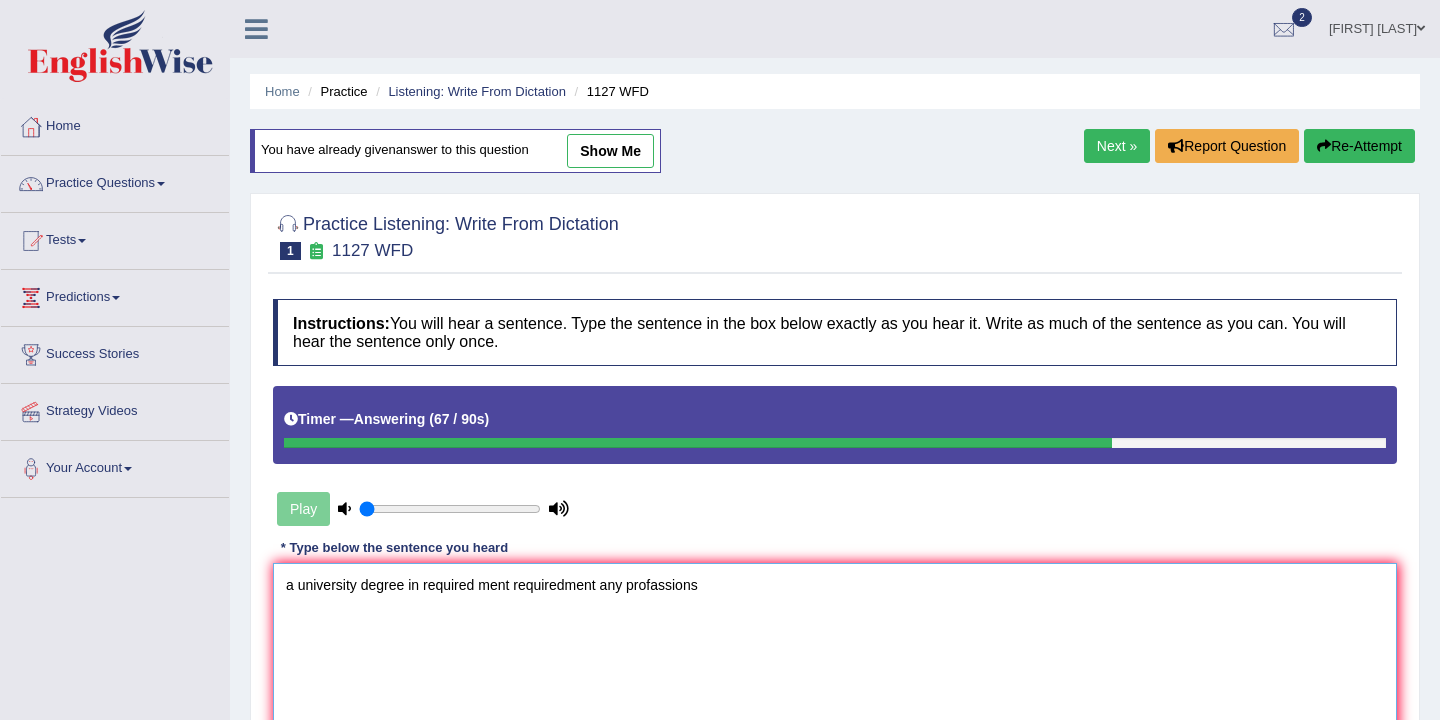 click on "a university degree in required ment requiredment any profassions" at bounding box center [835, 660] 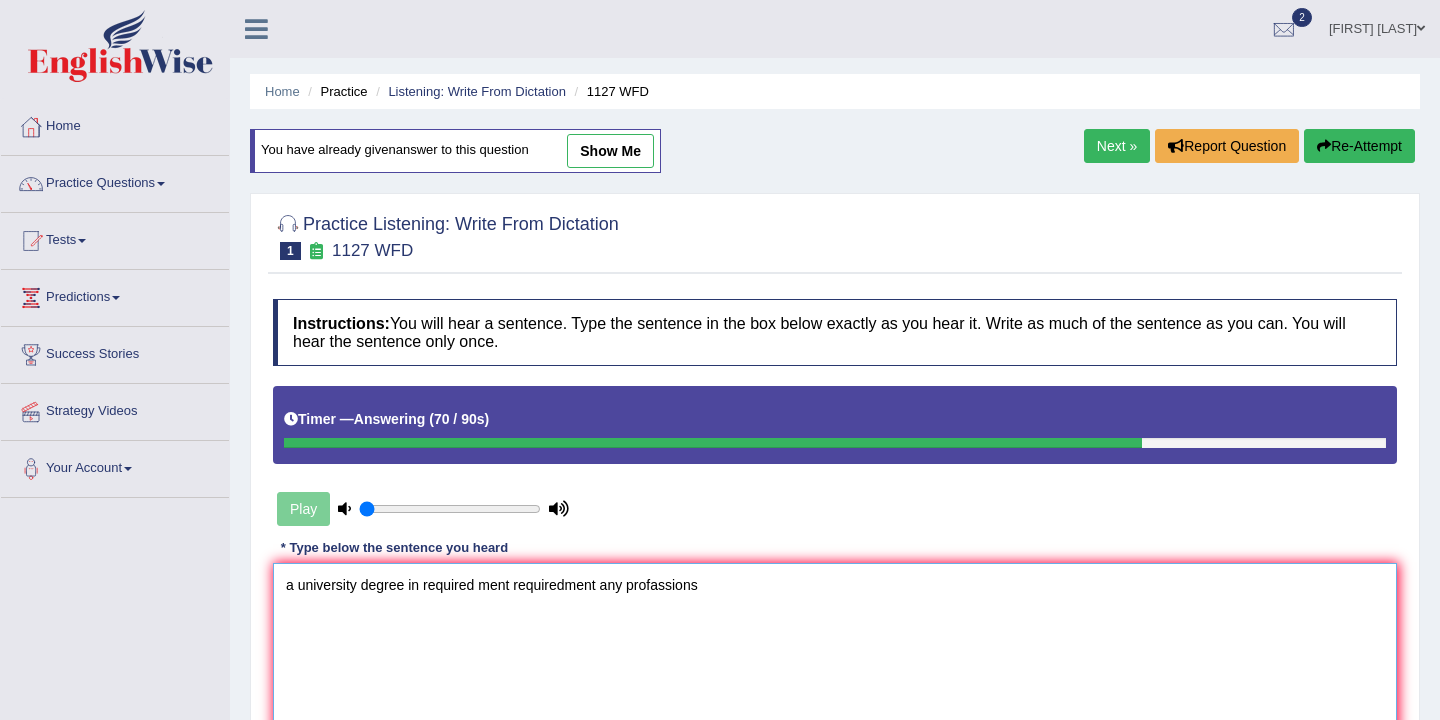 click on "a university degree in required ment requiredment any profassions" at bounding box center [835, 660] 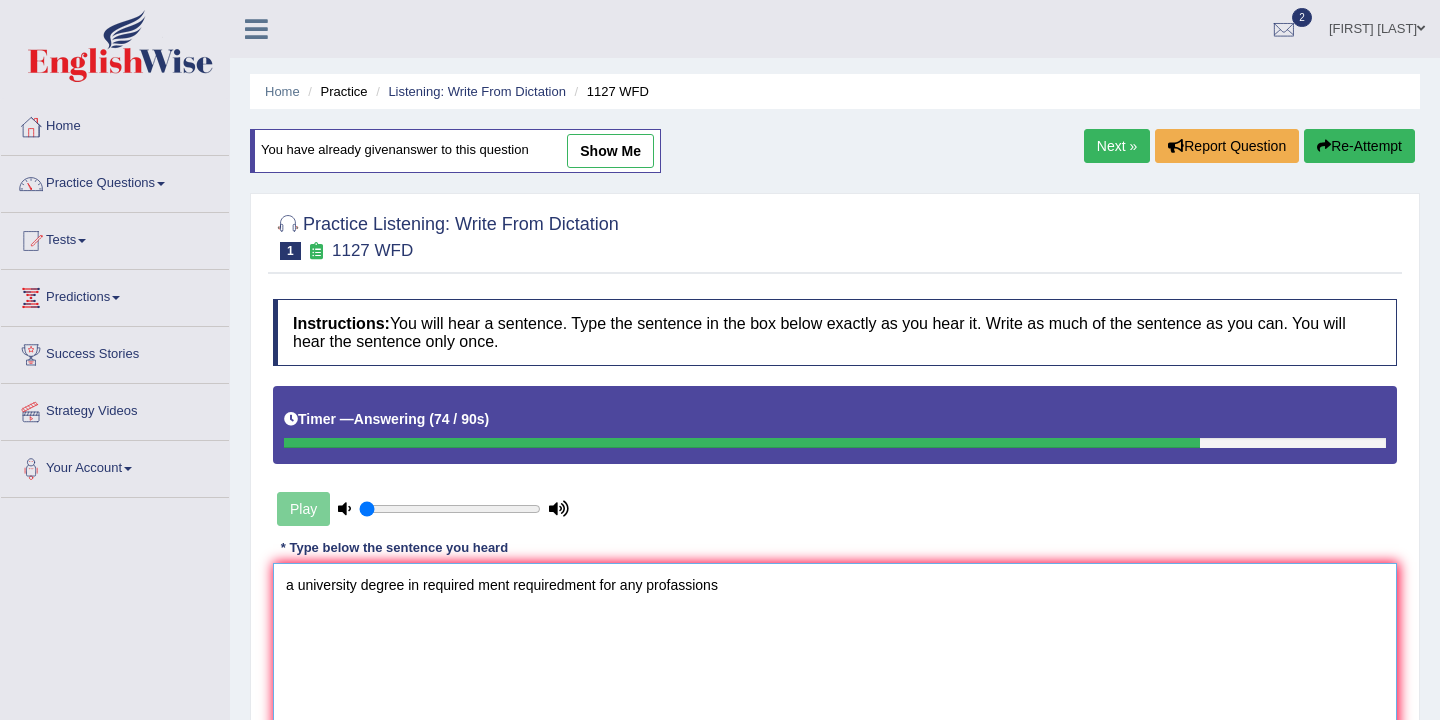 click on "a university degree in required ment requiredment for any profassions" at bounding box center [835, 660] 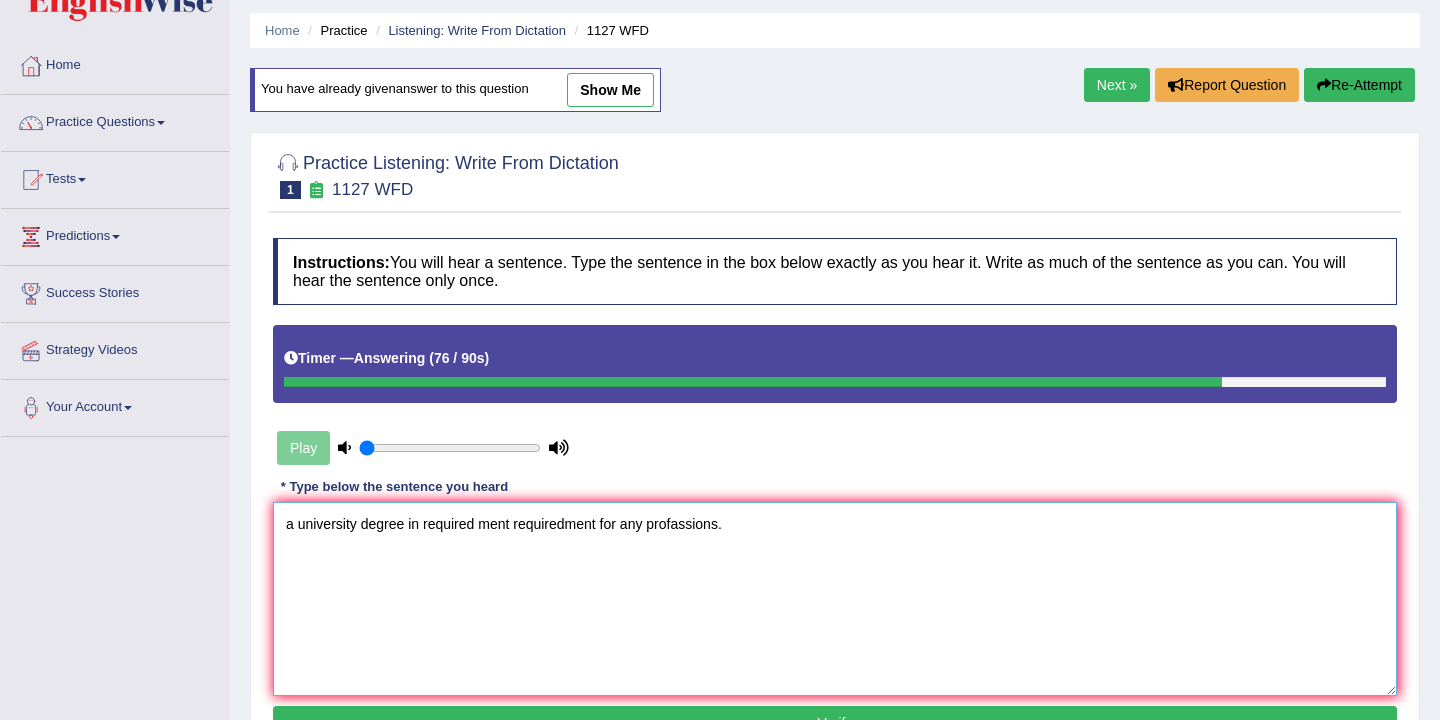 scroll, scrollTop: 330, scrollLeft: 0, axis: vertical 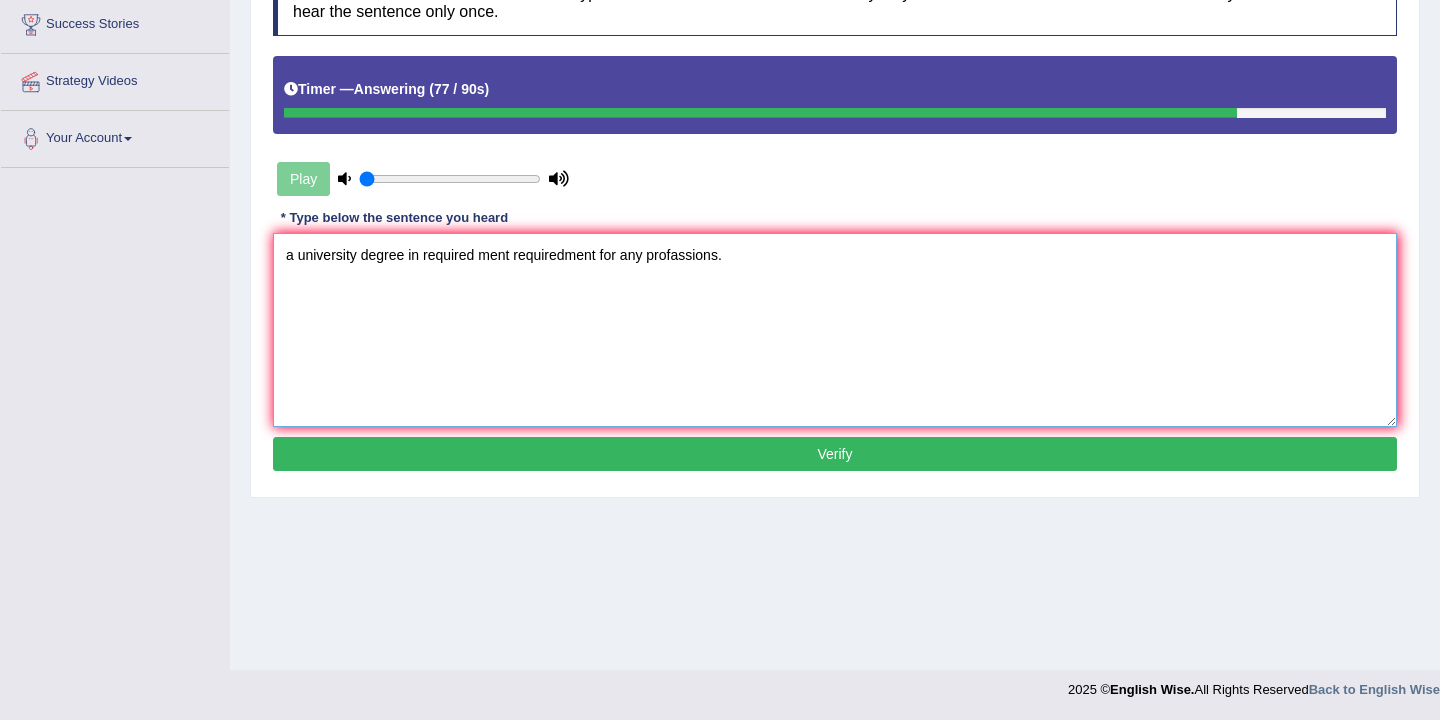type on "a university degree in required ment requiredment for any profassions." 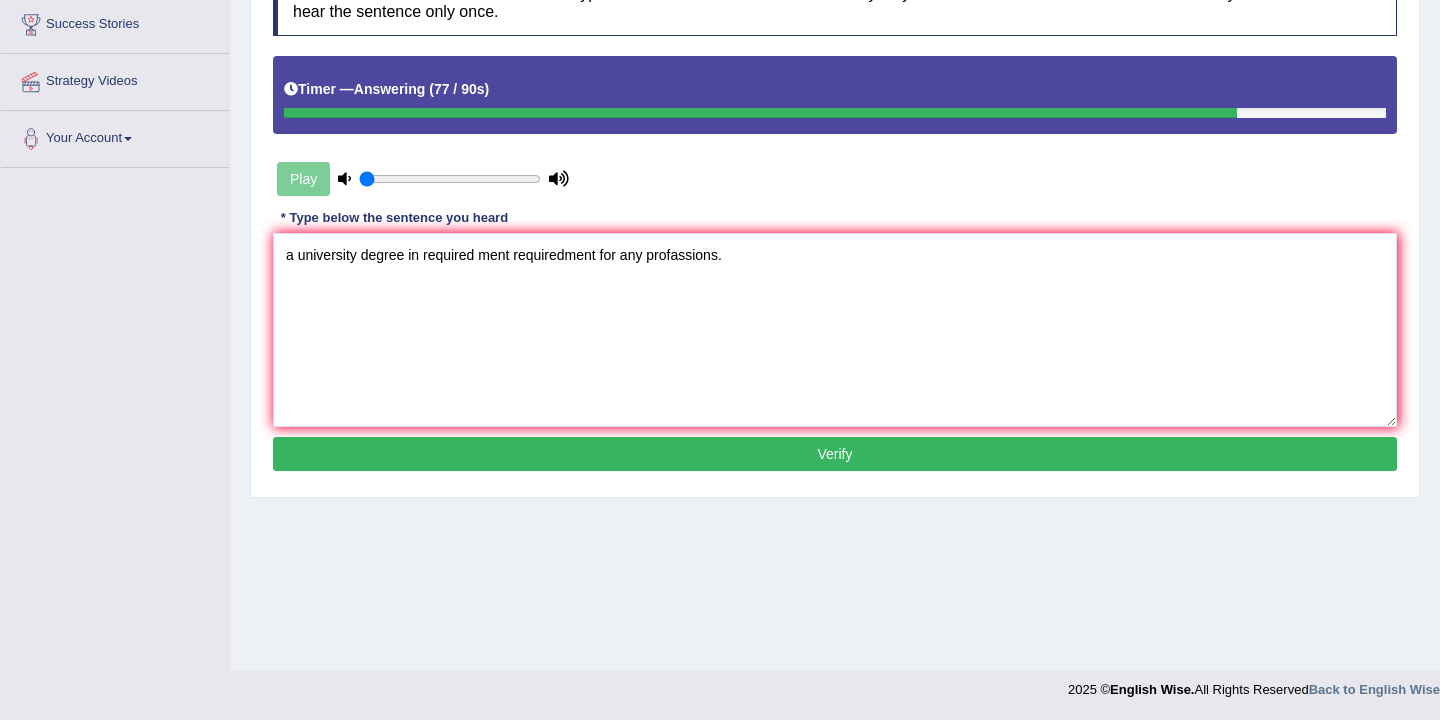 click on "Verify" at bounding box center [835, 454] 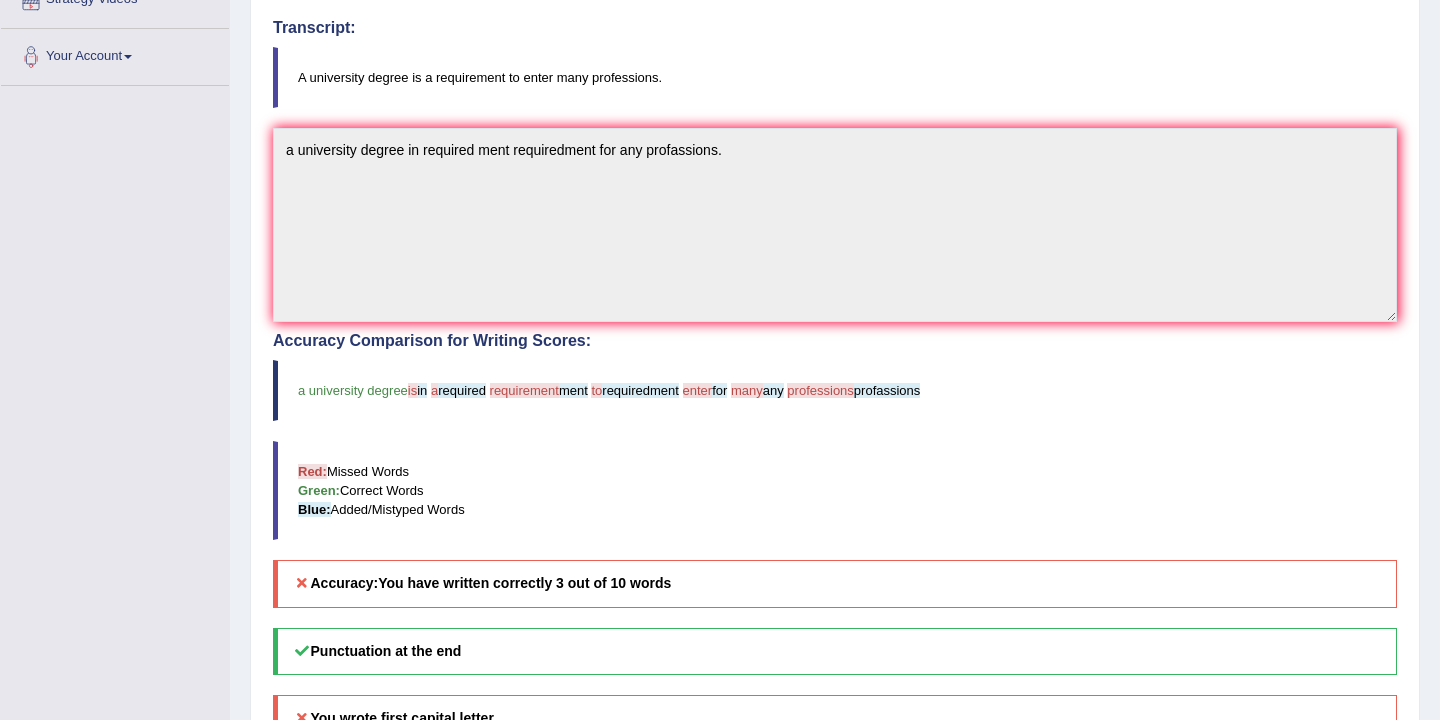 scroll, scrollTop: 0, scrollLeft: 0, axis: both 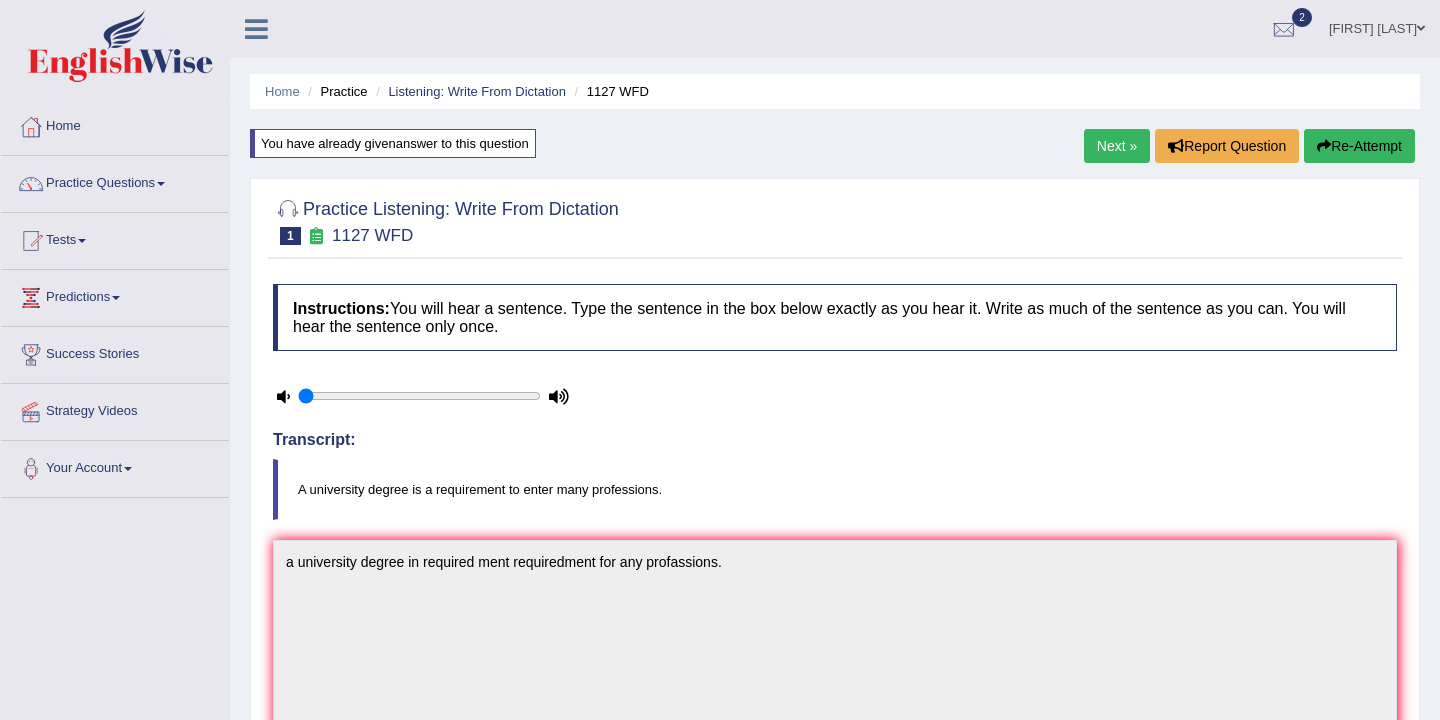 click on "Next »" at bounding box center (1117, 146) 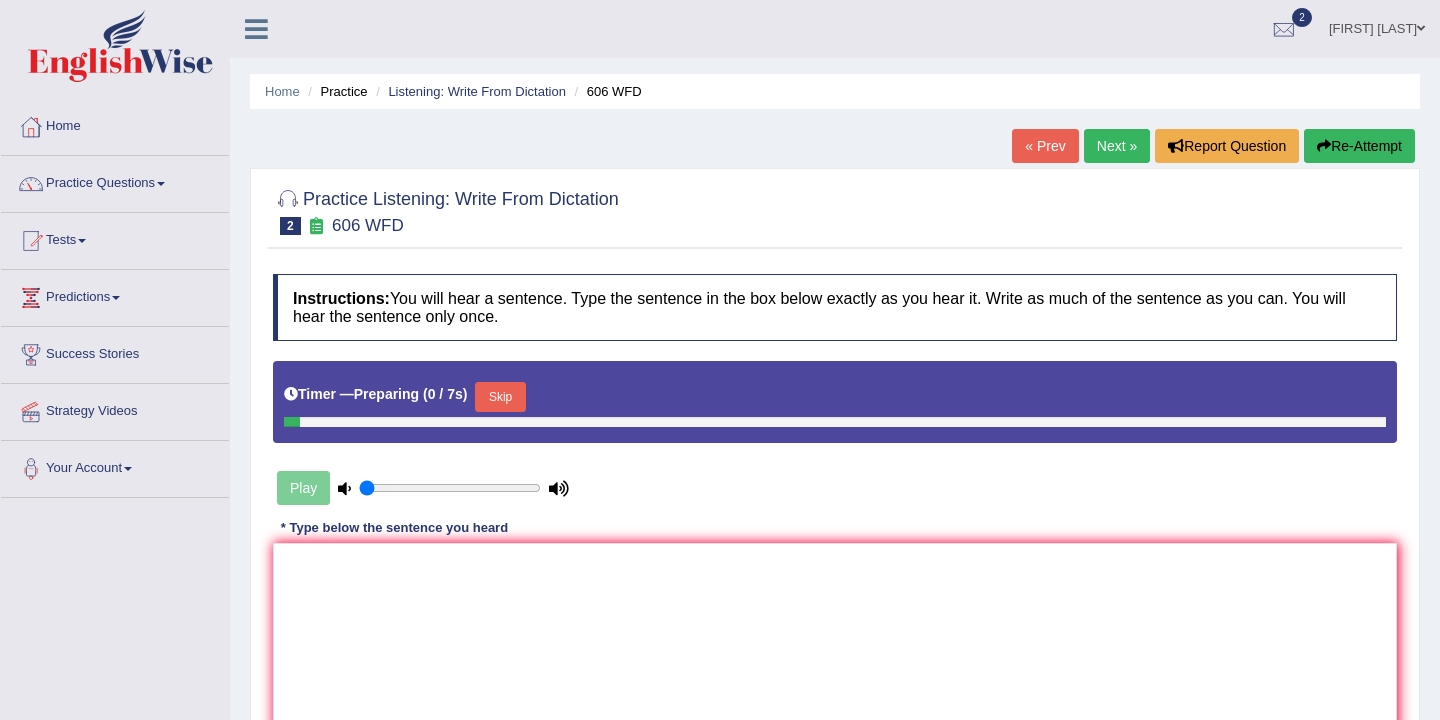 scroll, scrollTop: 0, scrollLeft: 0, axis: both 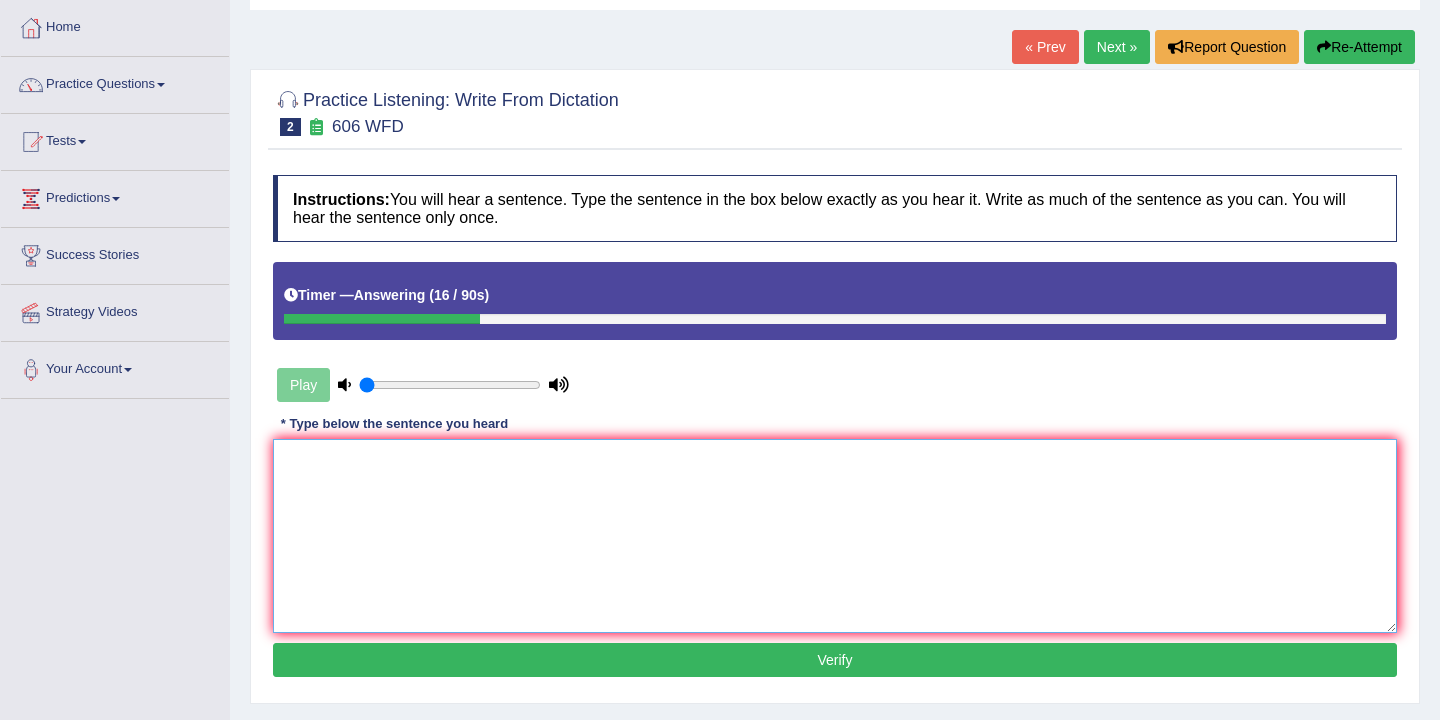 click at bounding box center [835, 536] 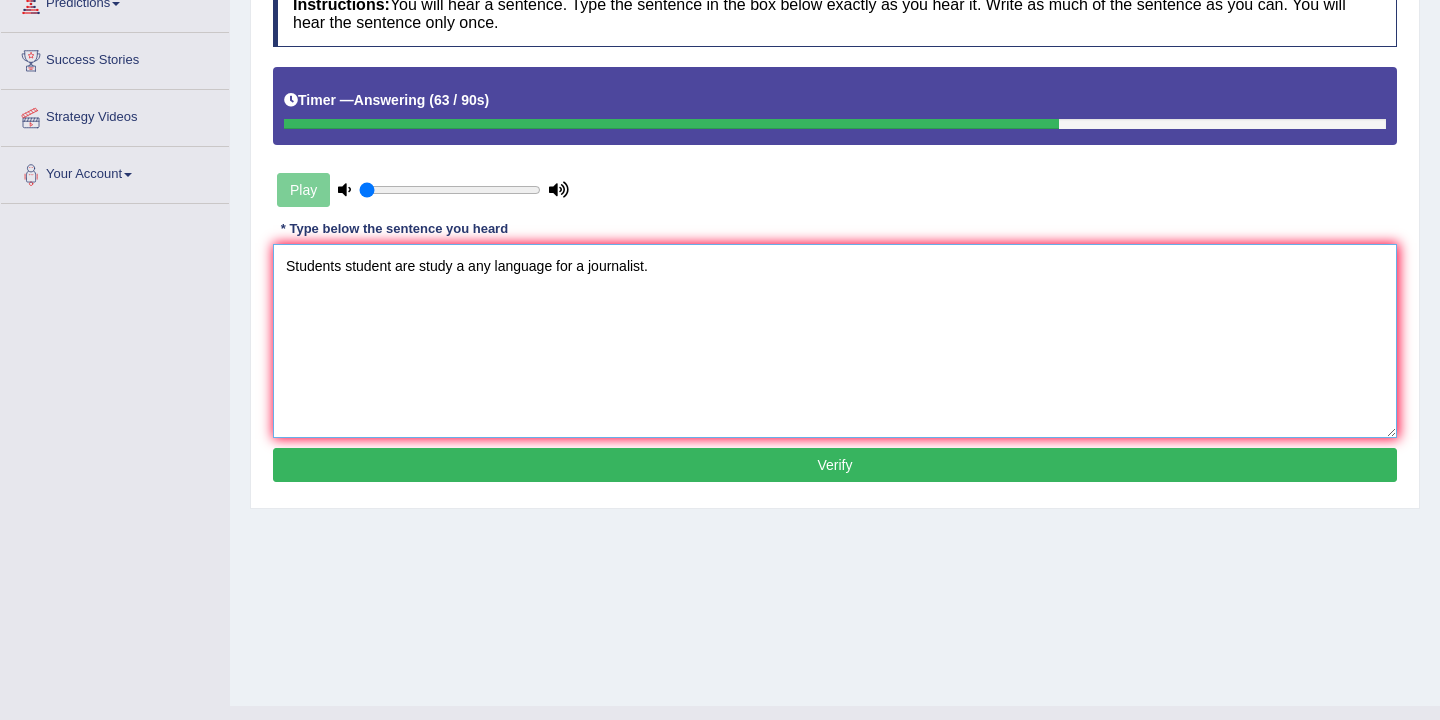 scroll, scrollTop: 330, scrollLeft: 0, axis: vertical 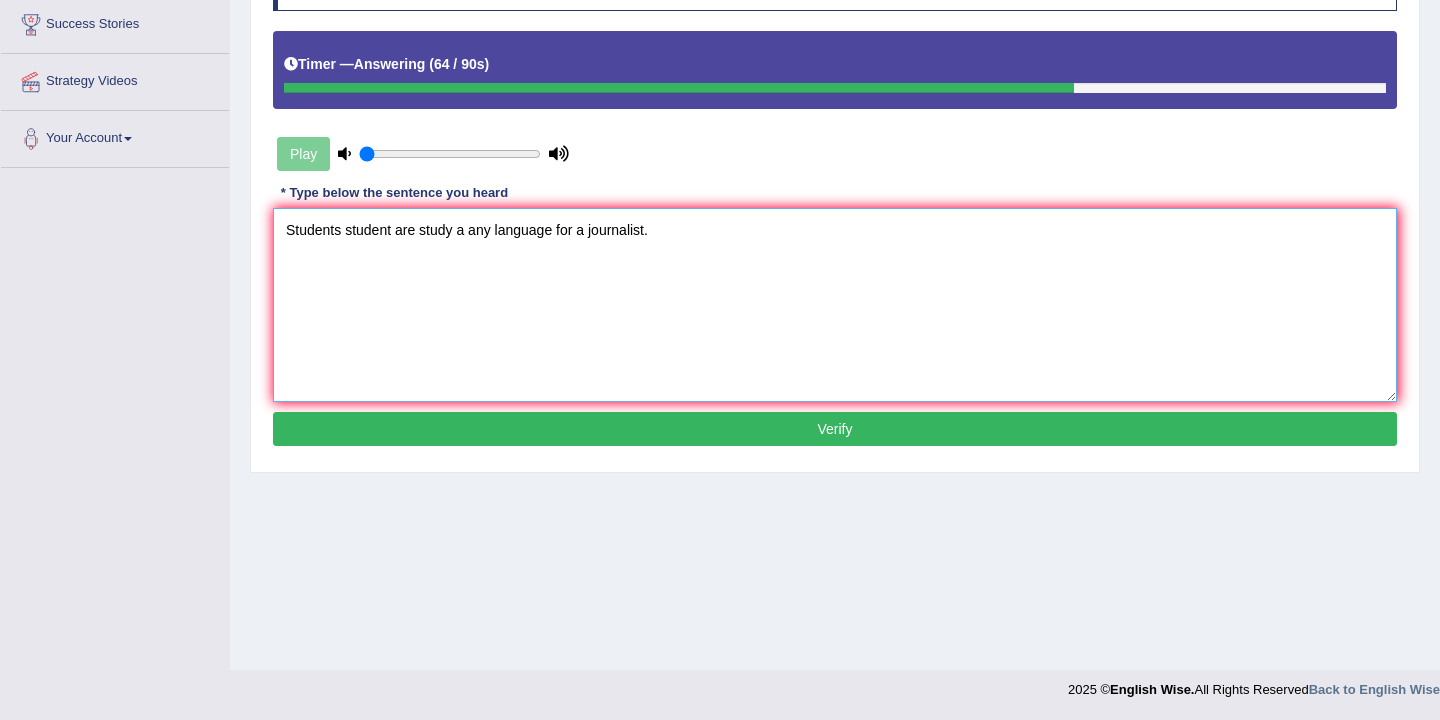 type on "Students student are study a any language for a journalist." 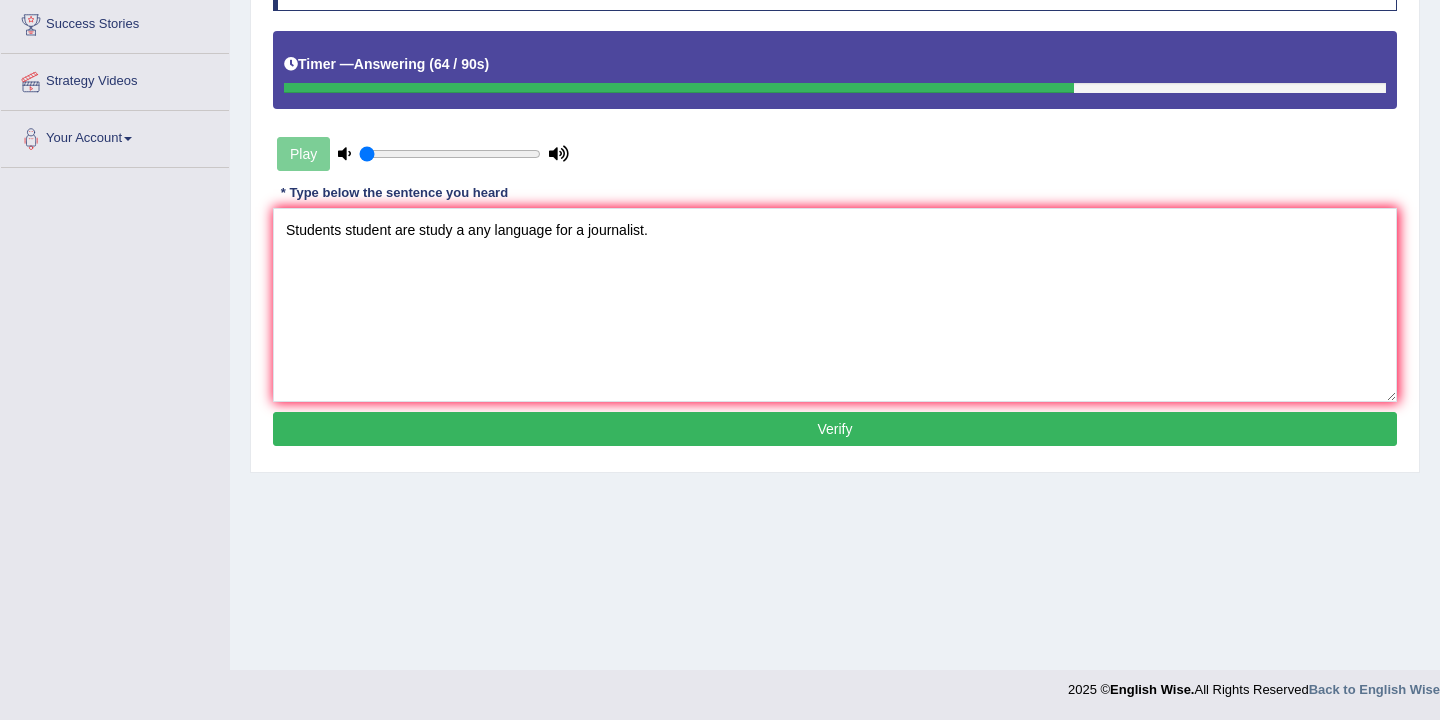 click on "Verify" at bounding box center [835, 429] 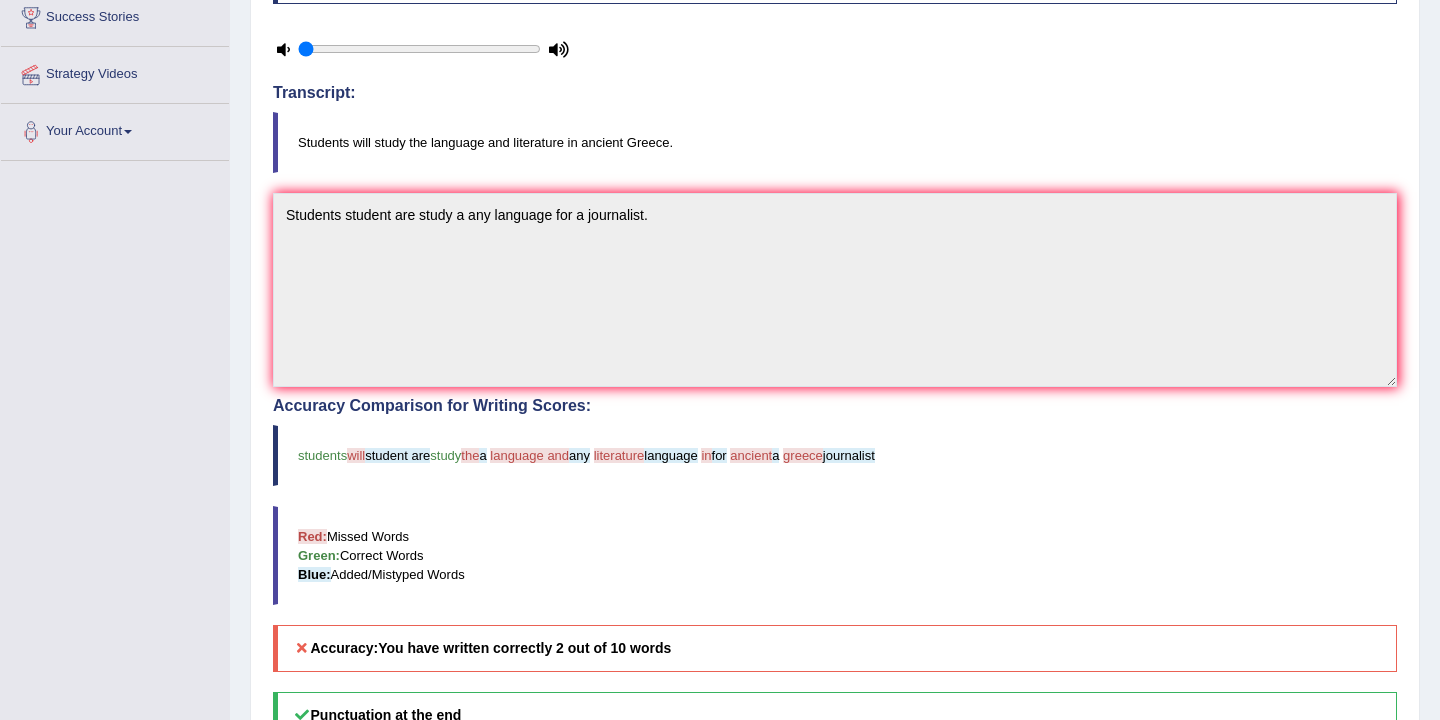 scroll, scrollTop: 340, scrollLeft: 0, axis: vertical 